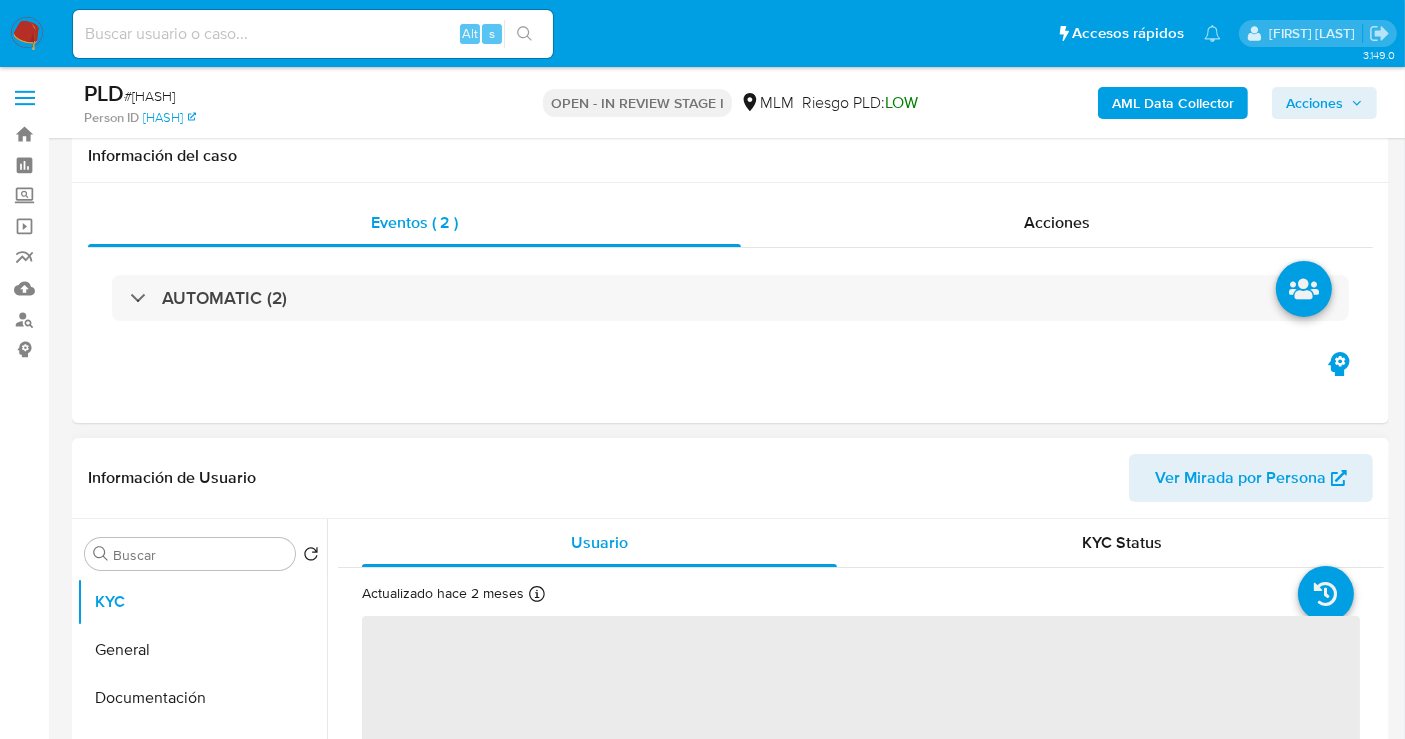 scroll, scrollTop: 333, scrollLeft: 0, axis: vertical 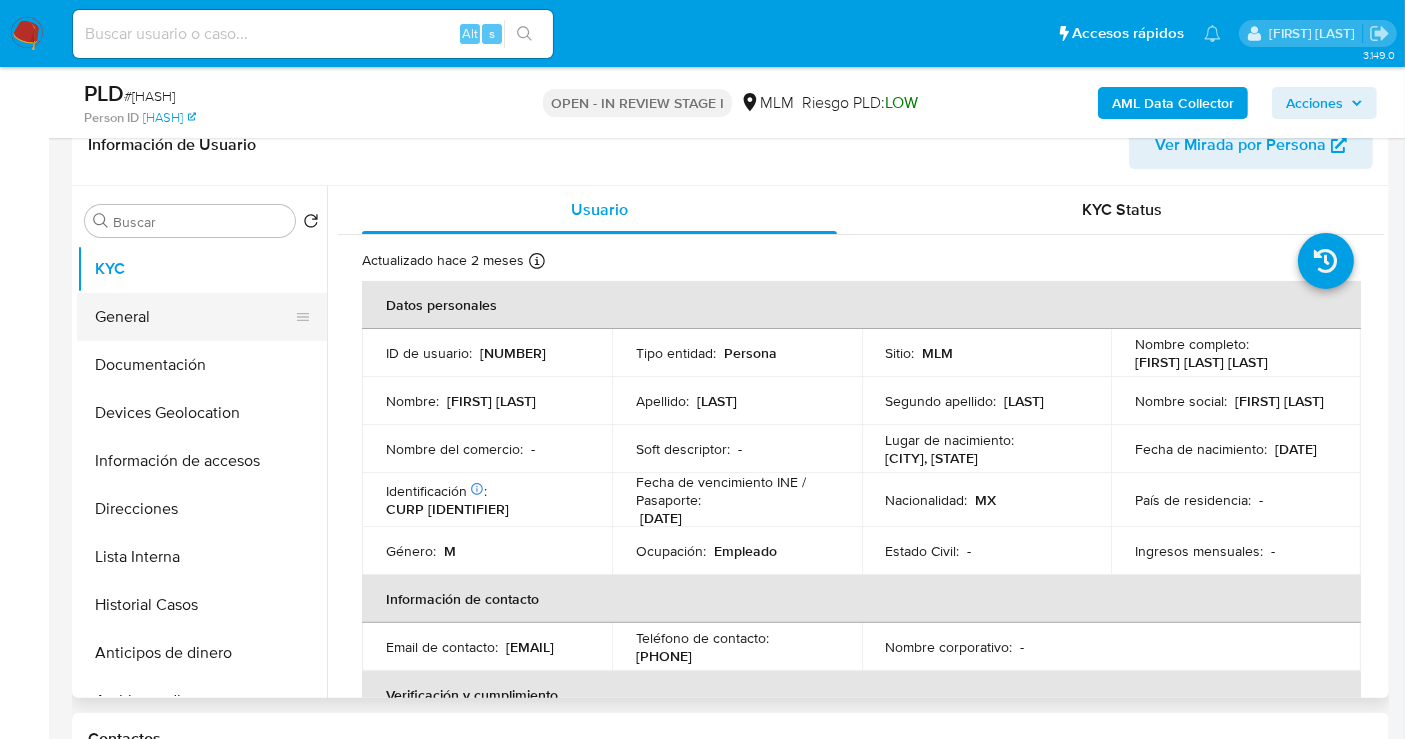 select on "10" 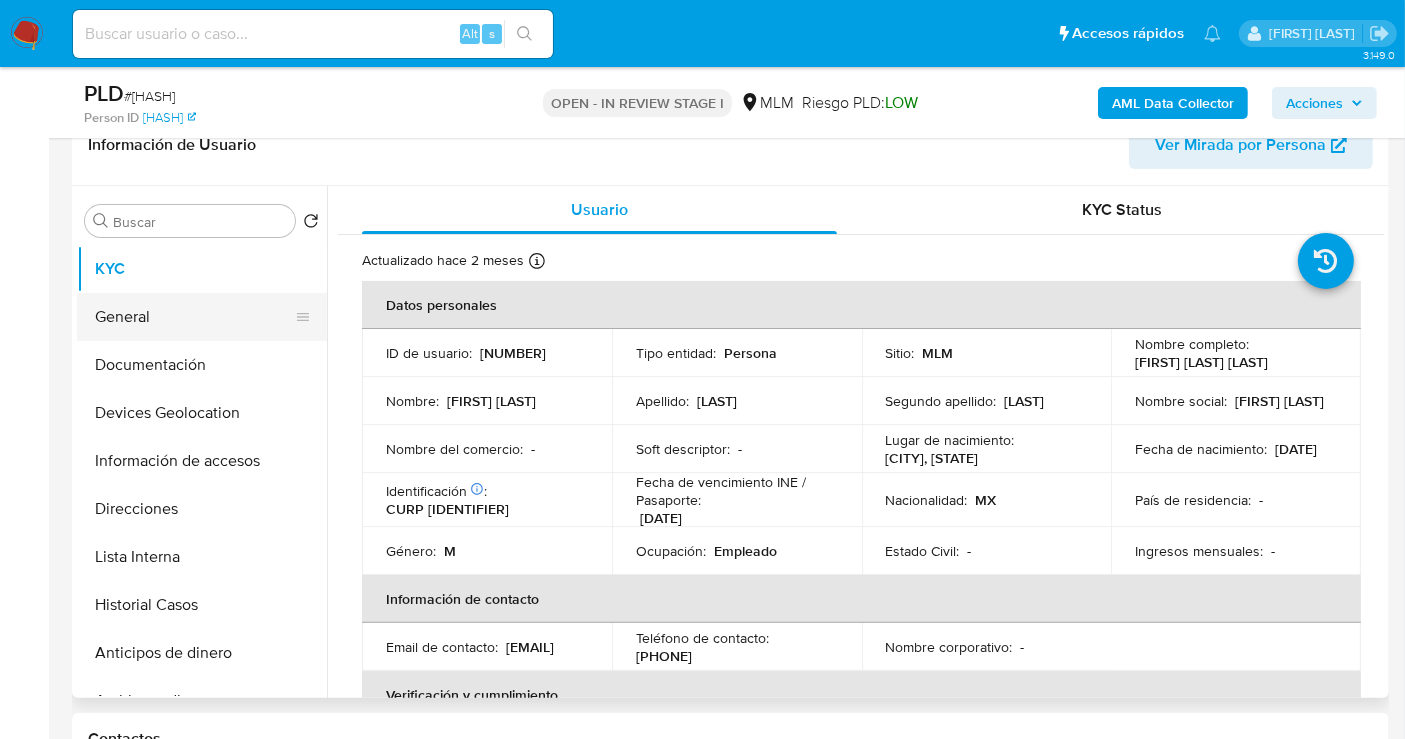 click on "General" at bounding box center (194, 317) 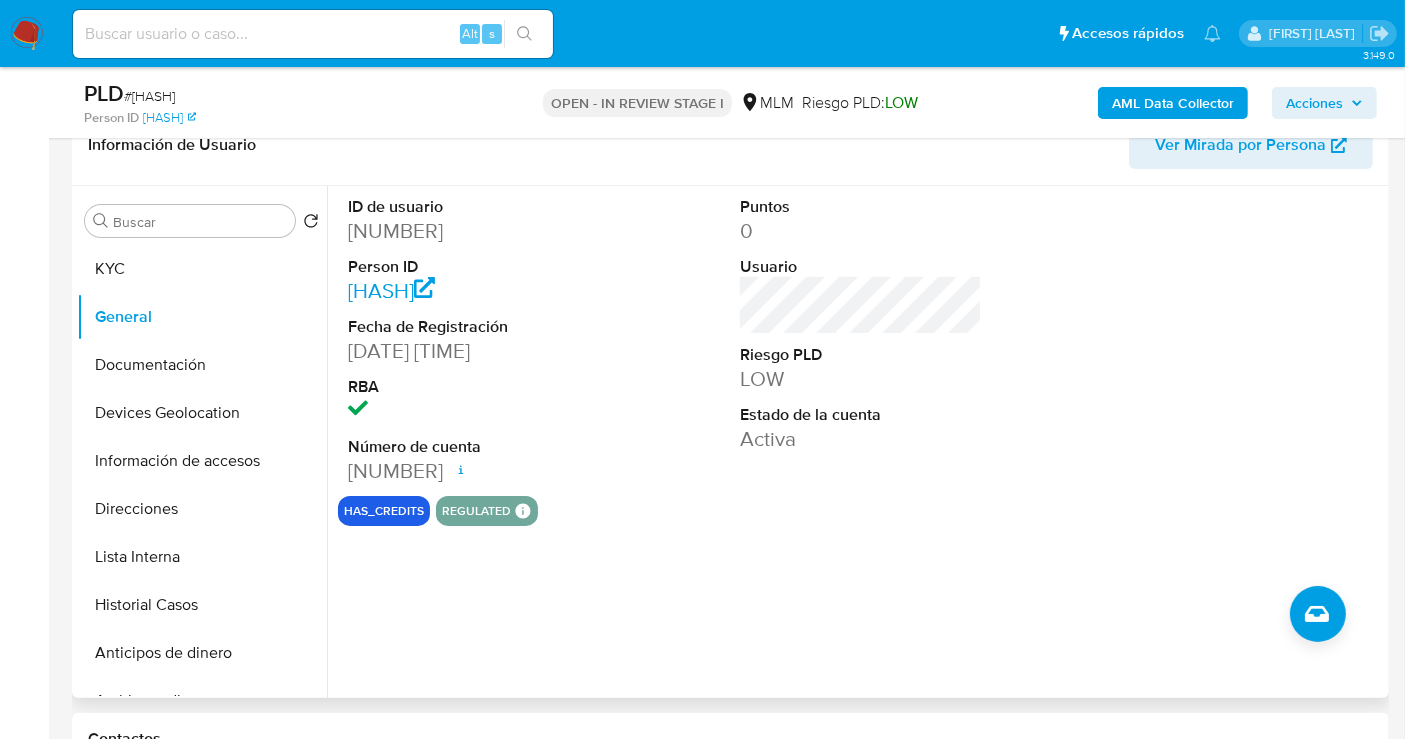 drag, startPoint x: 394, startPoint y: 495, endPoint x: 599, endPoint y: 502, distance: 205.11948 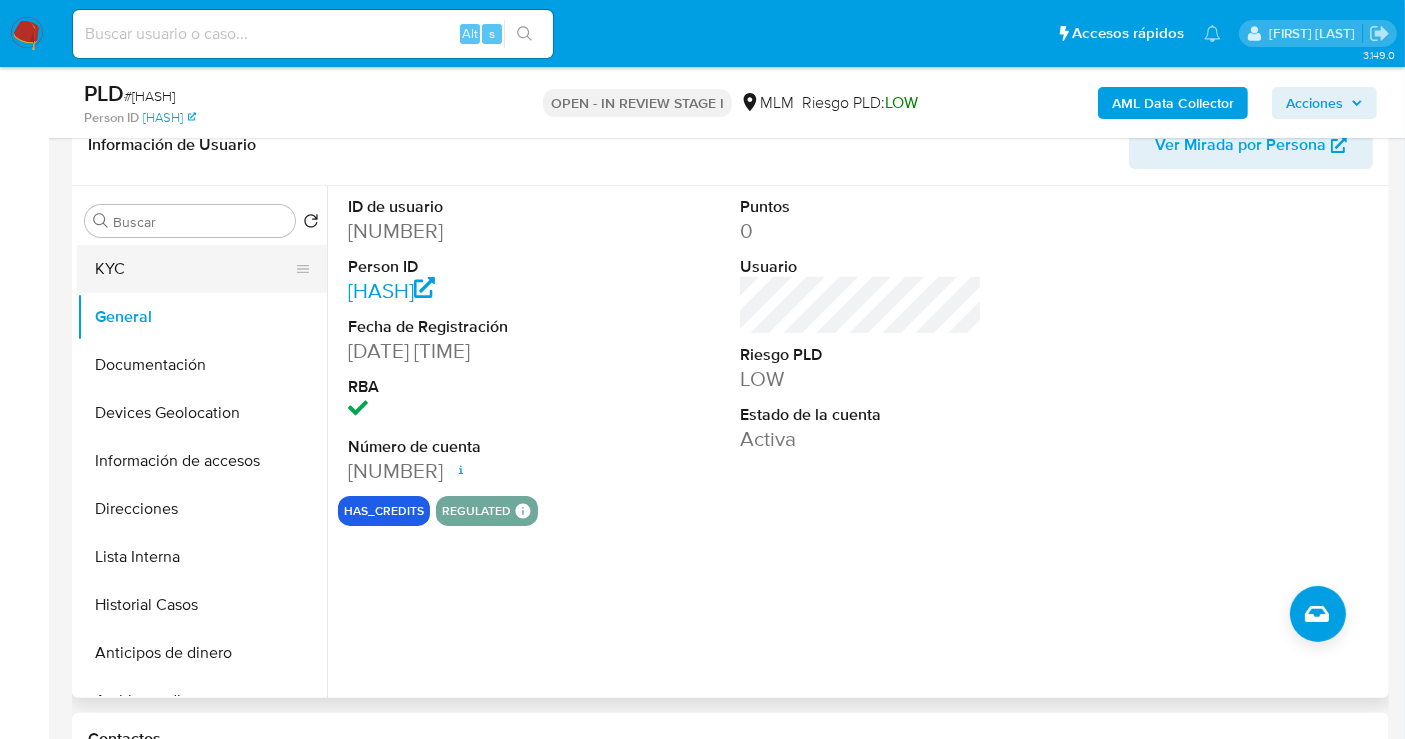 click on "KYC" at bounding box center [194, 269] 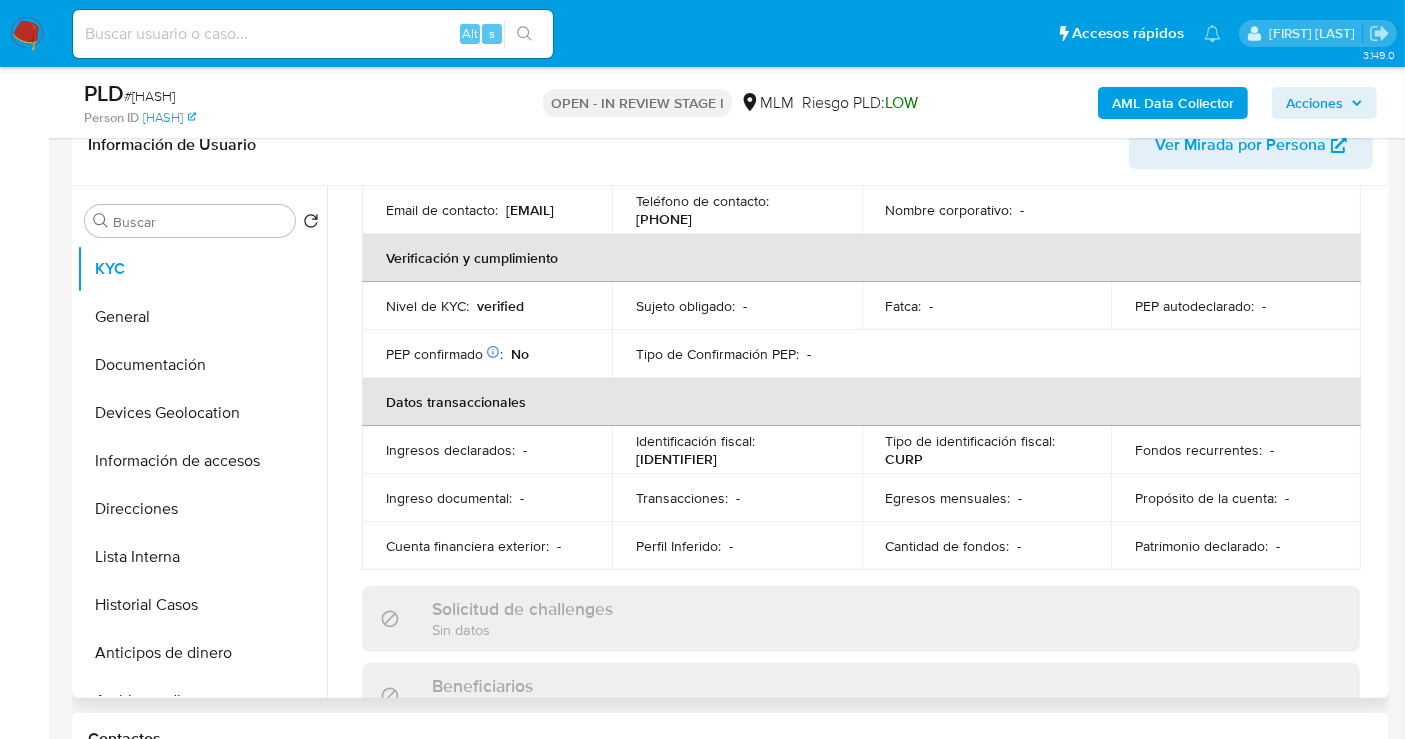 scroll, scrollTop: 444, scrollLeft: 0, axis: vertical 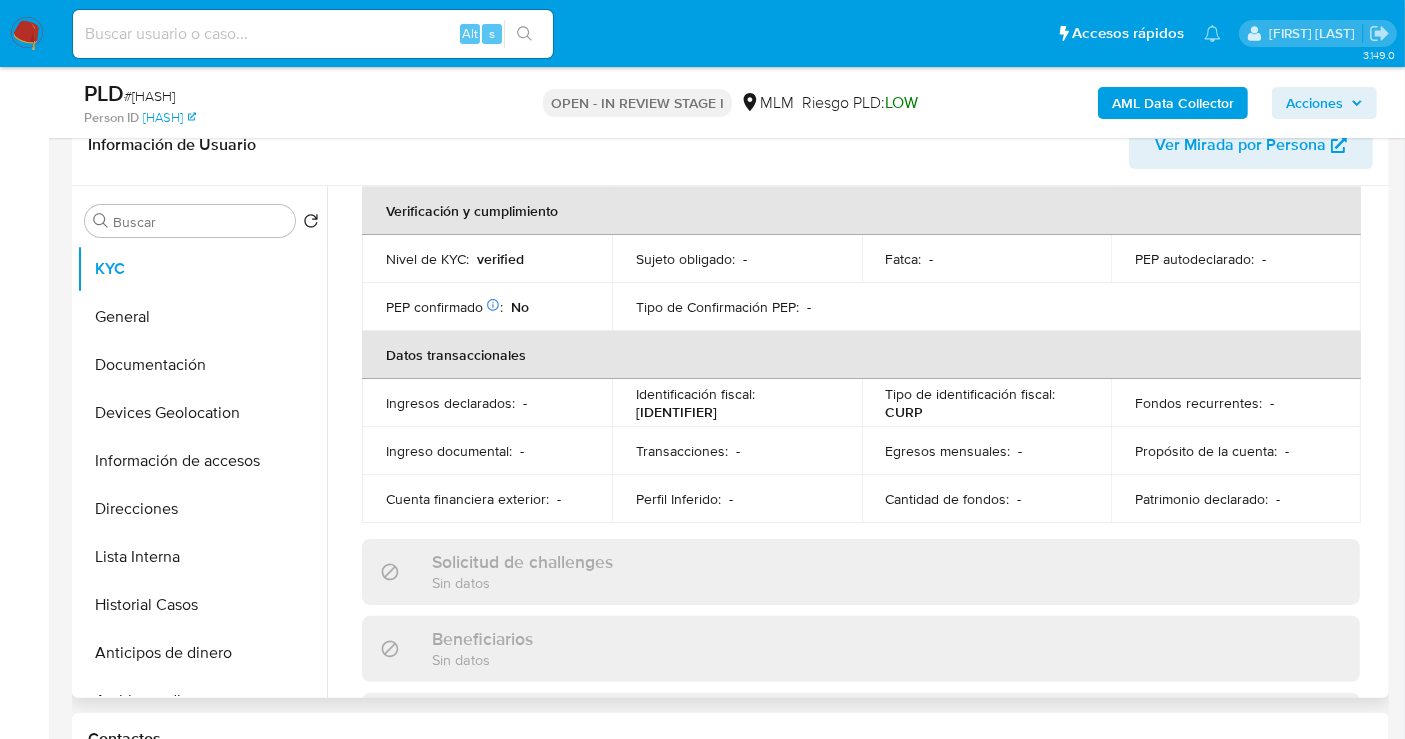 type 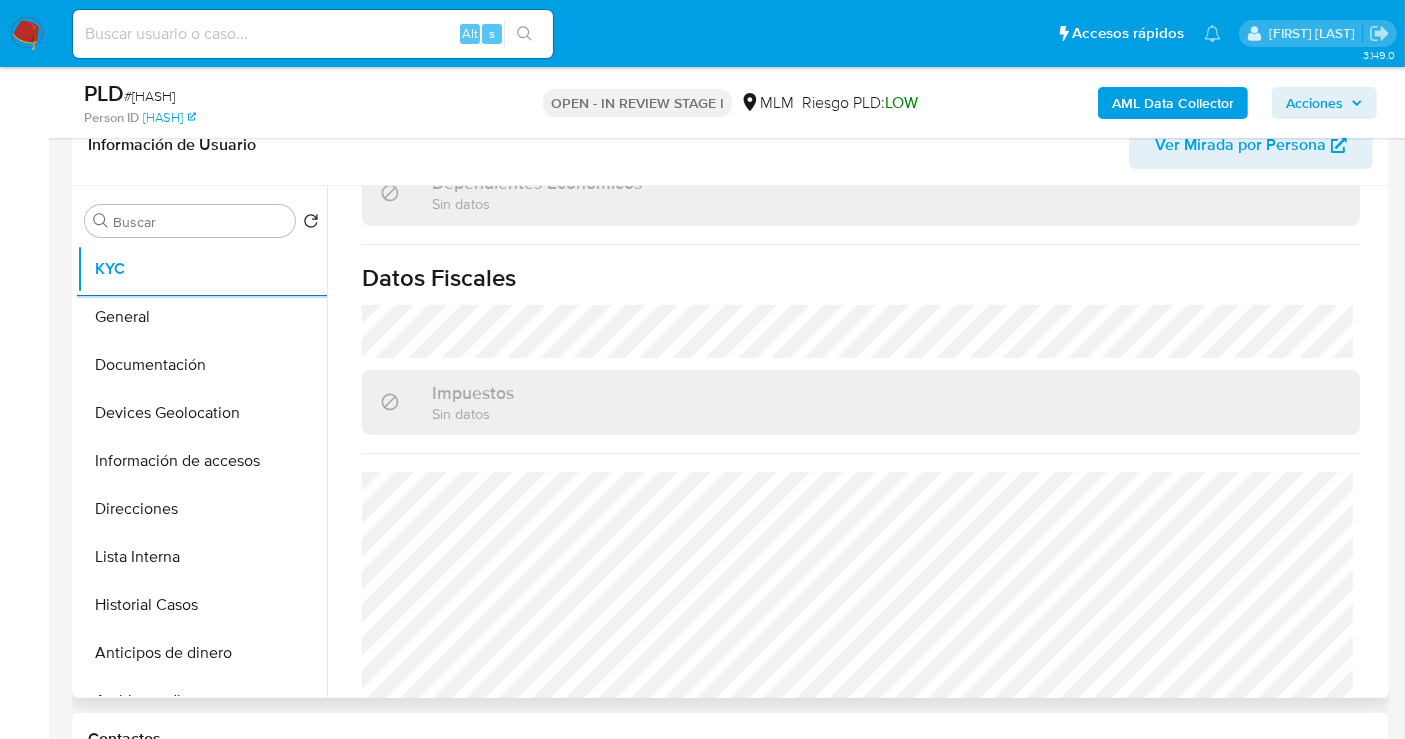 scroll, scrollTop: 1262, scrollLeft: 0, axis: vertical 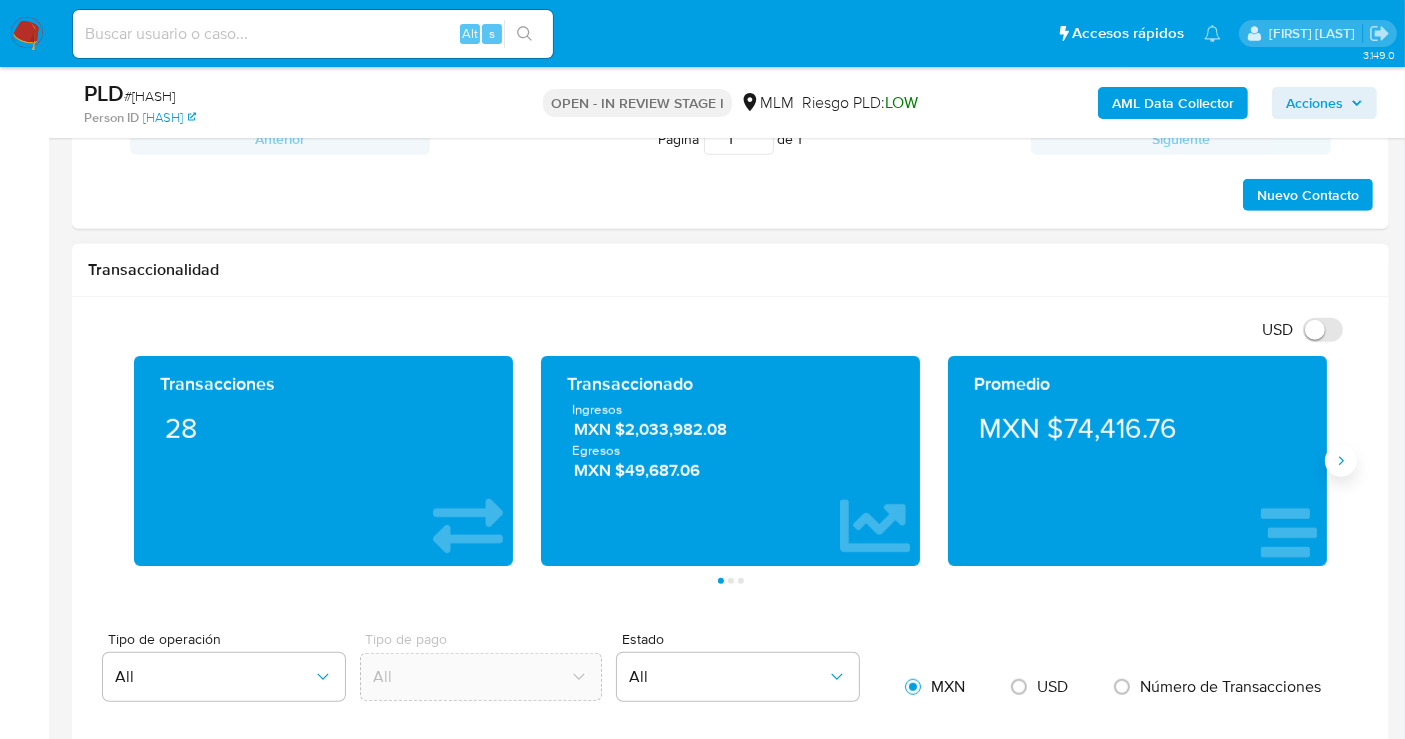 click 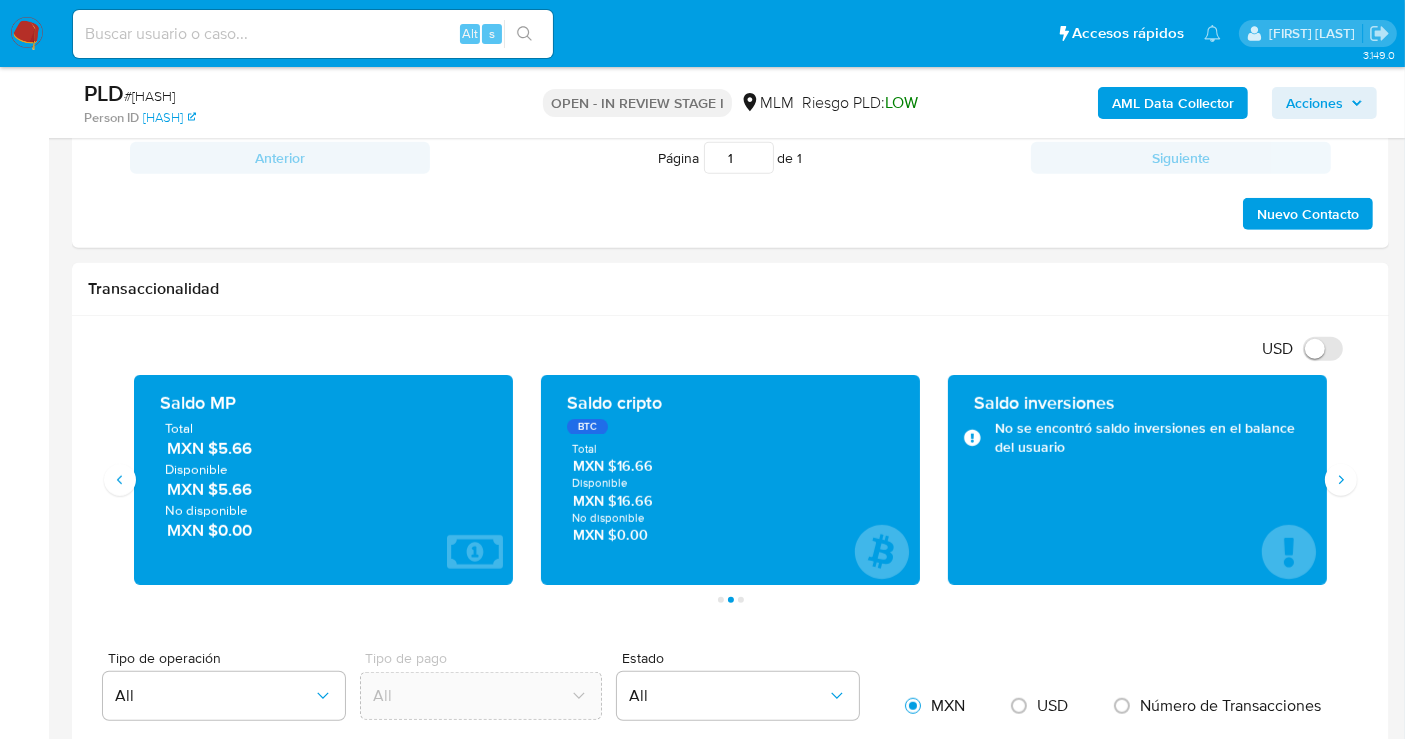 scroll, scrollTop: 1333, scrollLeft: 0, axis: vertical 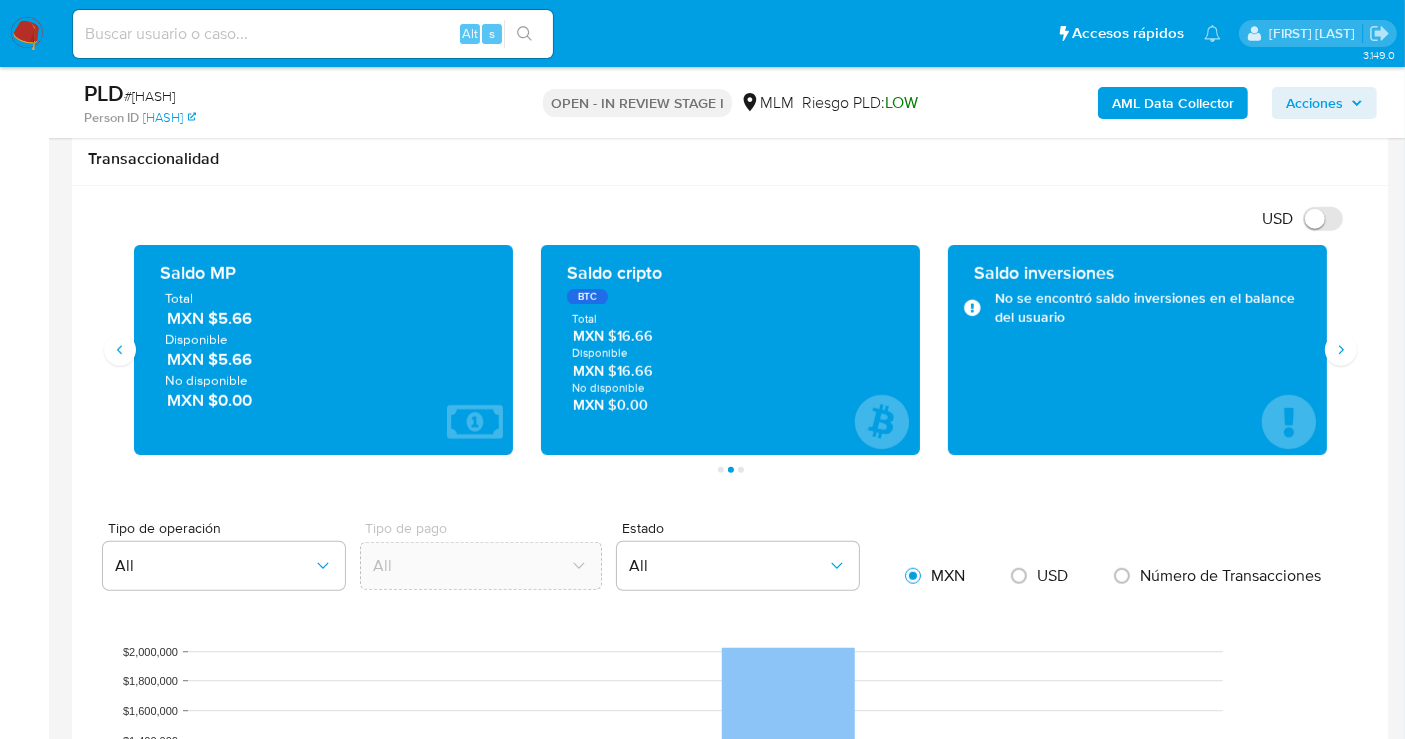 type 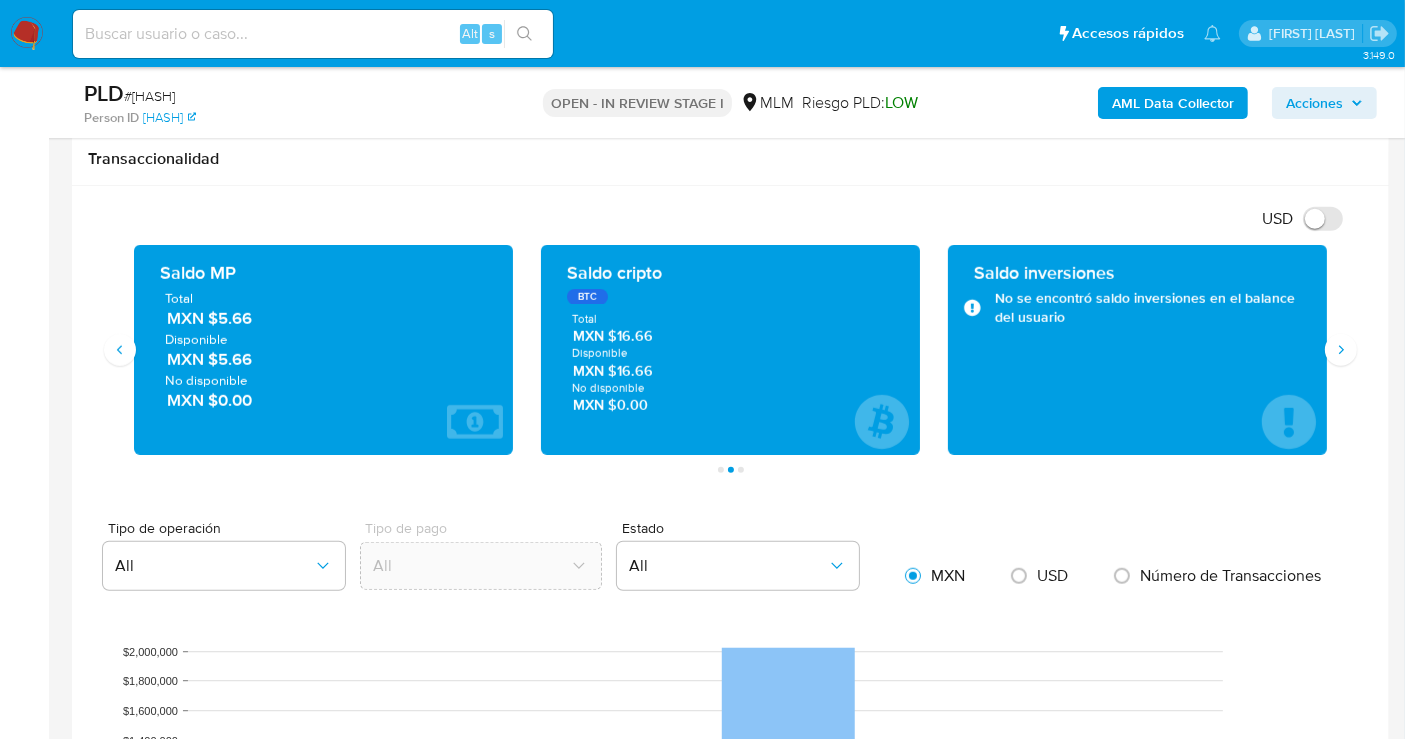 click on "MXN $5.66" at bounding box center [324, 318] 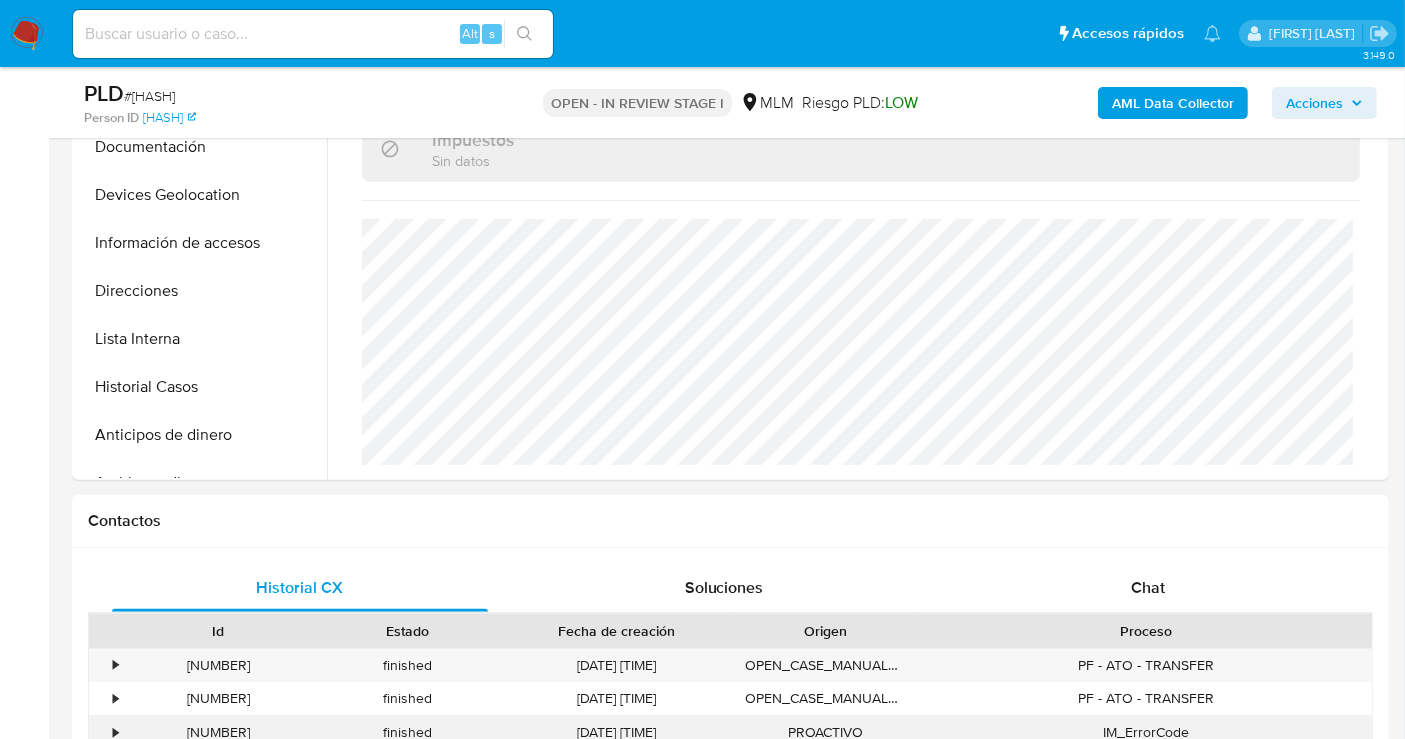 scroll, scrollTop: 444, scrollLeft: 0, axis: vertical 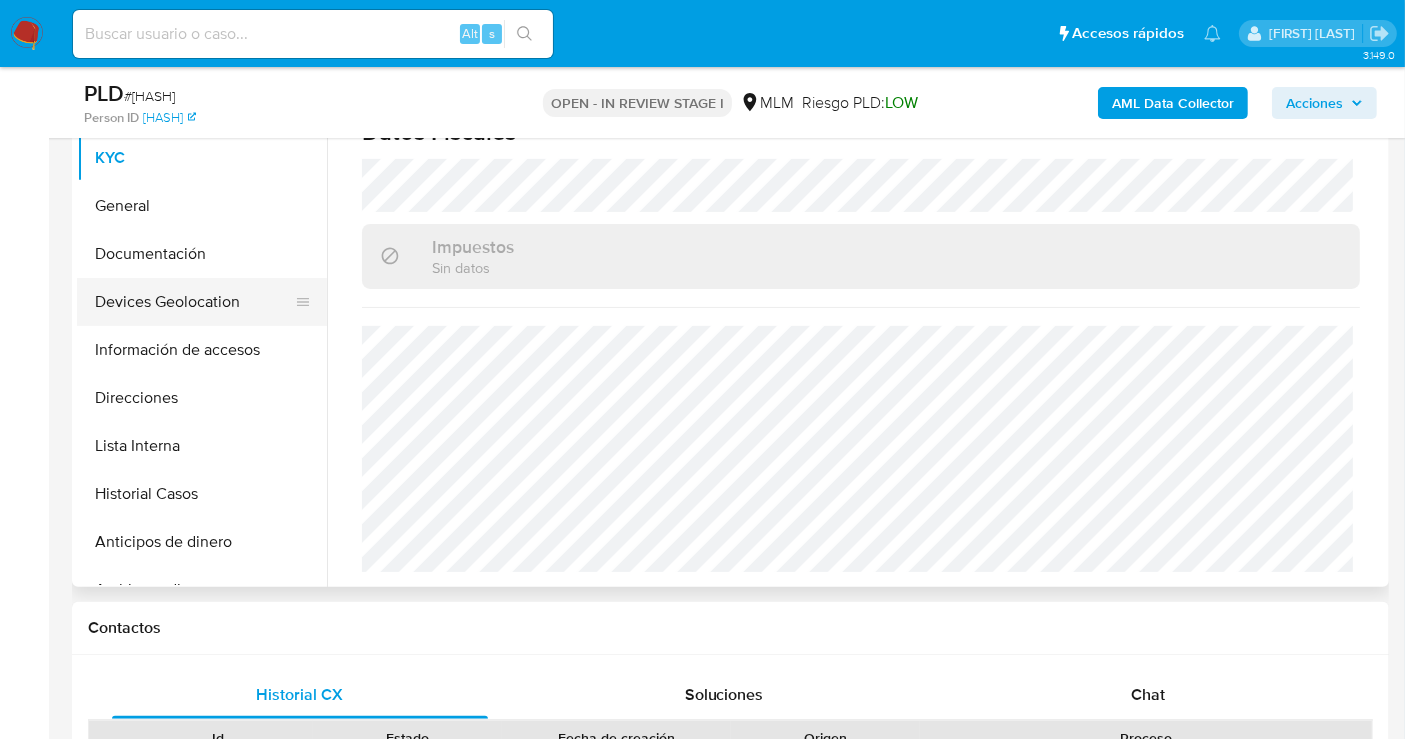 click on "Devices Geolocation" at bounding box center [194, 302] 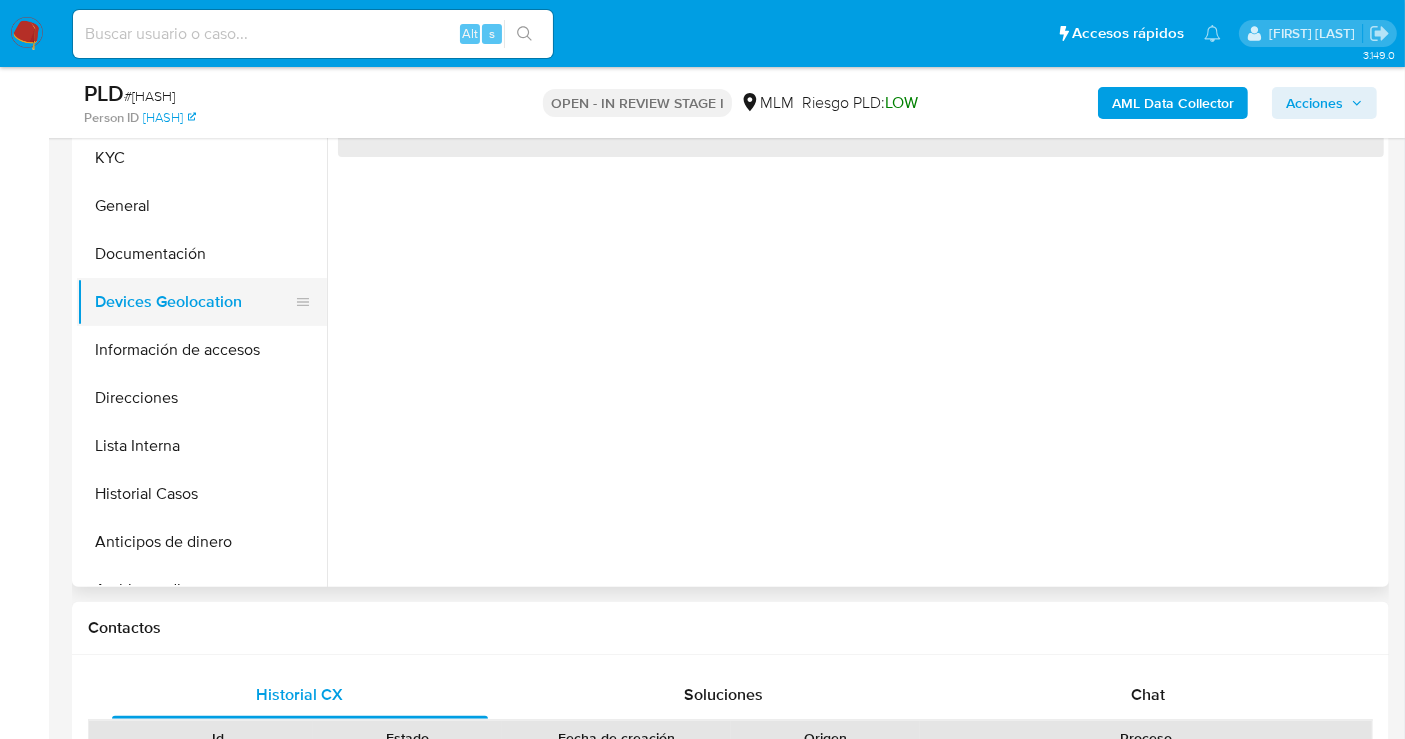 scroll, scrollTop: 0, scrollLeft: 0, axis: both 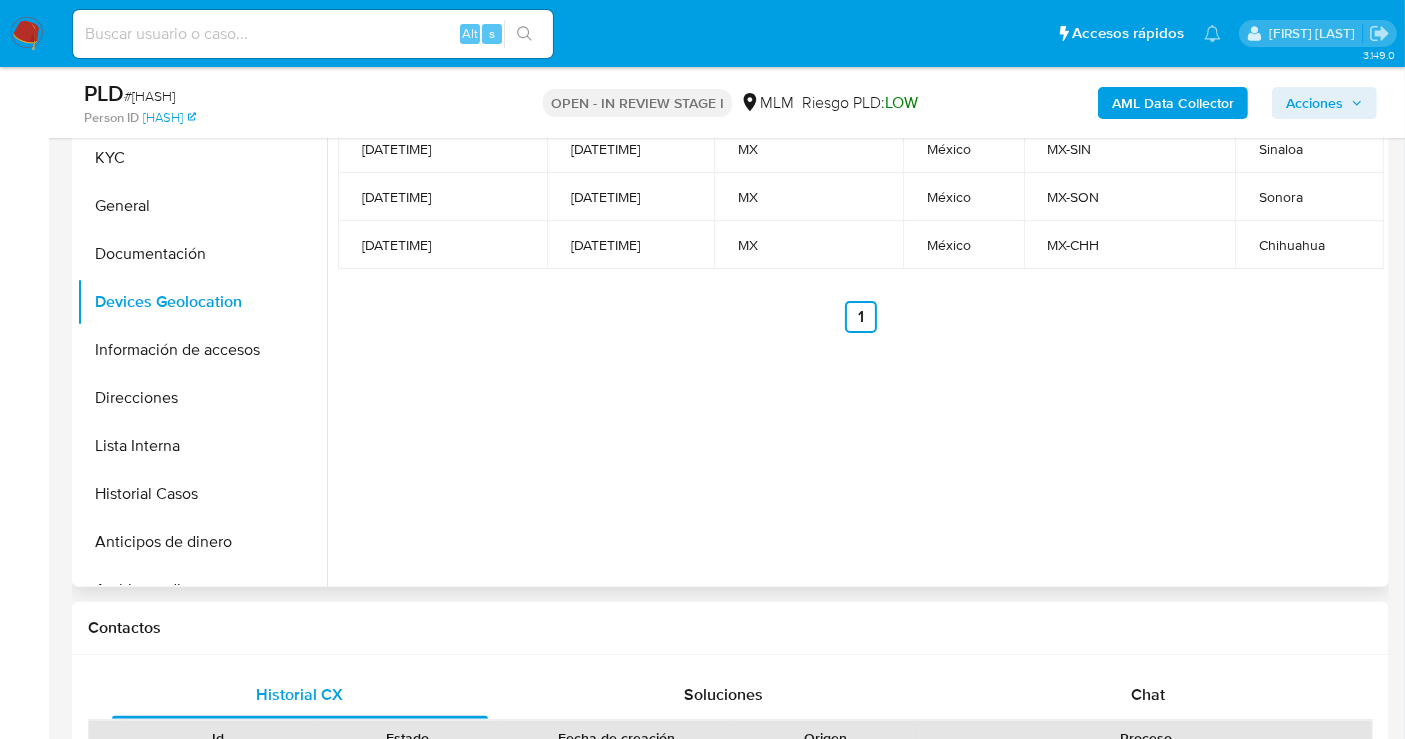 type 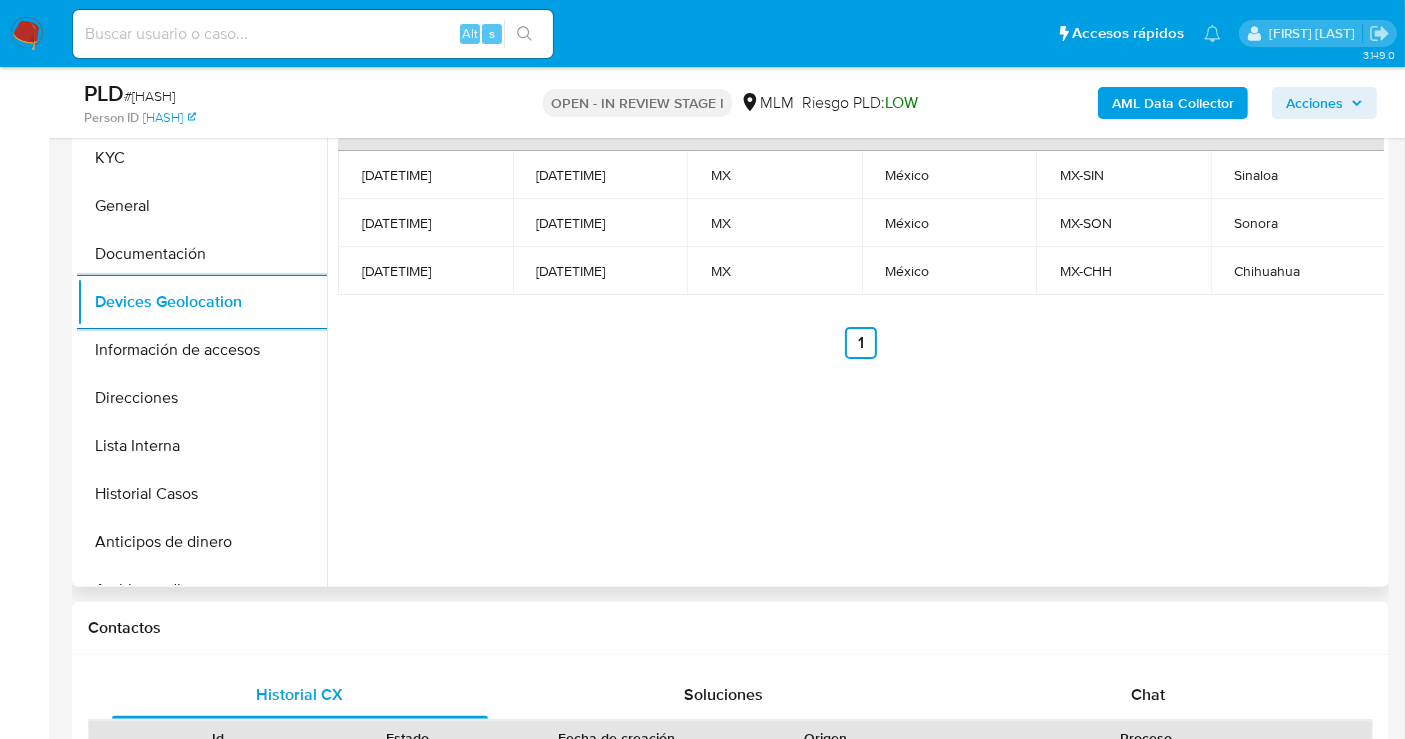 scroll, scrollTop: 222, scrollLeft: 0, axis: vertical 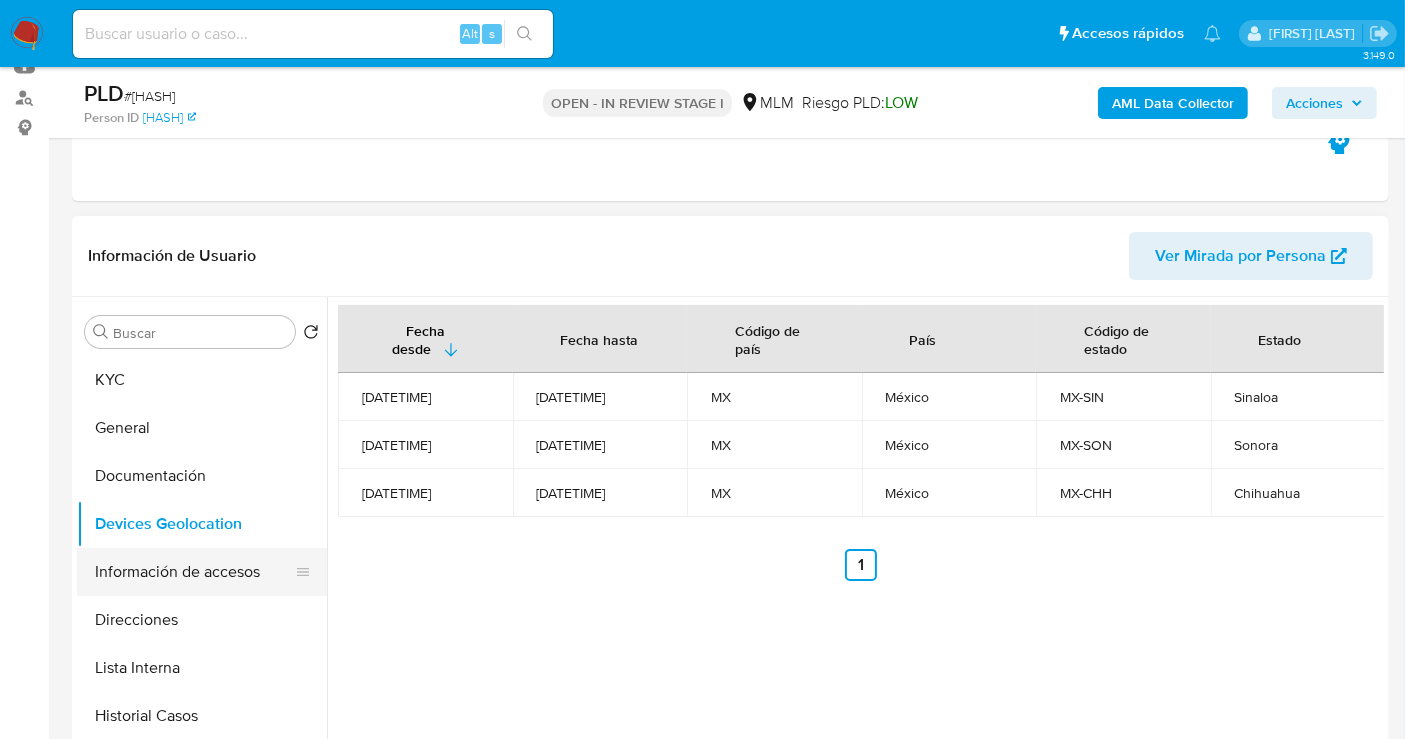 click on "Información de accesos" at bounding box center (194, 572) 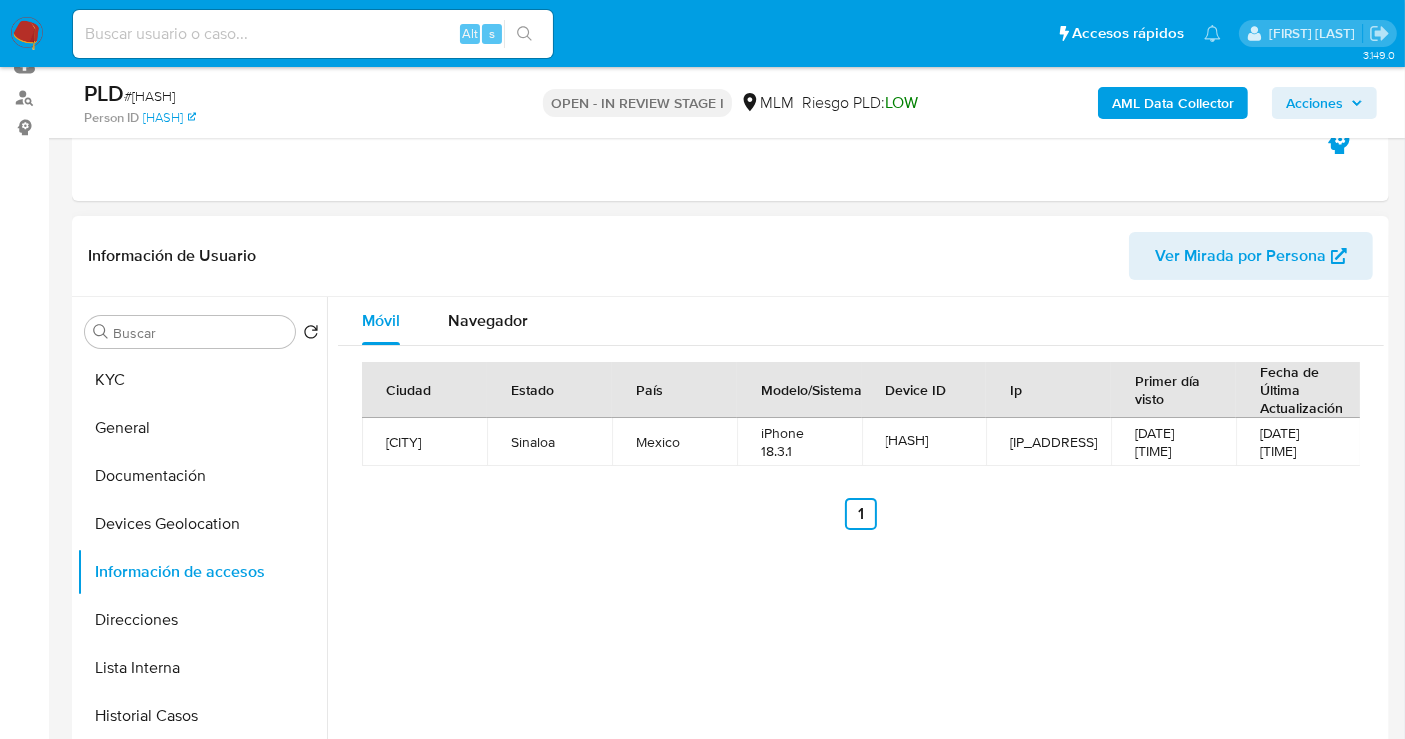 type 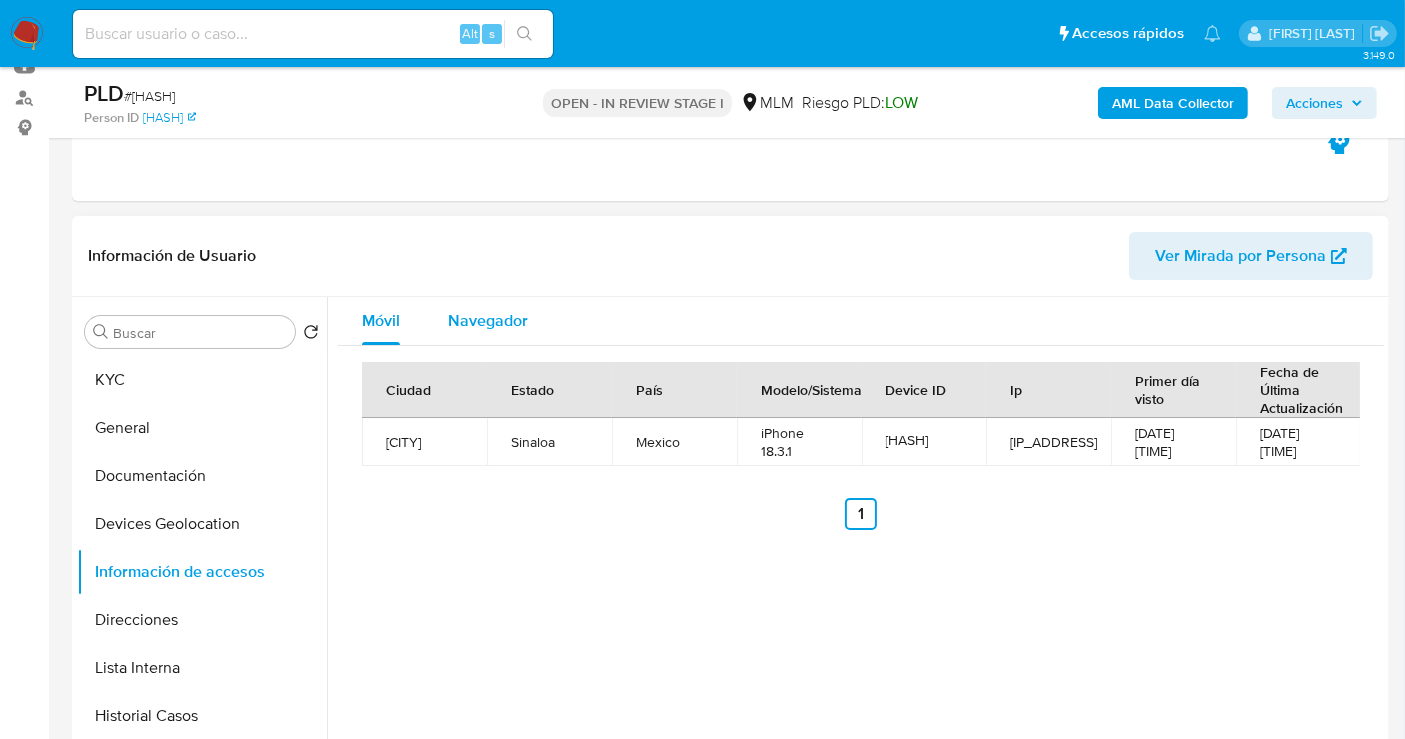 click on "Navegador" at bounding box center [488, 320] 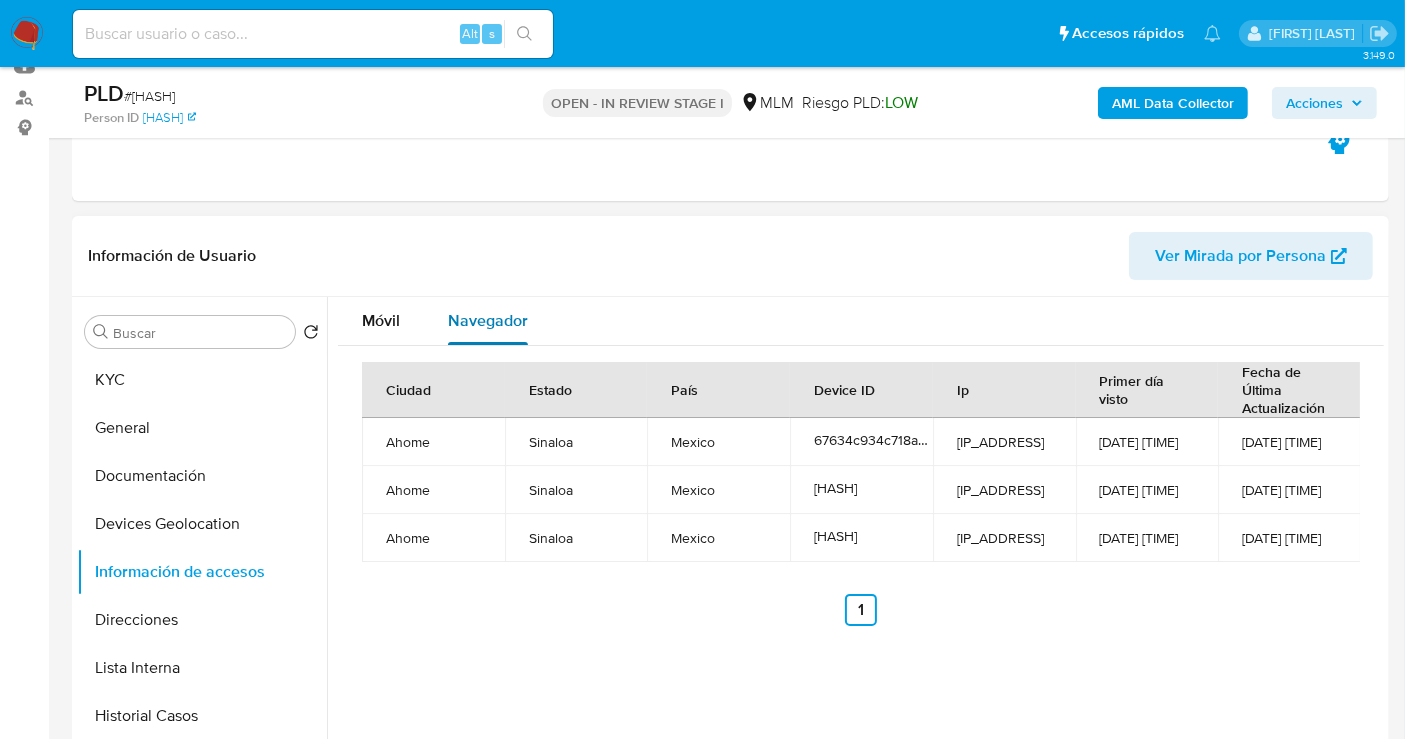 type 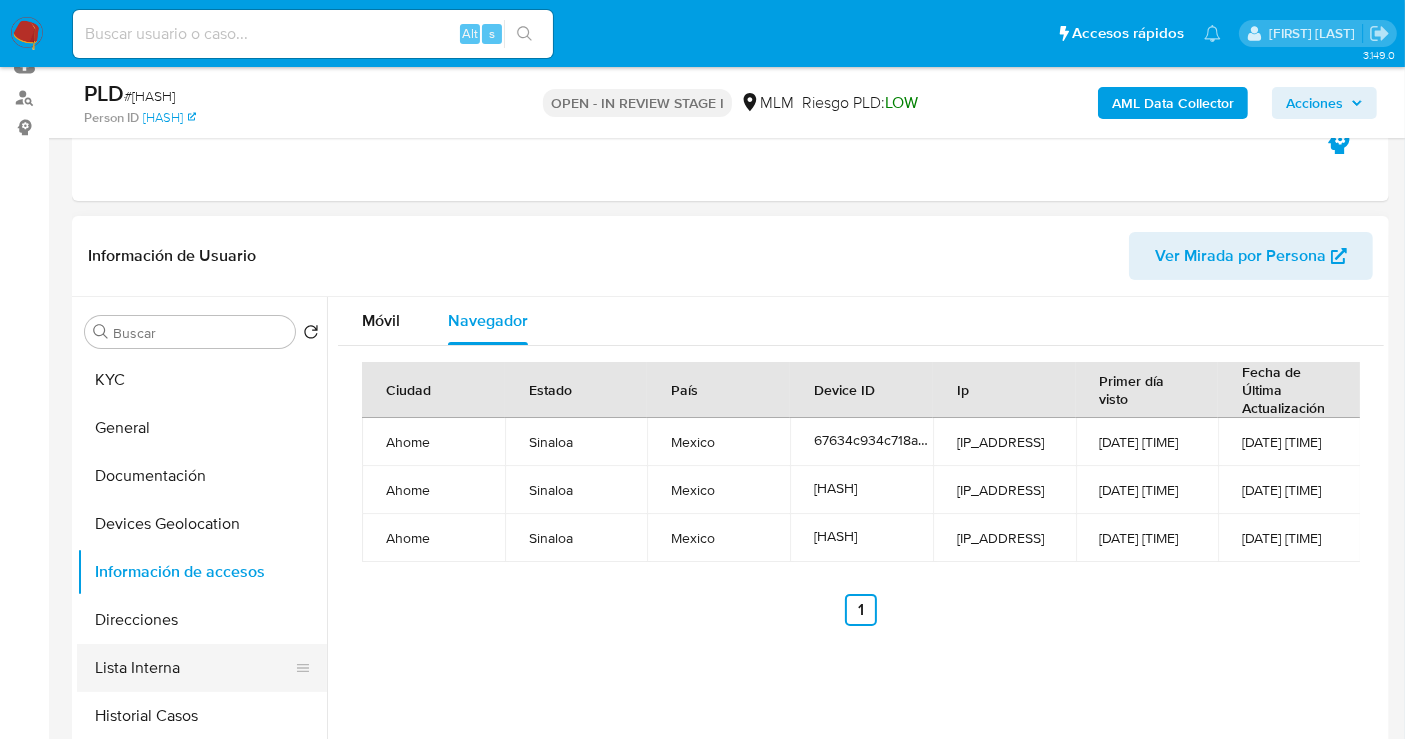 click on "Lista Interna" at bounding box center (194, 668) 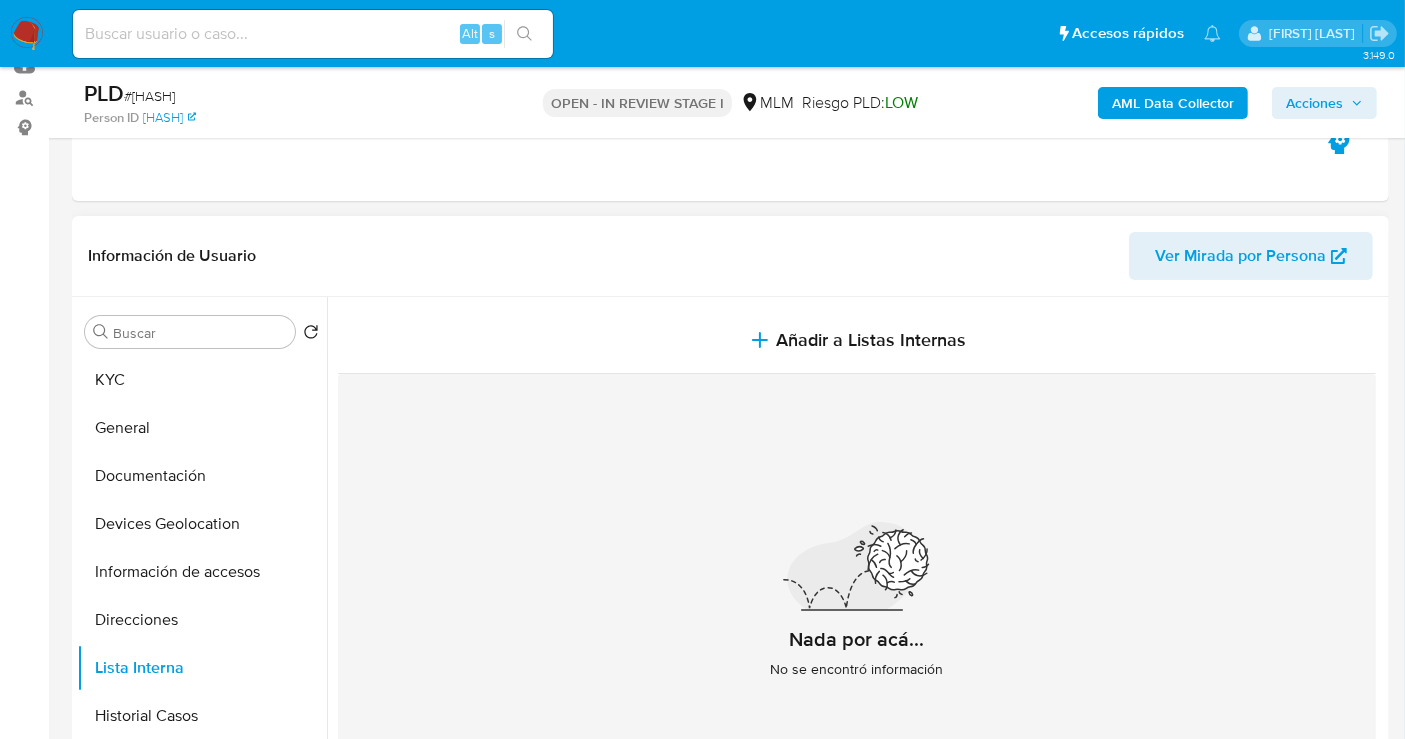 type 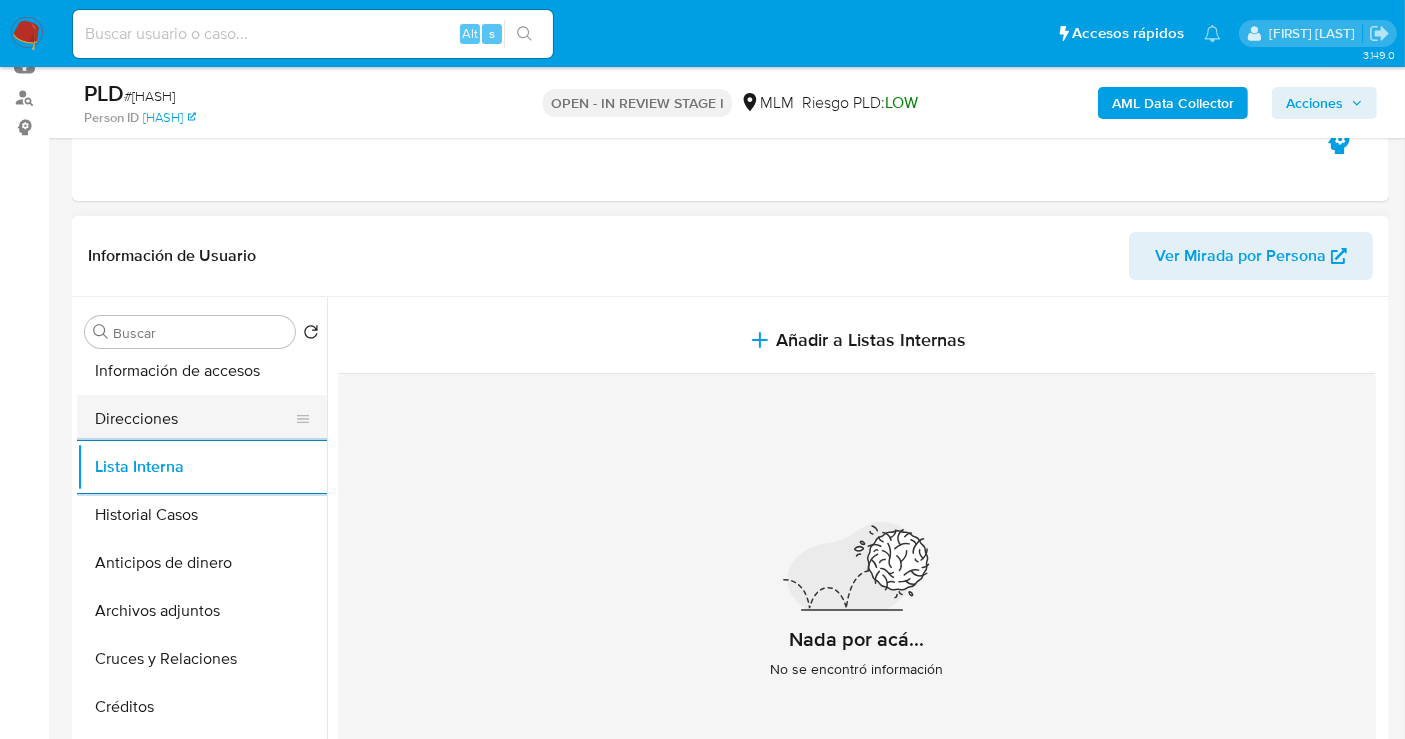 scroll, scrollTop: 222, scrollLeft: 0, axis: vertical 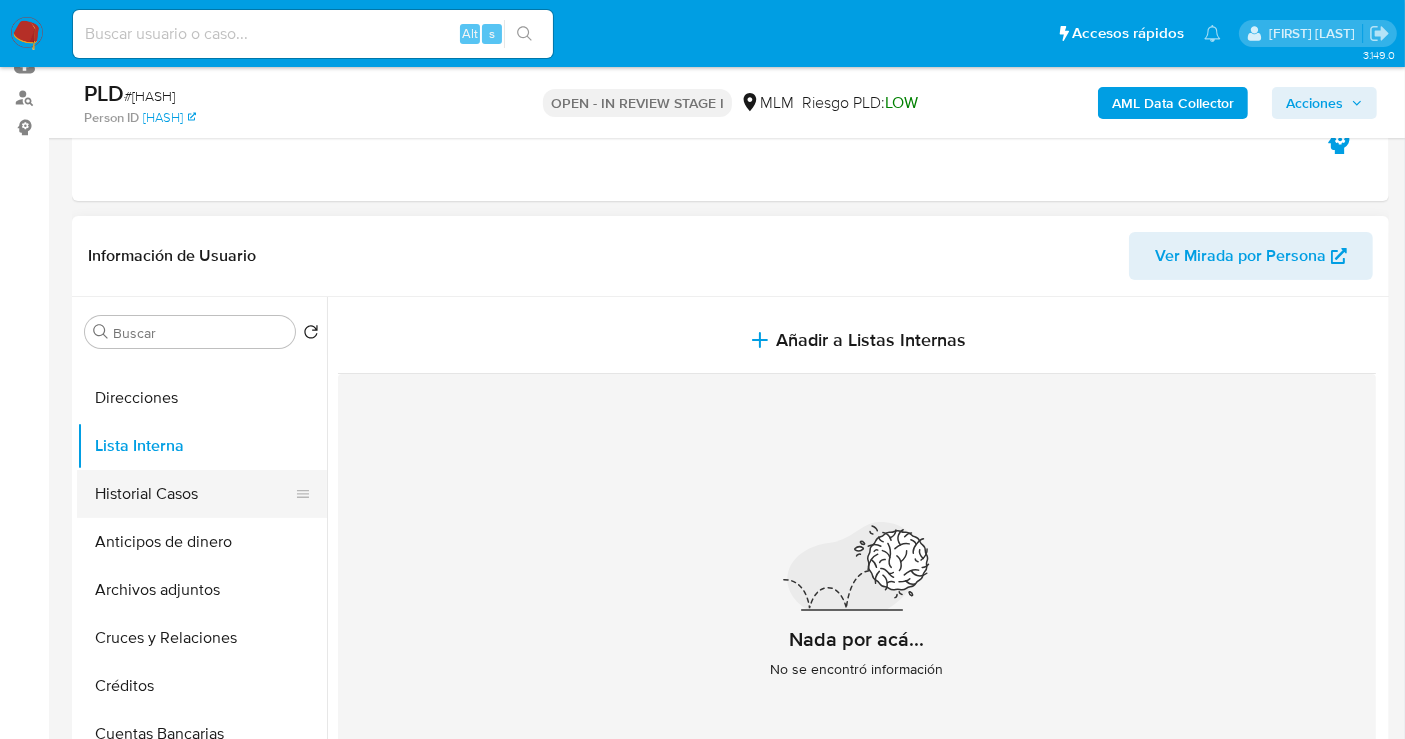 click on "Historial Casos" at bounding box center (194, 494) 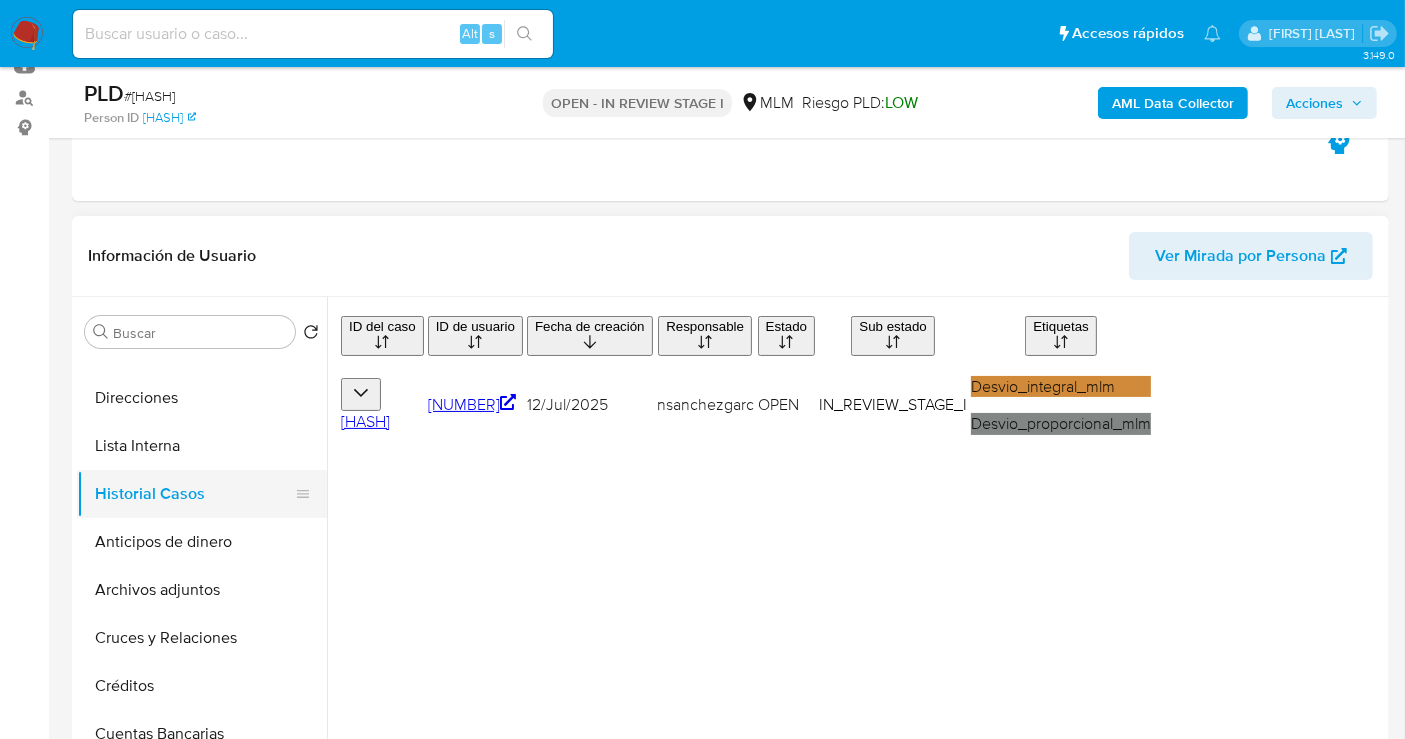 type 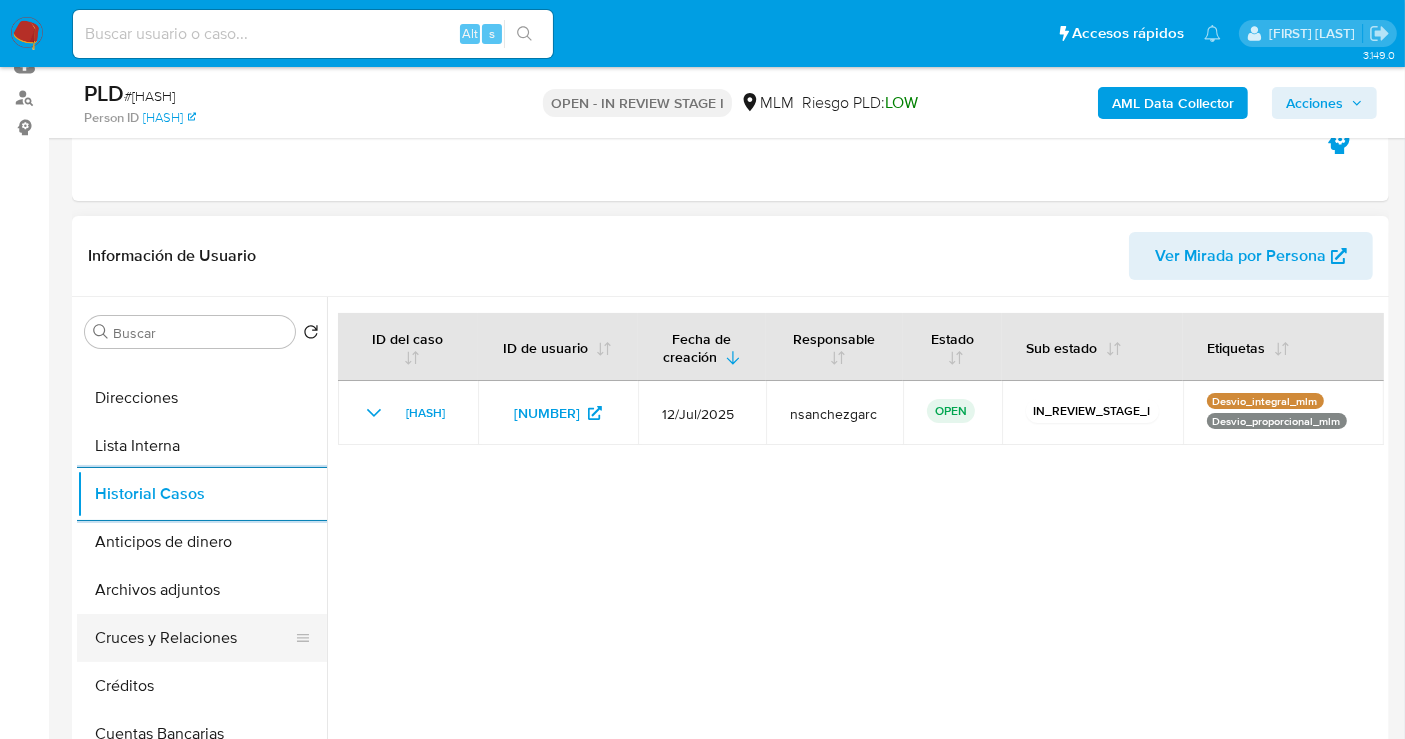 click on "Cruces y Relaciones" at bounding box center [194, 638] 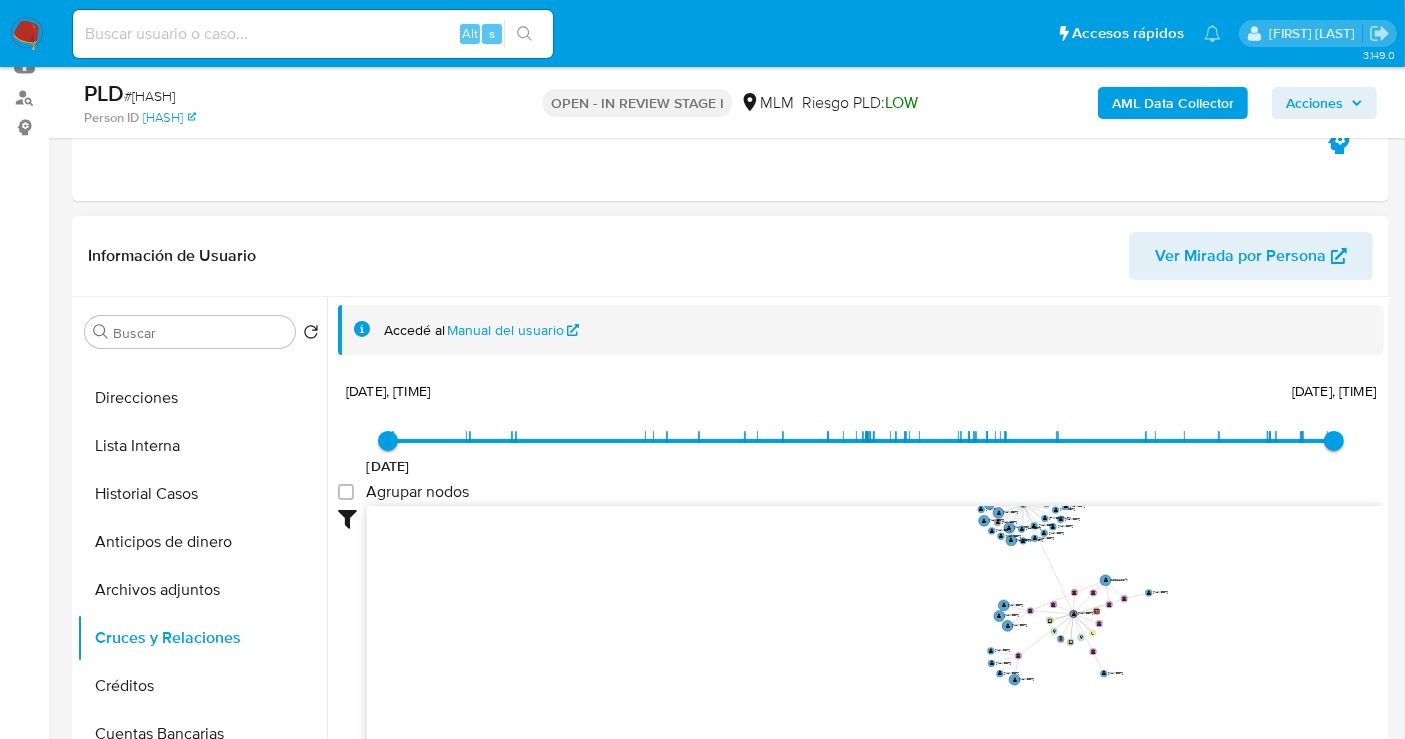 drag, startPoint x: 1217, startPoint y: 691, endPoint x: 1174, endPoint y: 635, distance: 70.60453 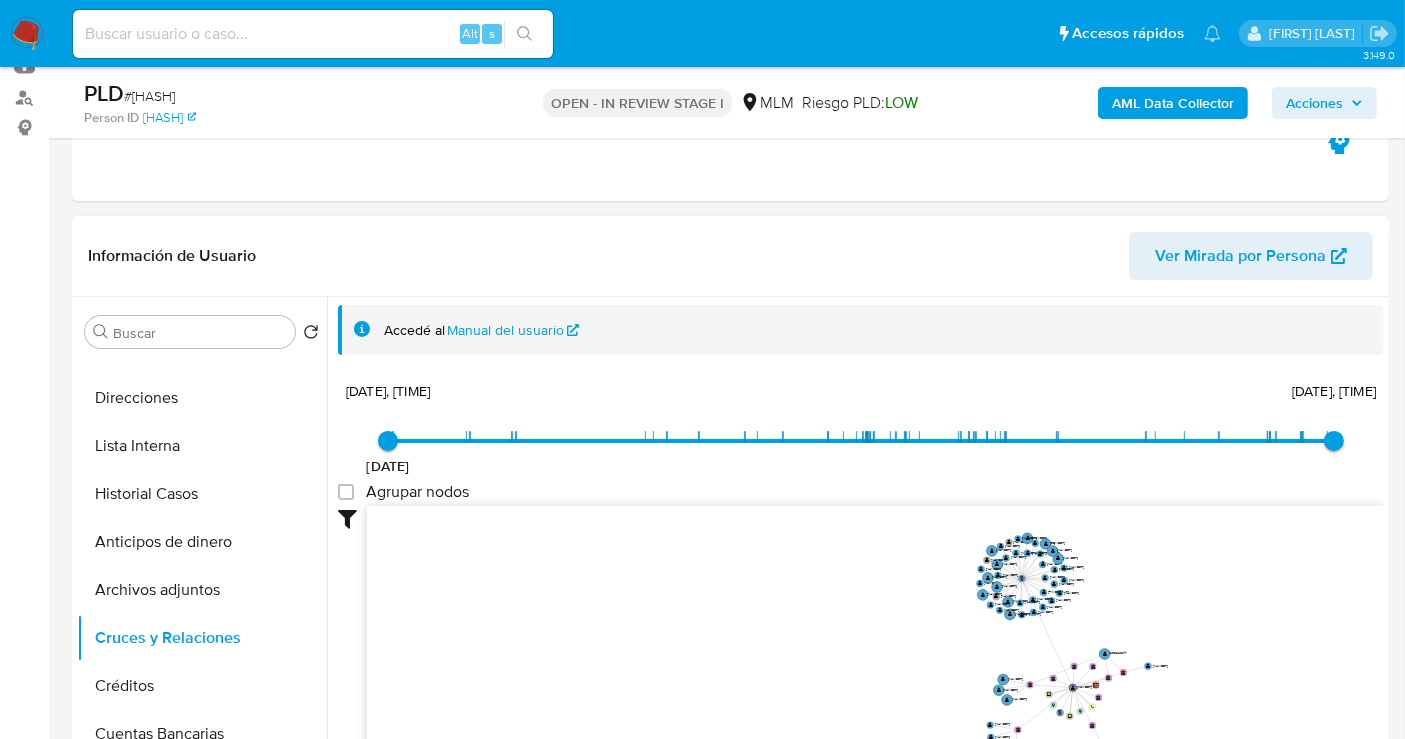 drag, startPoint x: 1076, startPoint y: 575, endPoint x: 1075, endPoint y: 650, distance: 75.00667 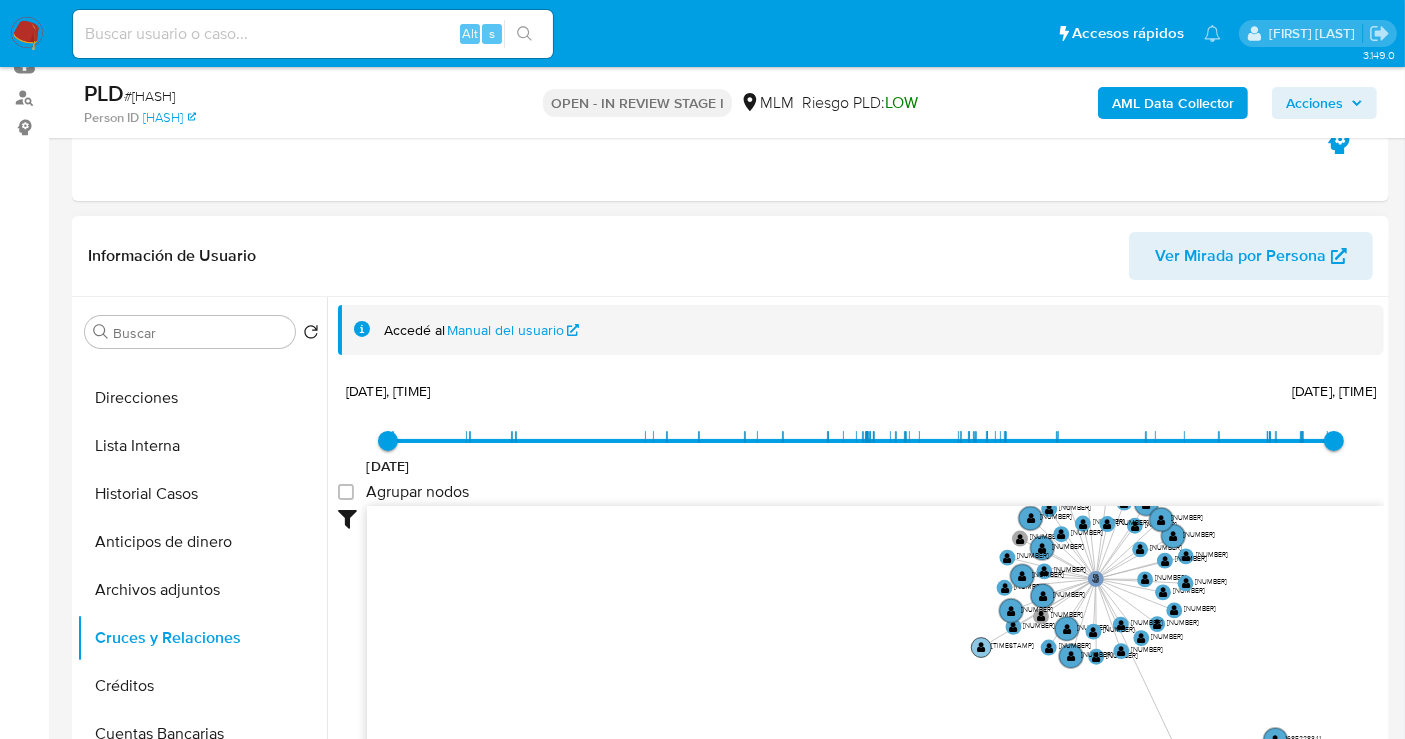 drag, startPoint x: 1128, startPoint y: 612, endPoint x: 965, endPoint y: 647, distance: 166.71533 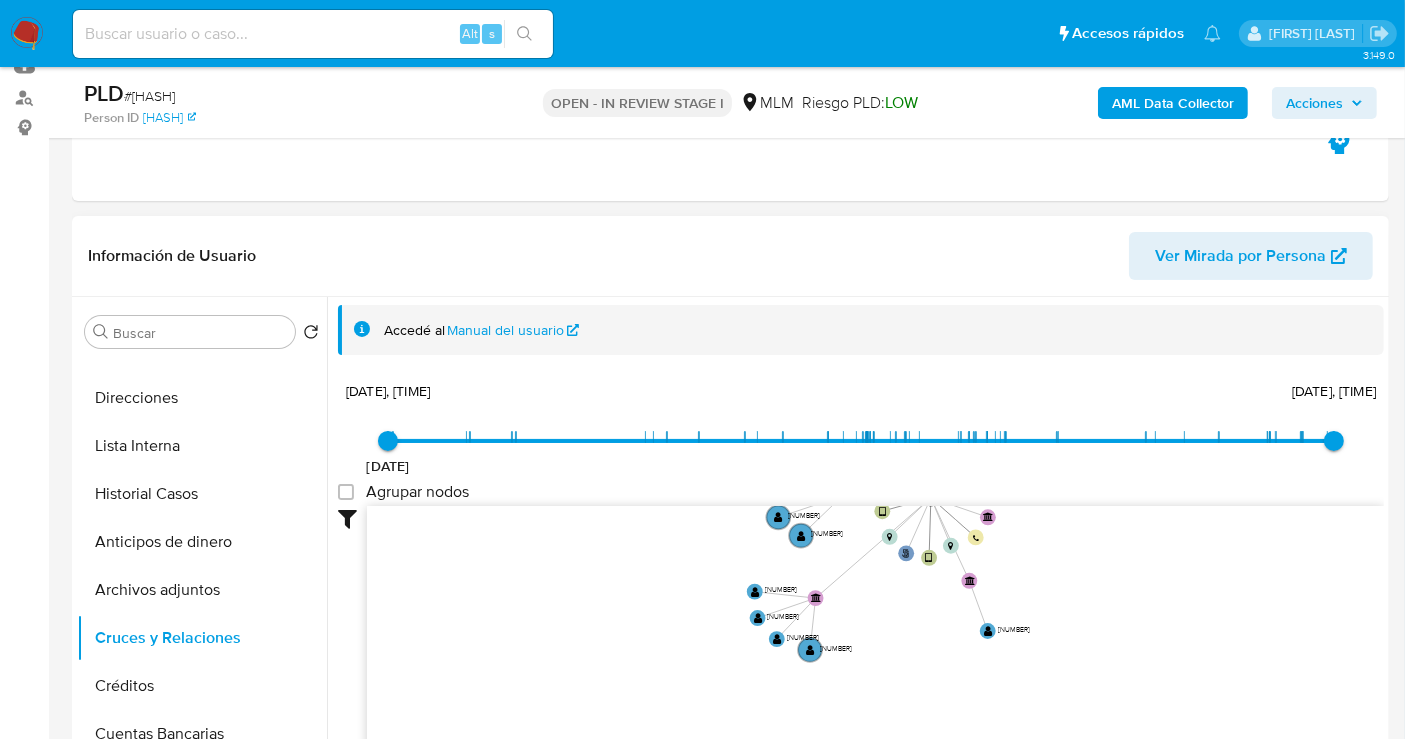 drag, startPoint x: 1274, startPoint y: 611, endPoint x: 984, endPoint y: 303, distance: 423.04138 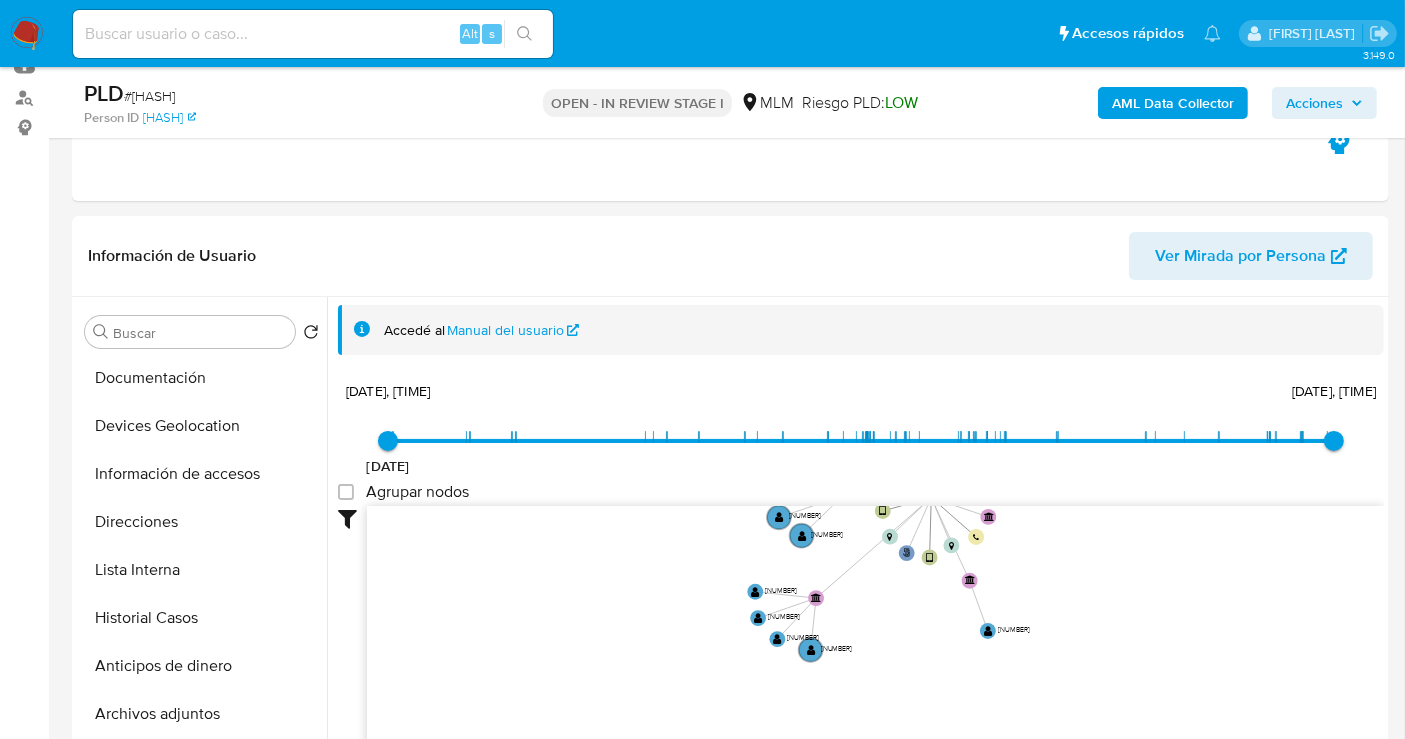 scroll, scrollTop: 0, scrollLeft: 0, axis: both 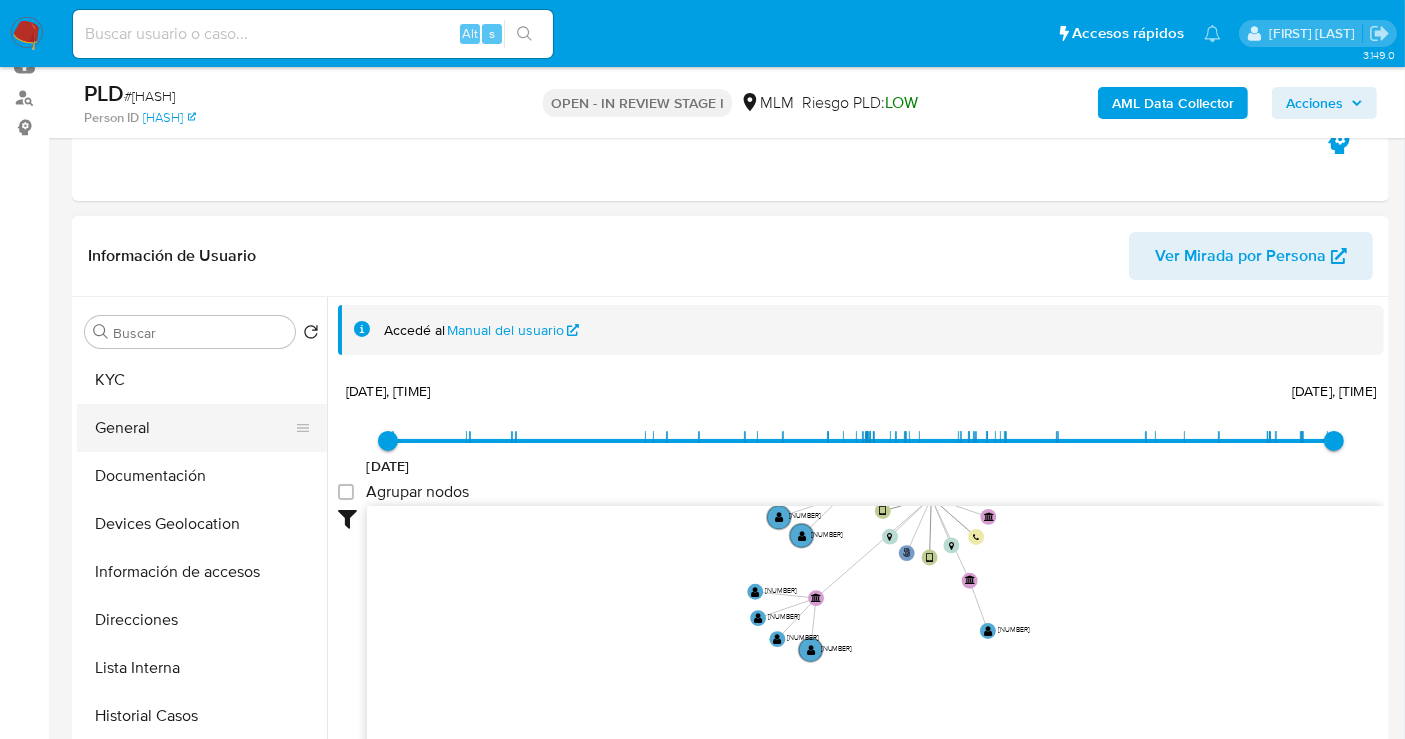 click on "General" at bounding box center (194, 428) 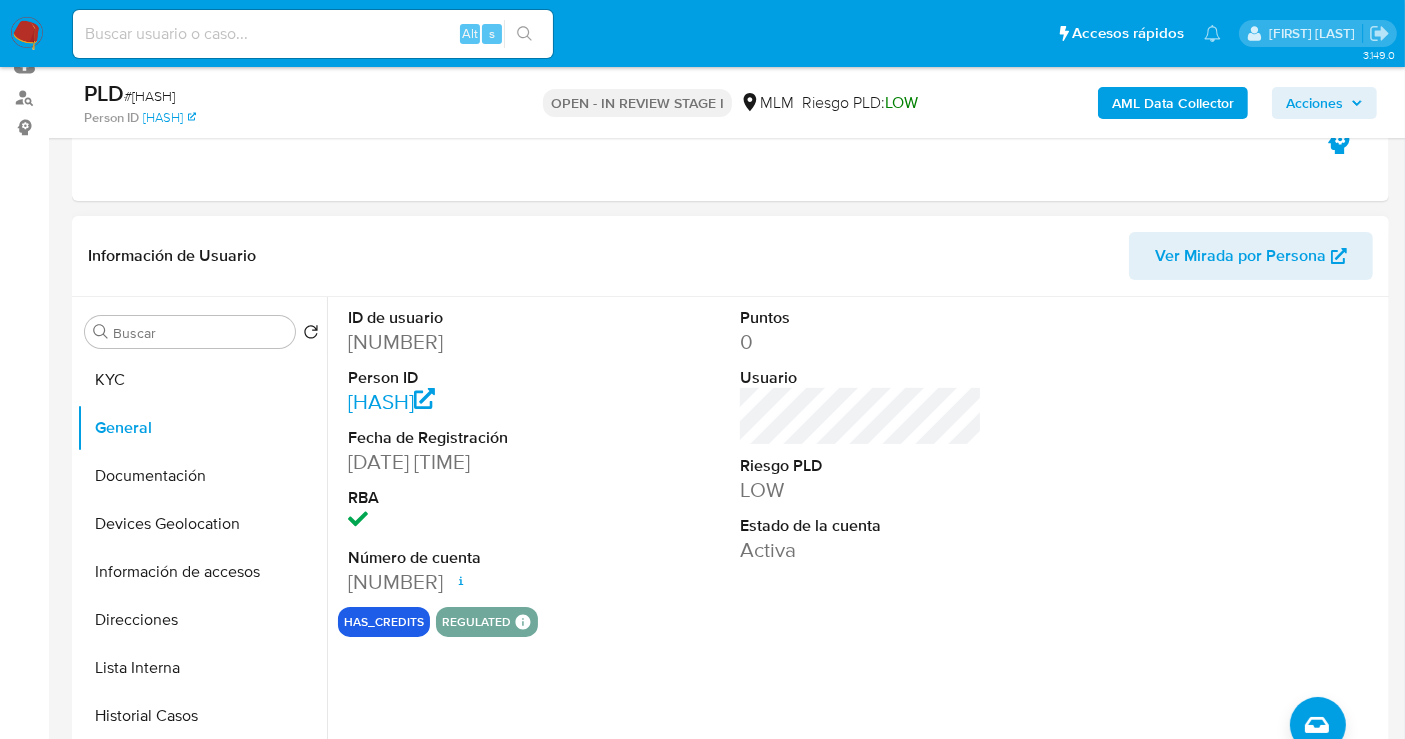 drag, startPoint x: 393, startPoint y: 608, endPoint x: 605, endPoint y: 615, distance: 212.11554 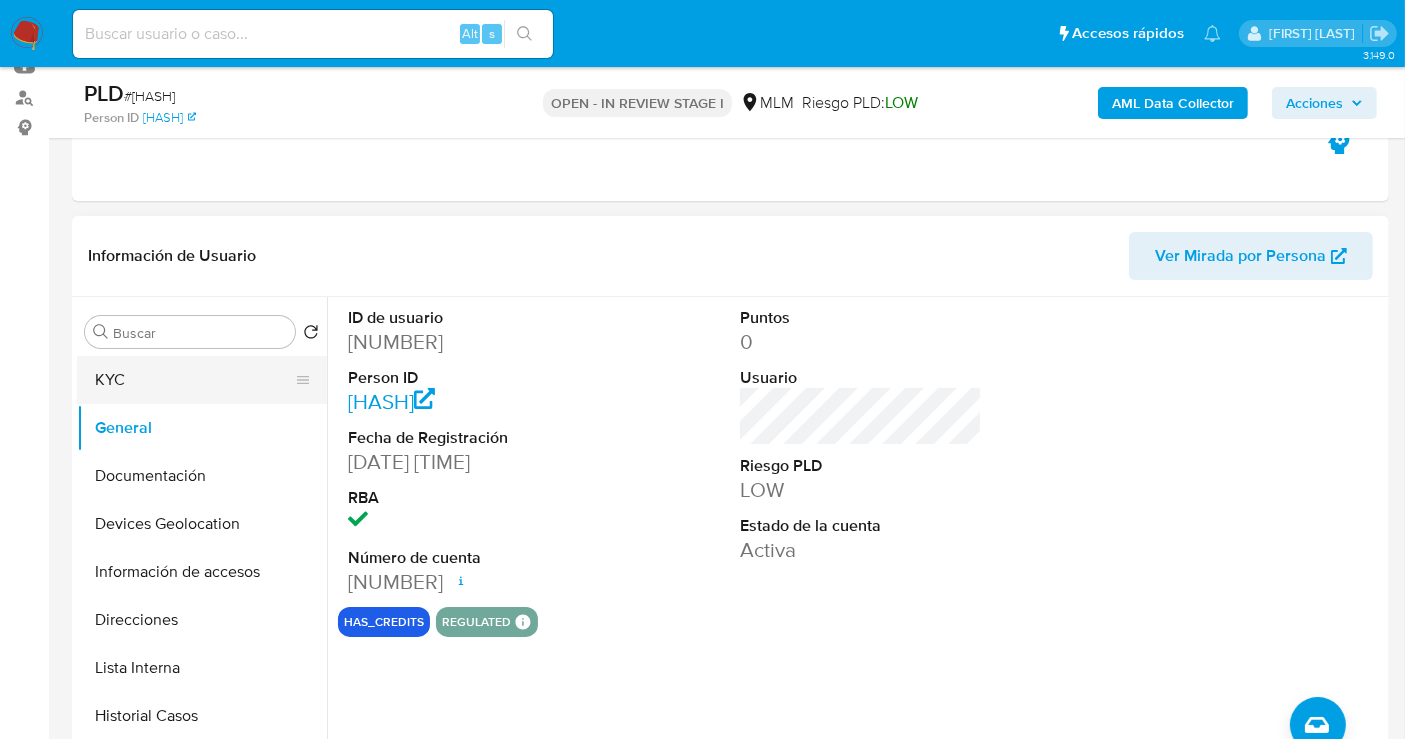 click on "KYC" at bounding box center (194, 380) 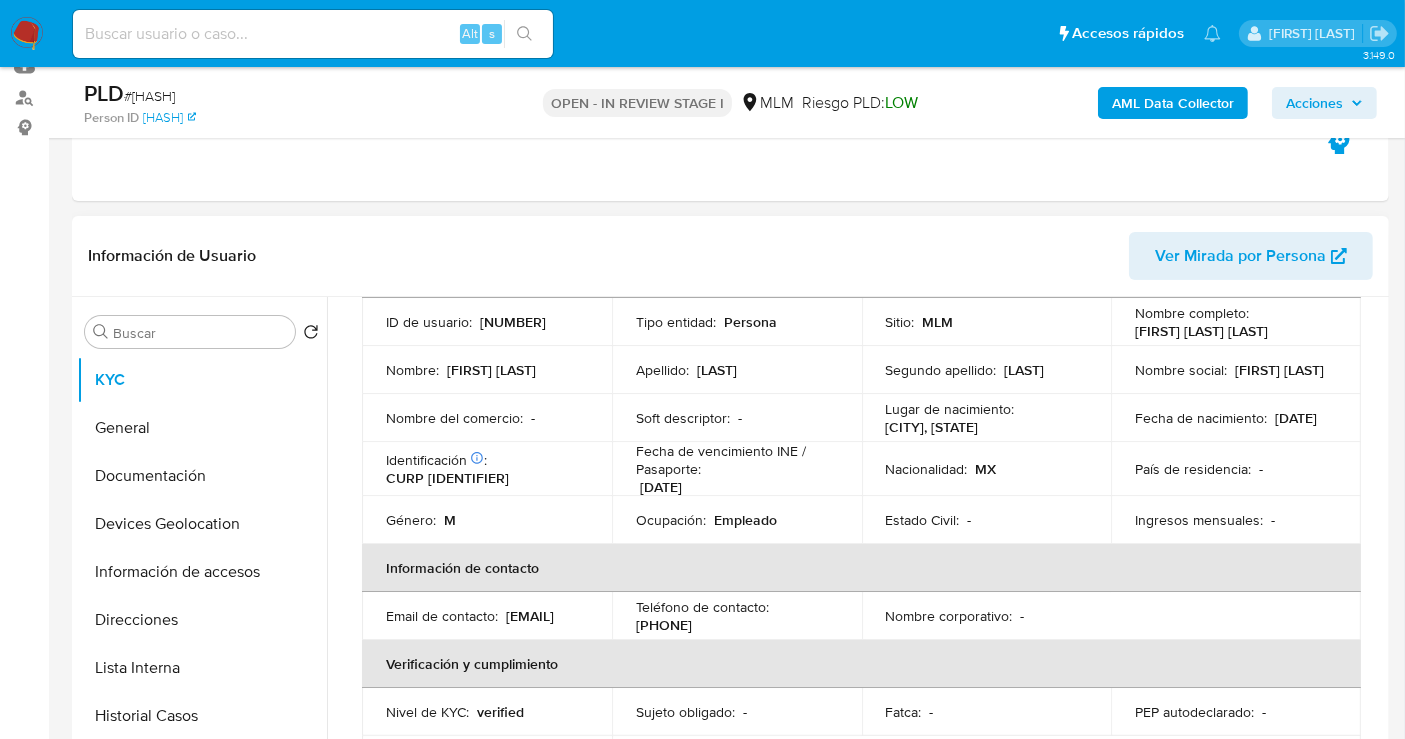 scroll, scrollTop: 222, scrollLeft: 0, axis: vertical 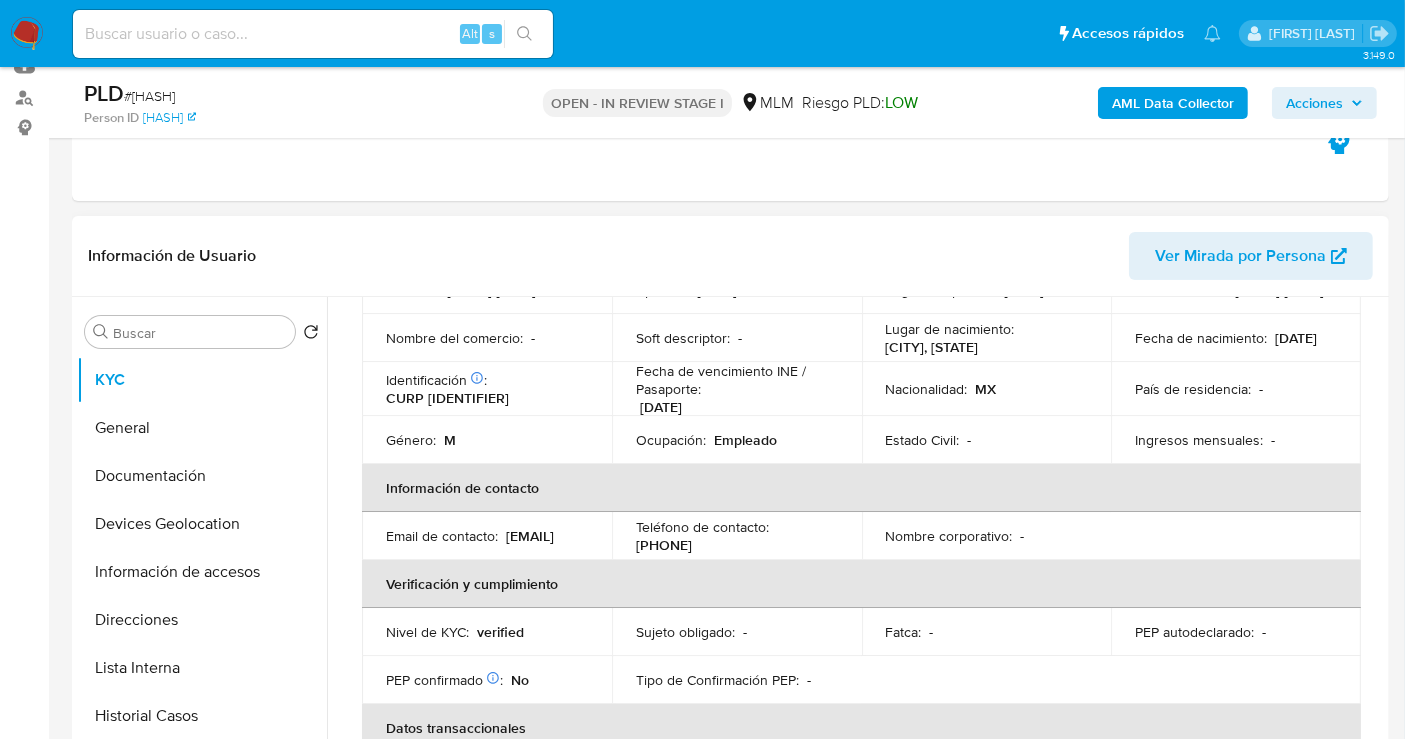 drag, startPoint x: 540, startPoint y: 543, endPoint x: 377, endPoint y: 543, distance: 163 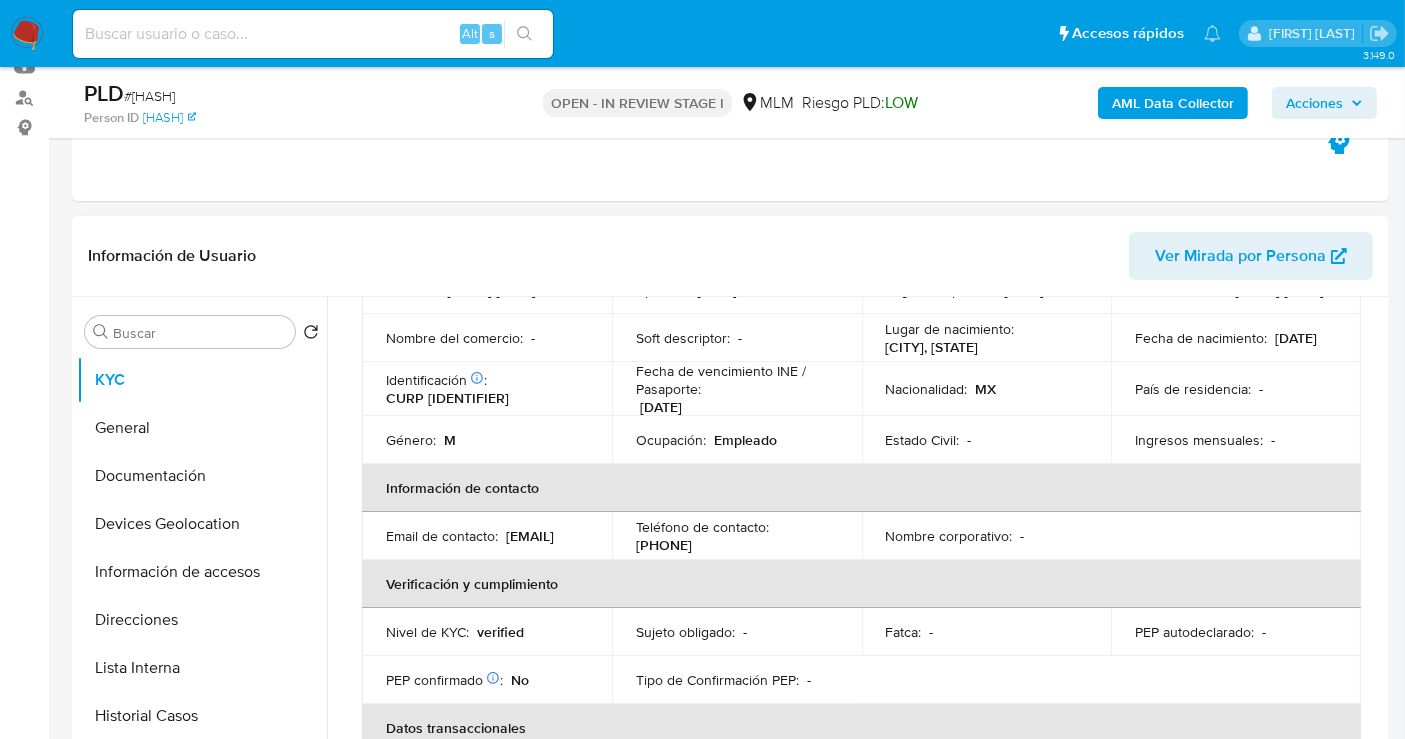 drag, startPoint x: 724, startPoint y: 547, endPoint x: 622, endPoint y: 544, distance: 102.044106 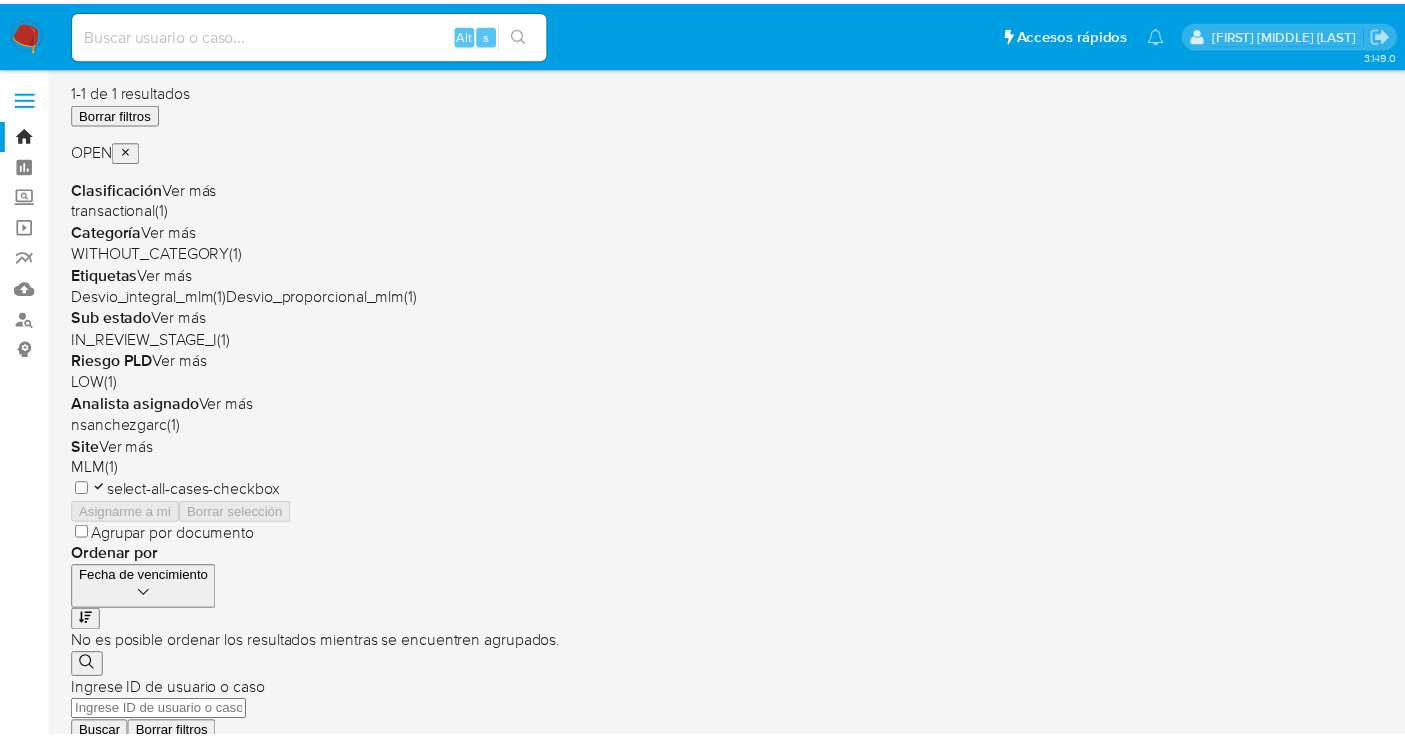 scroll, scrollTop: 0, scrollLeft: 0, axis: both 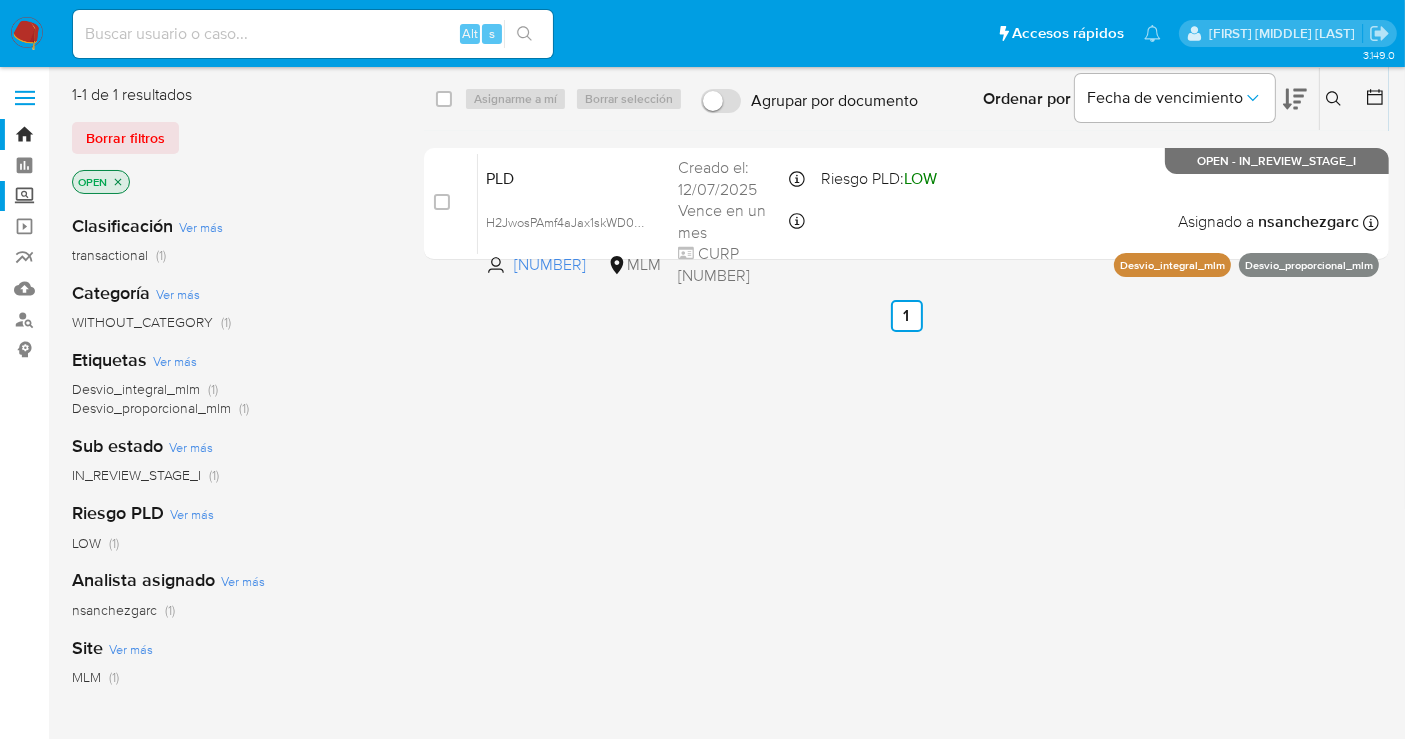click on "Screening" at bounding box center (119, 196) 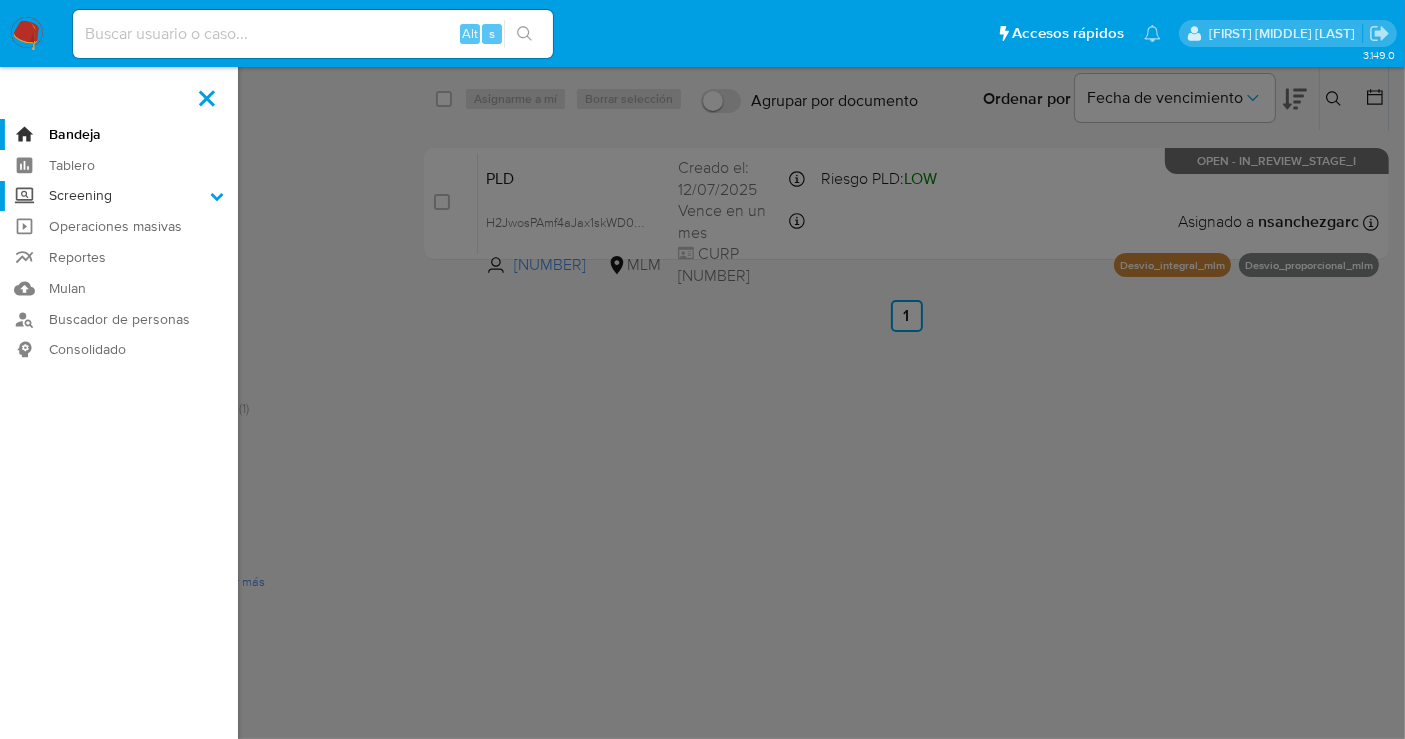 click on "Screening" at bounding box center [0, 0] 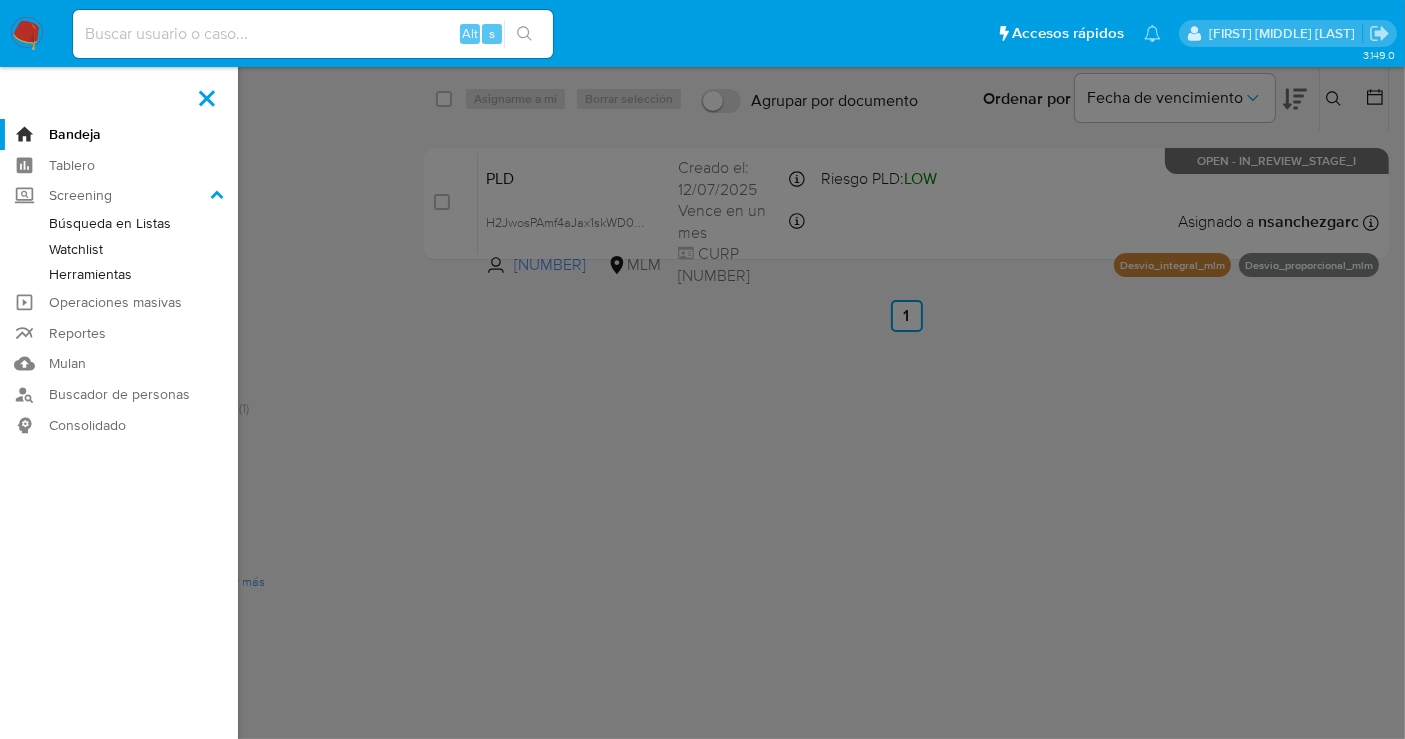 click on "Herramientas" at bounding box center (119, 274) 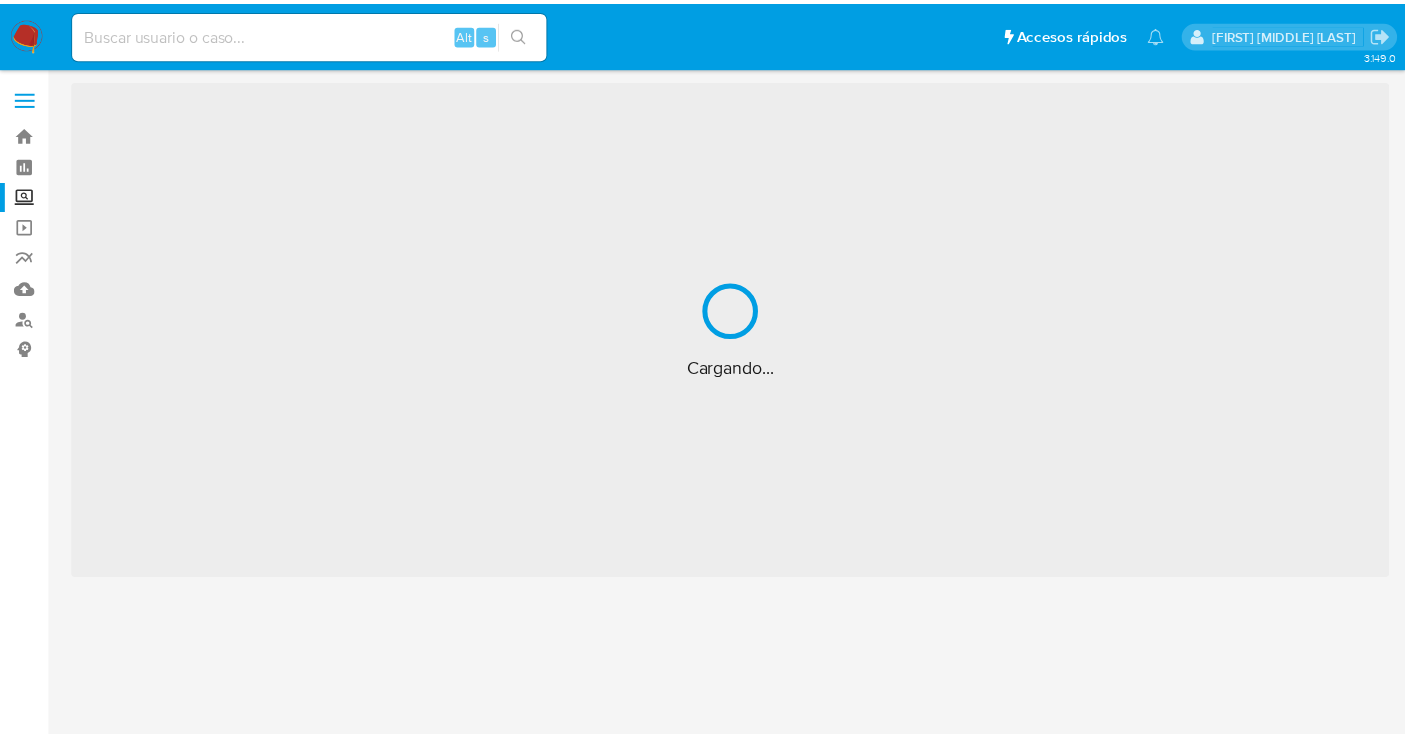 scroll, scrollTop: 0, scrollLeft: 0, axis: both 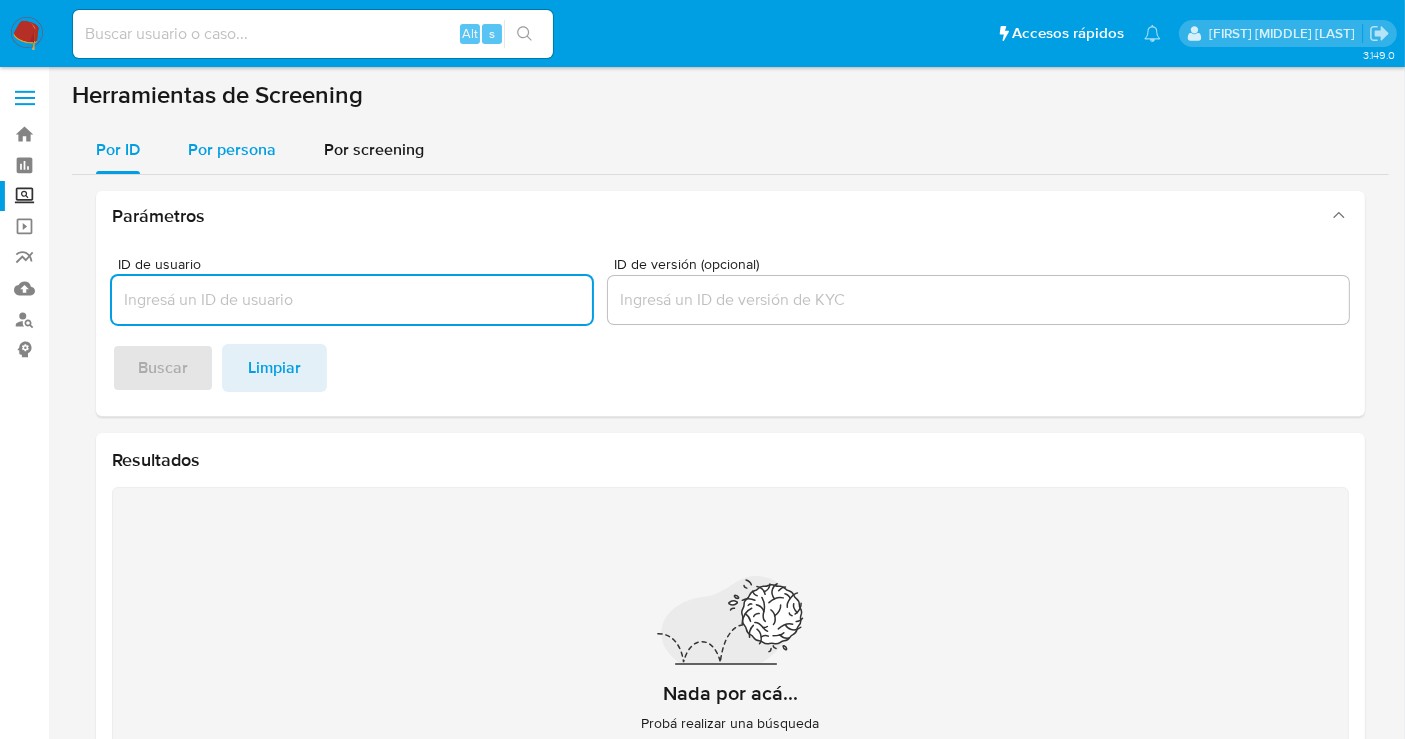 click on "Por persona" at bounding box center (232, 149) 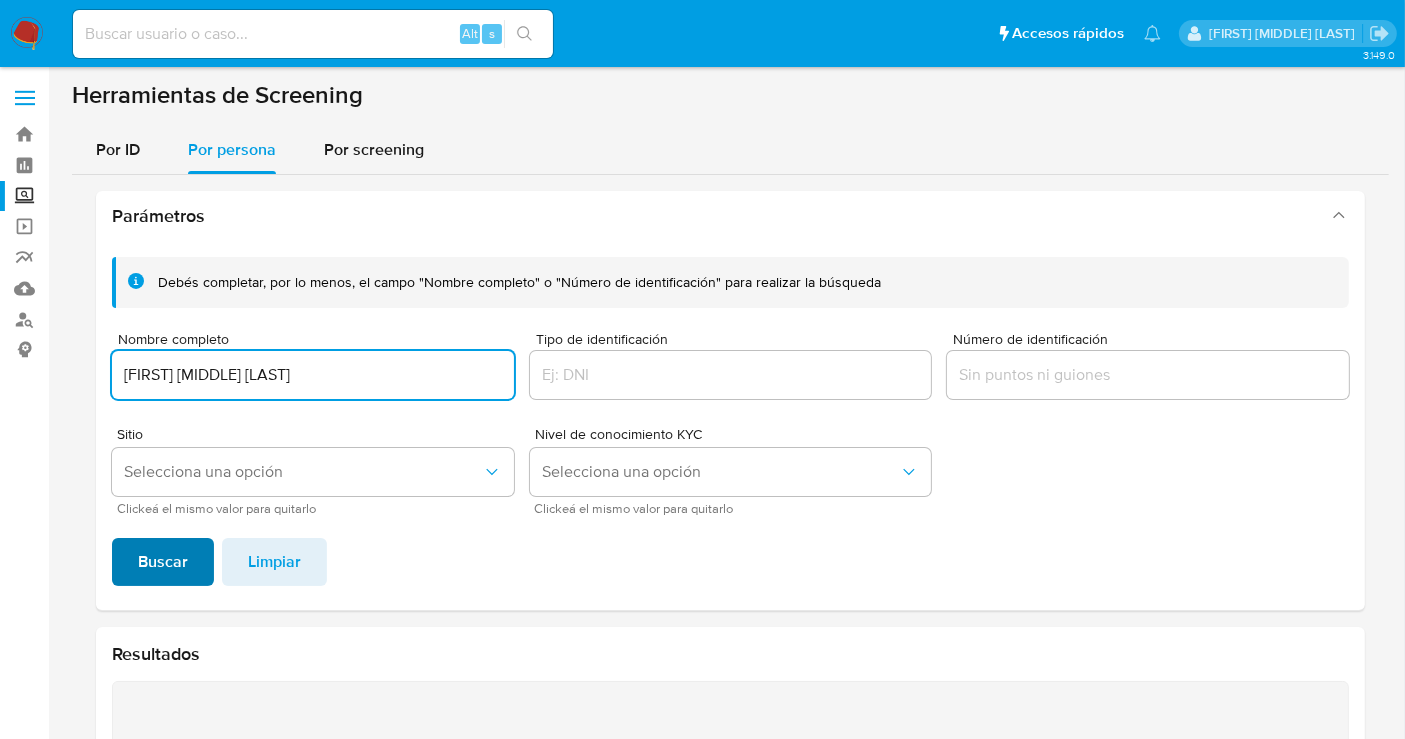 type on "[FIRST] [MIDDLE] [LAST]" 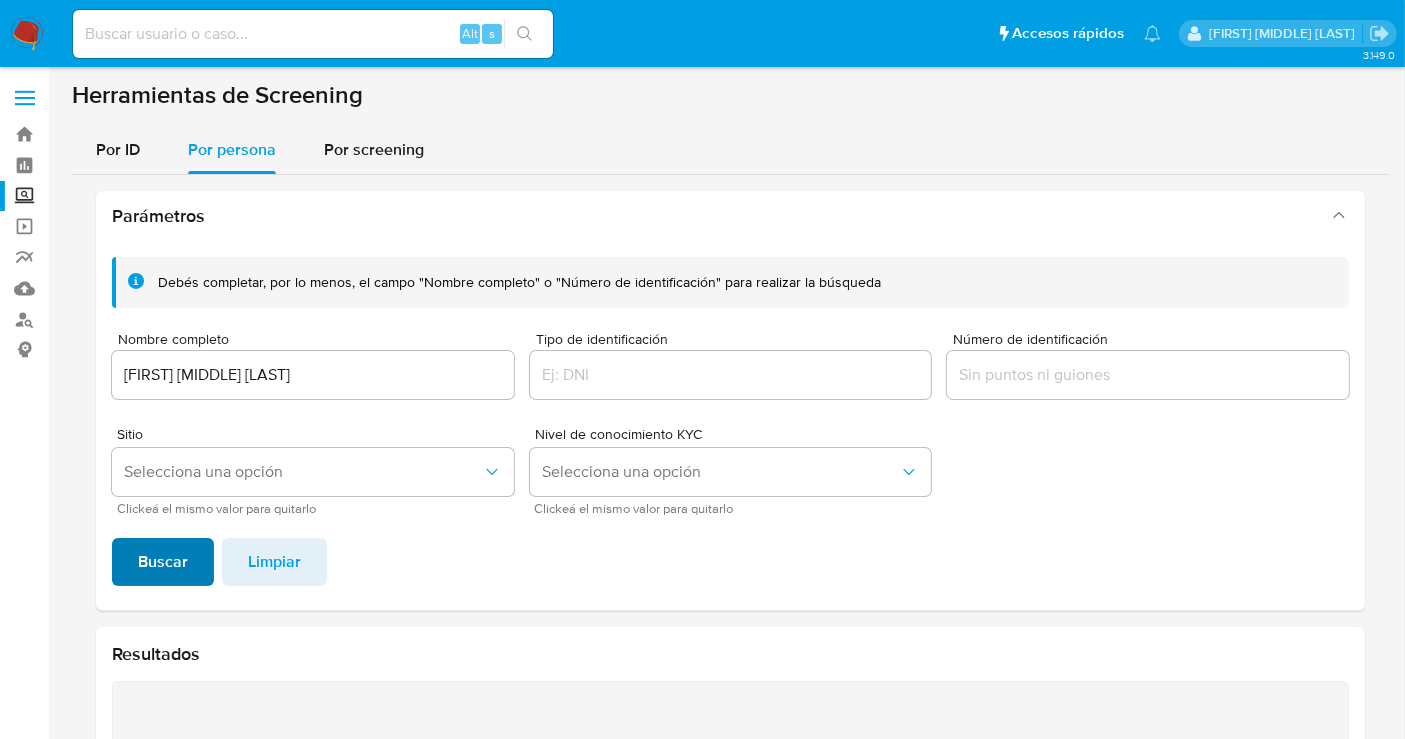 click on "Buscar" at bounding box center (163, 562) 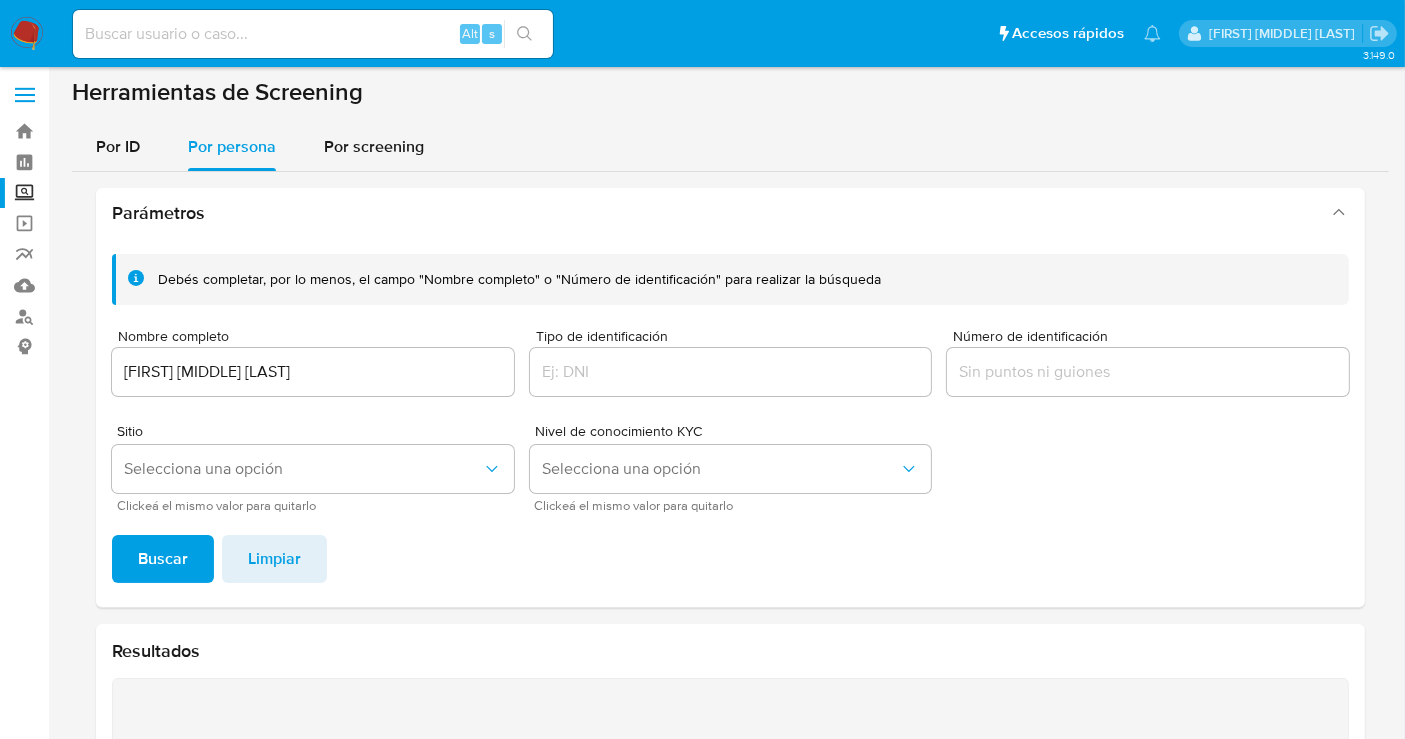 scroll, scrollTop: 2, scrollLeft: 0, axis: vertical 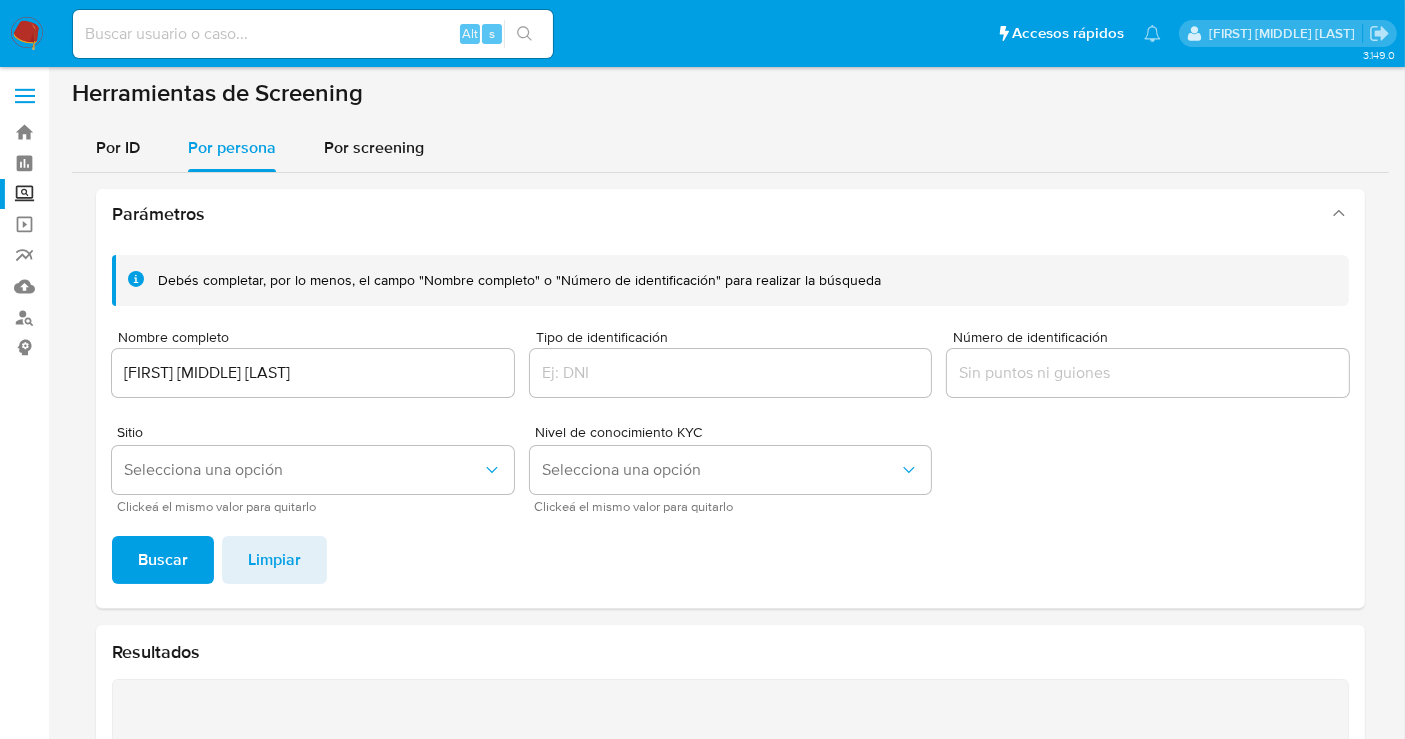type 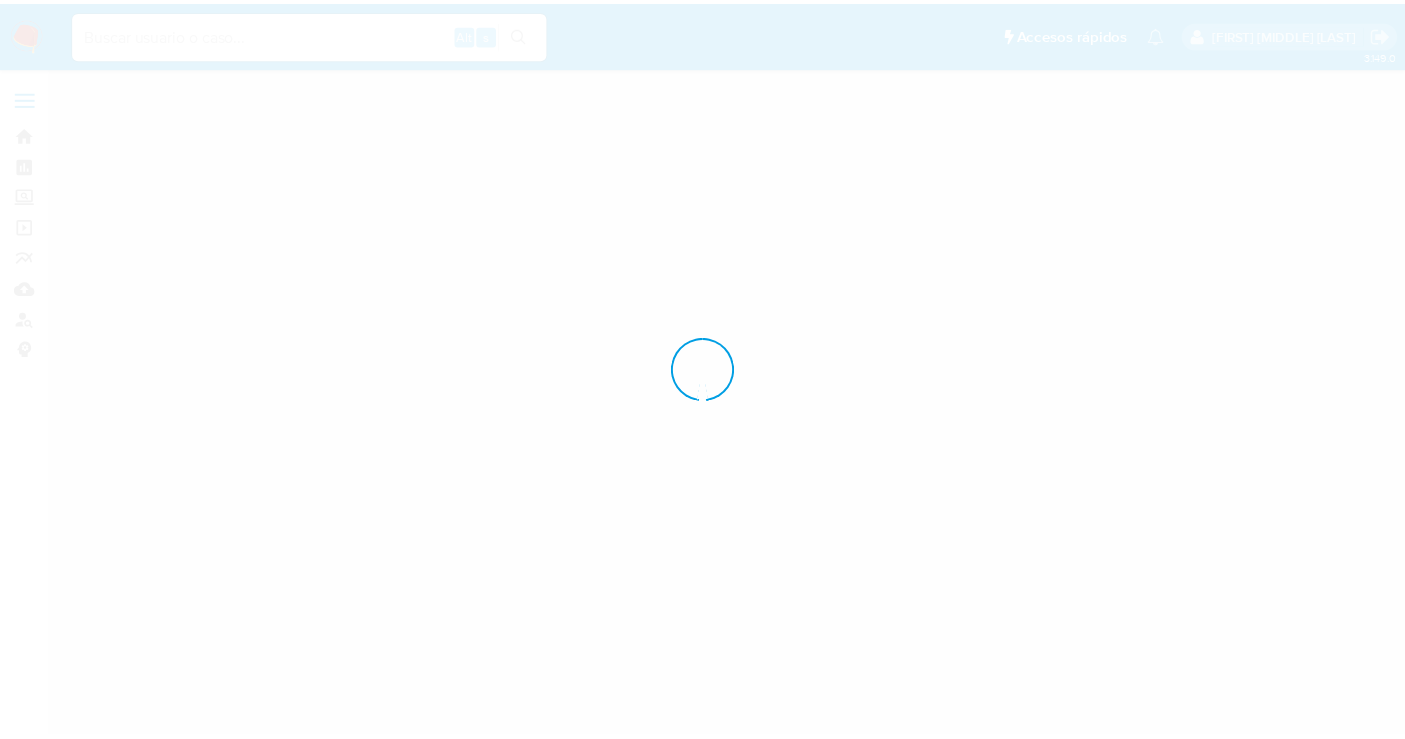 scroll, scrollTop: 0, scrollLeft: 0, axis: both 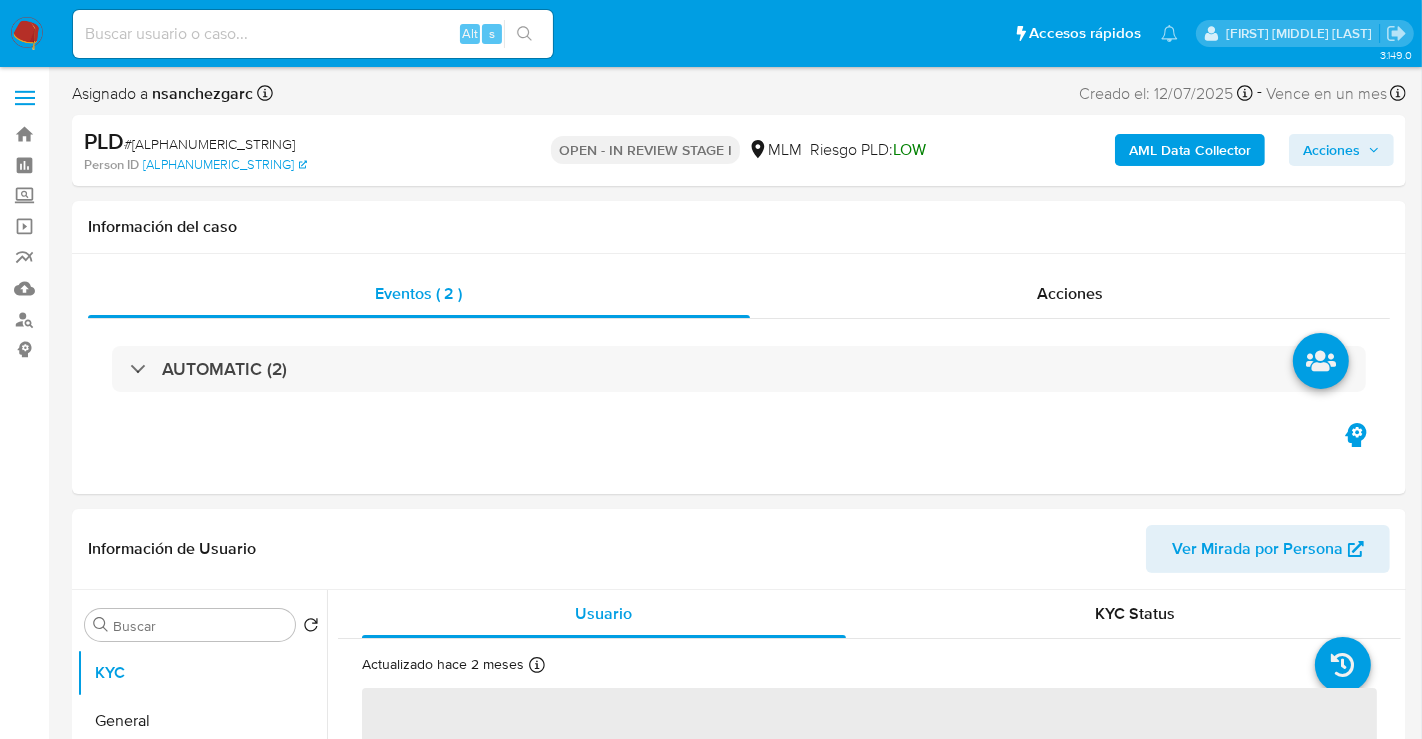 select on "10" 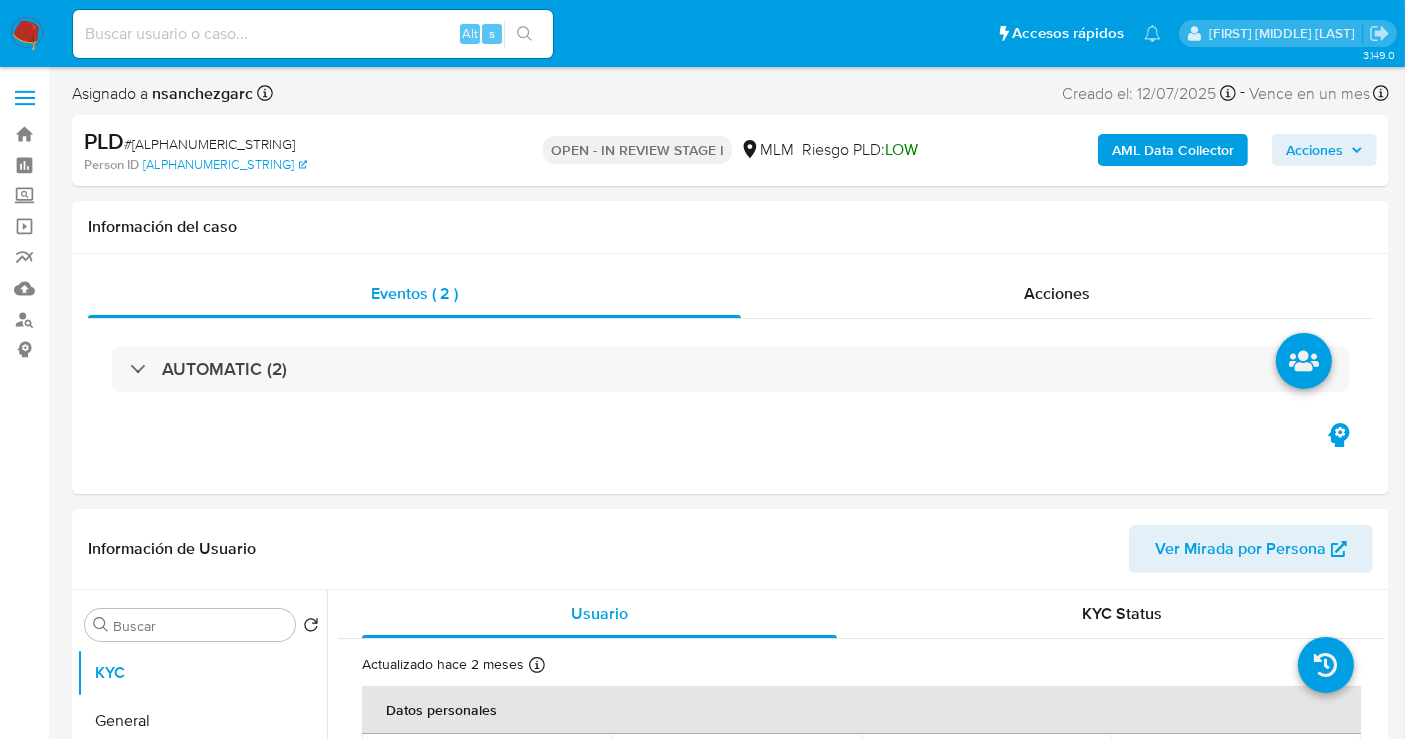 scroll, scrollTop: 333, scrollLeft: 0, axis: vertical 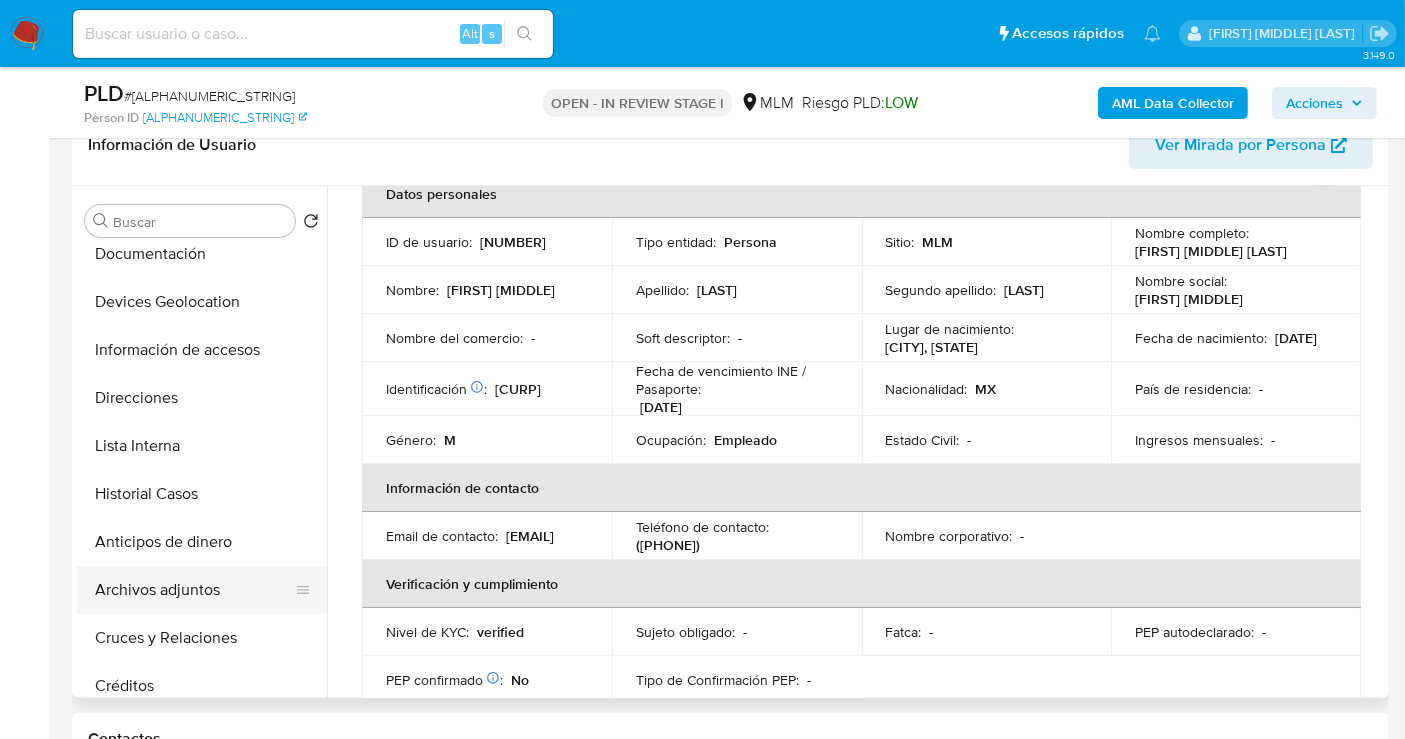 click on "Archivos adjuntos" at bounding box center [194, 590] 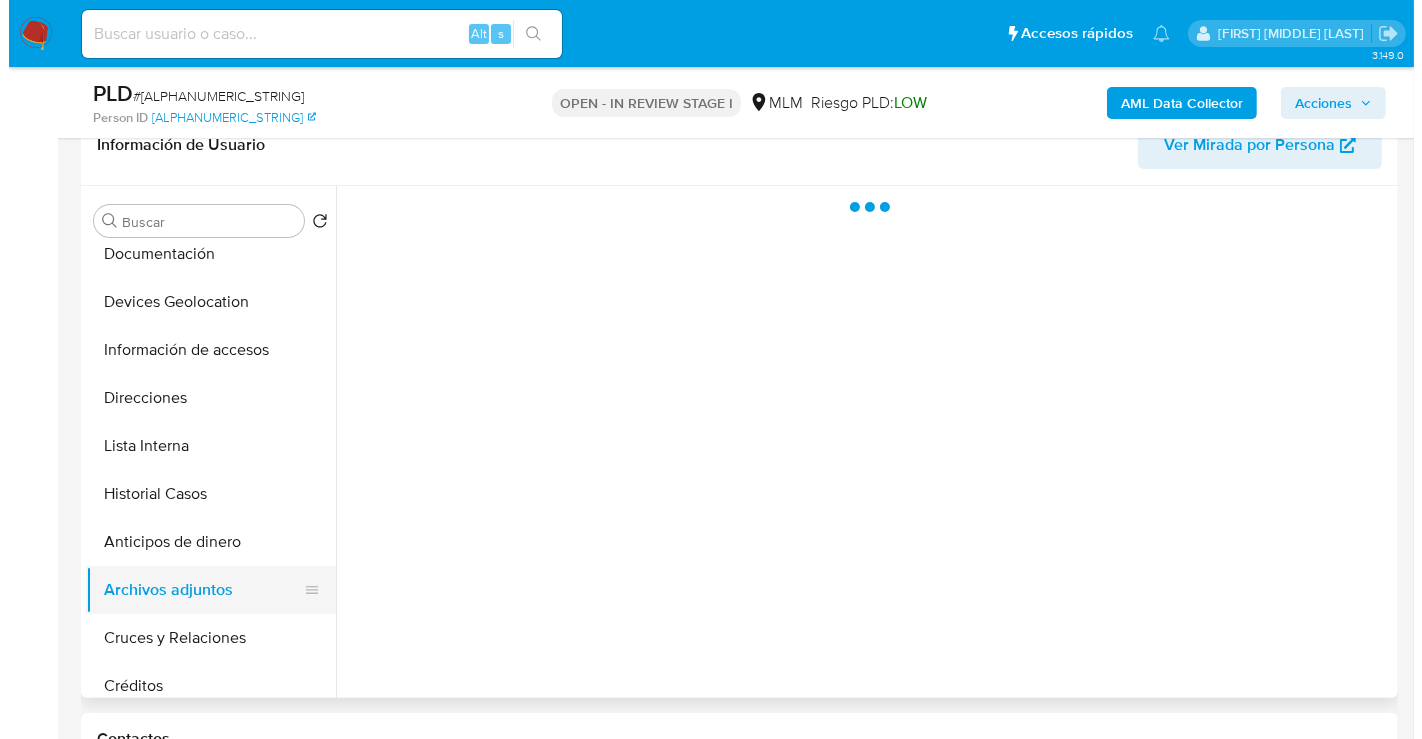 scroll, scrollTop: 0, scrollLeft: 0, axis: both 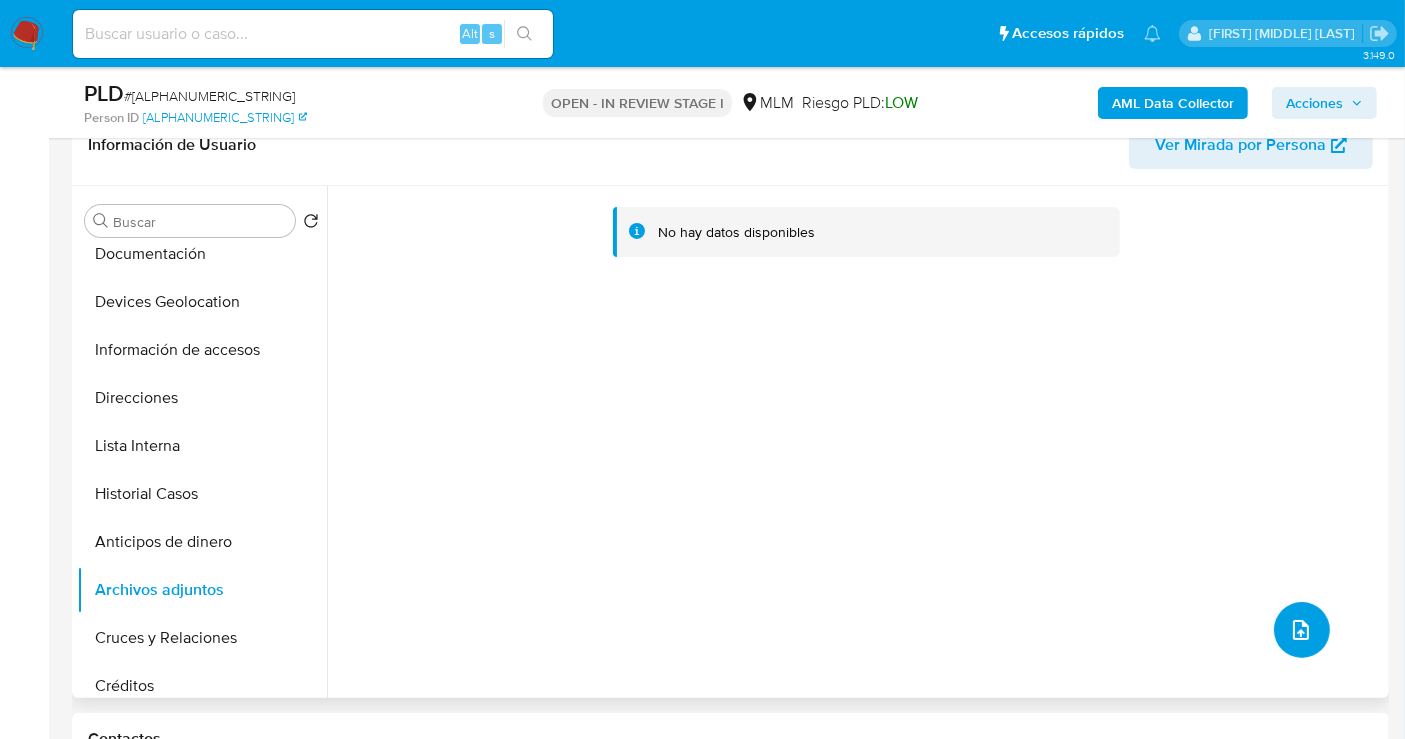click 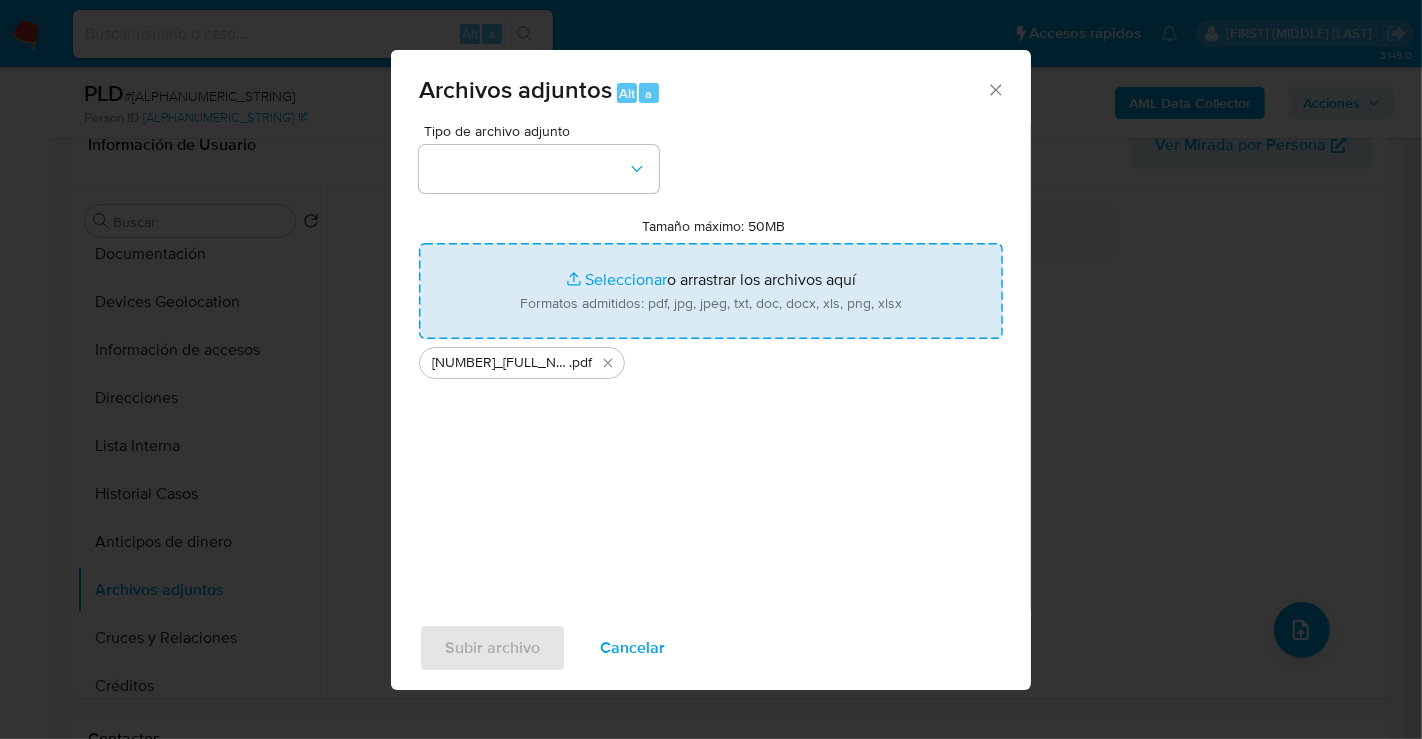 type on "C:\fakepath\178078244_JUAN CARLOS MELENDREZ CRUZ_JUL25.xlsx" 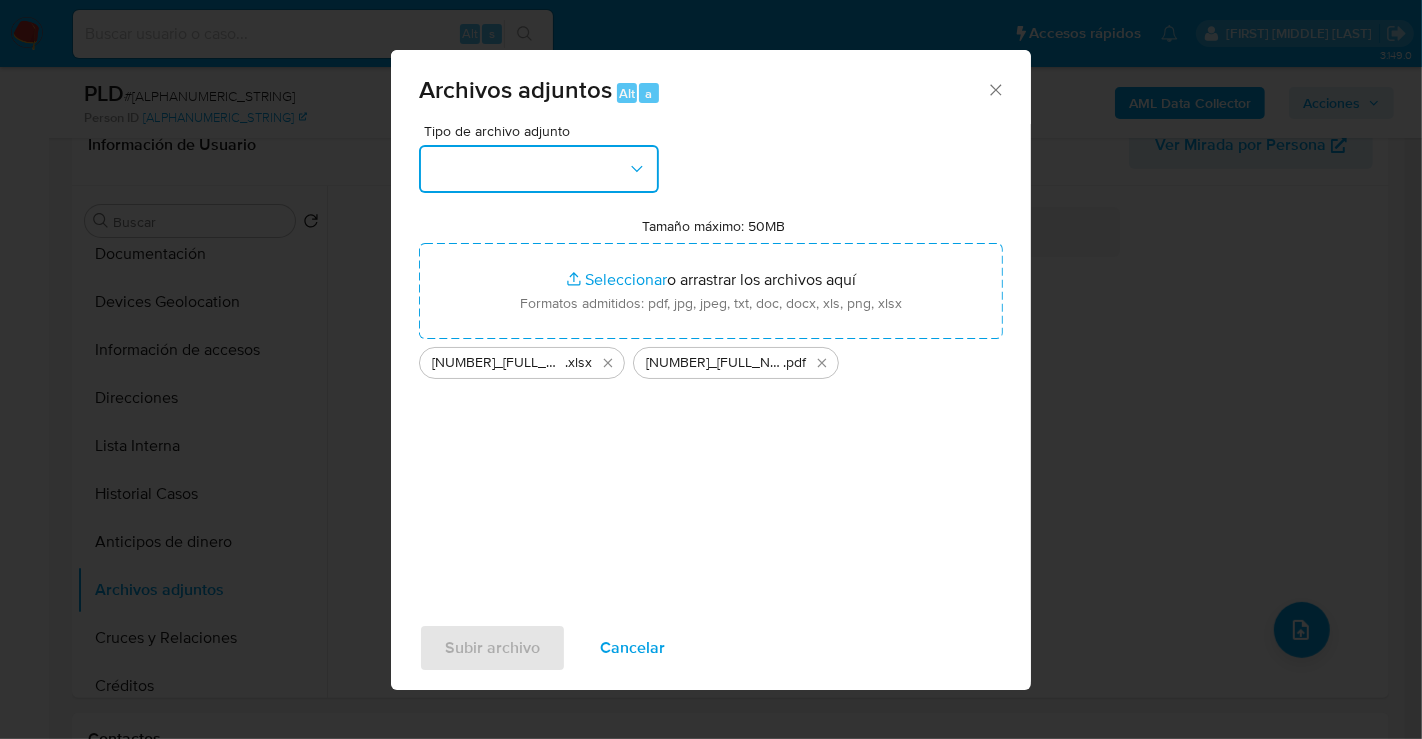 click at bounding box center [539, 169] 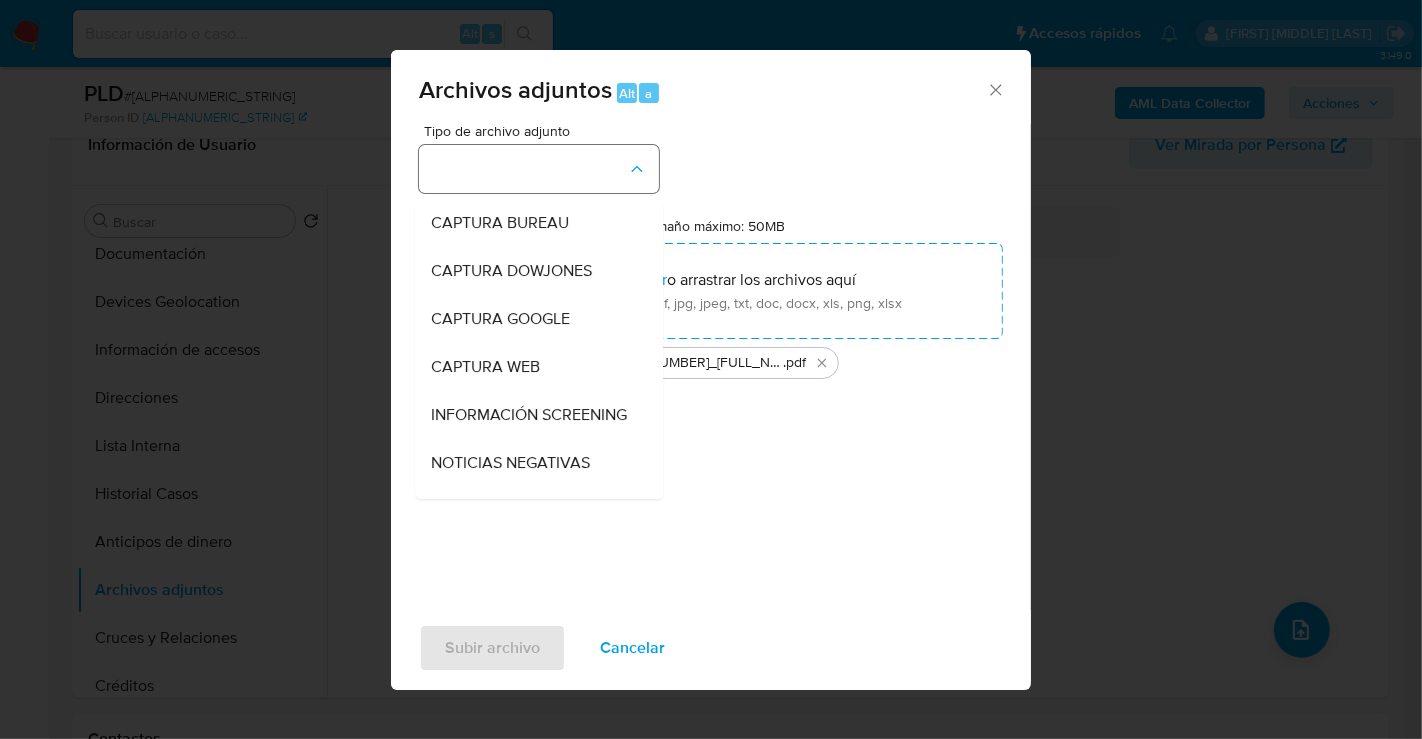 type 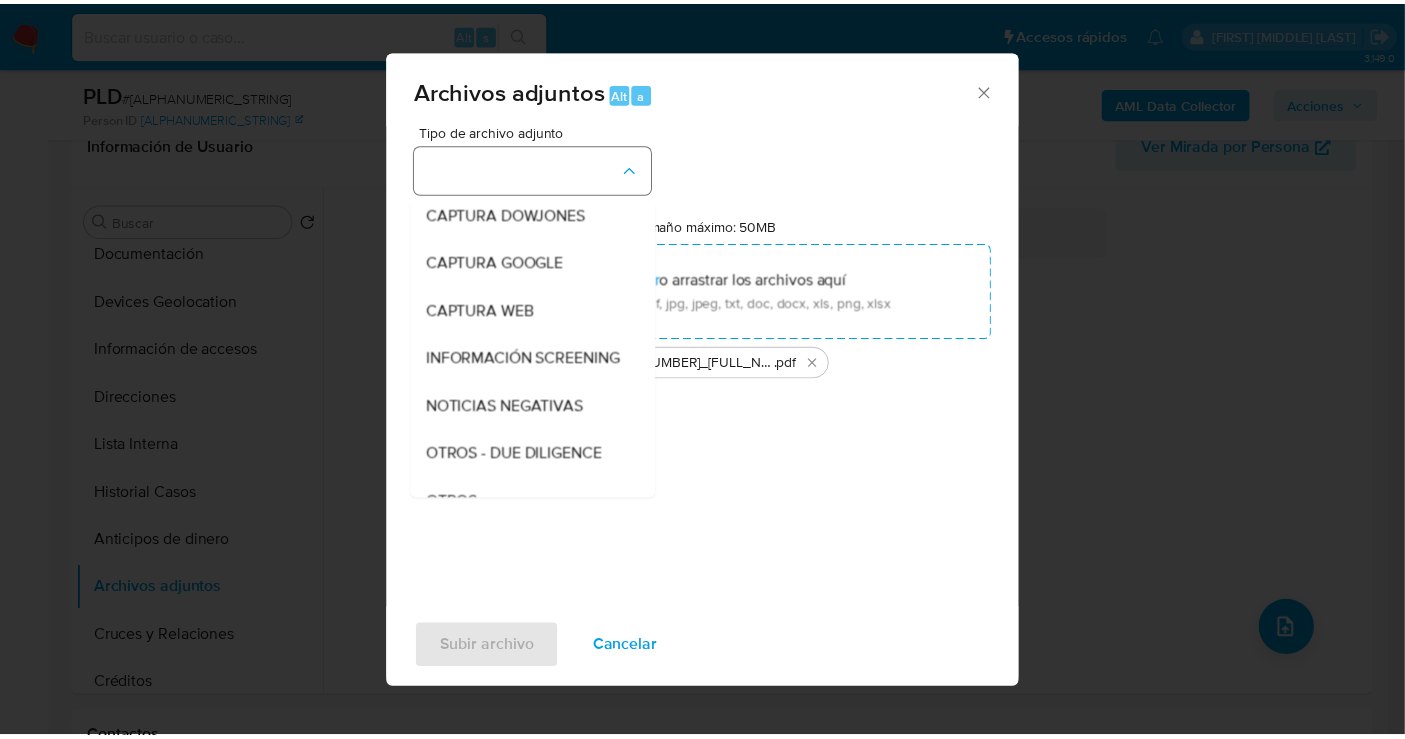 scroll, scrollTop: 103, scrollLeft: 0, axis: vertical 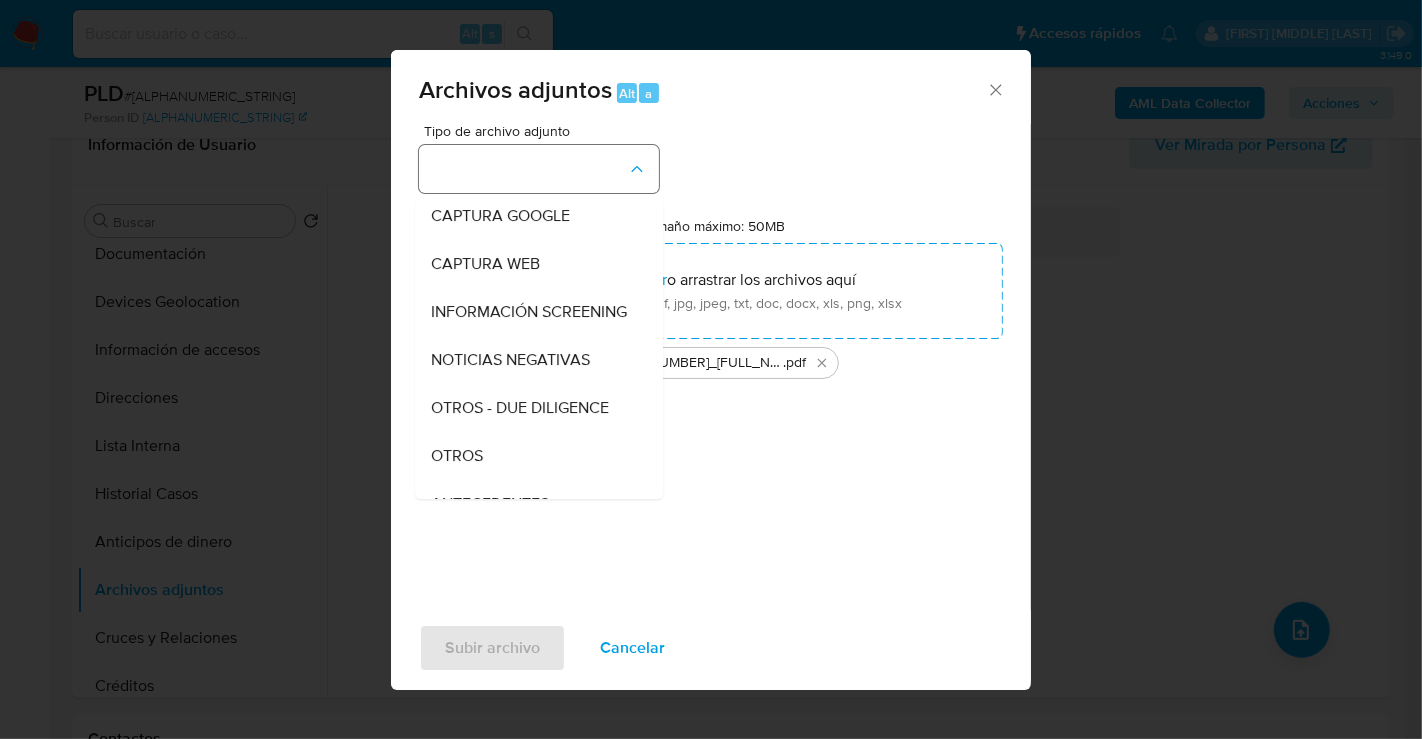 type 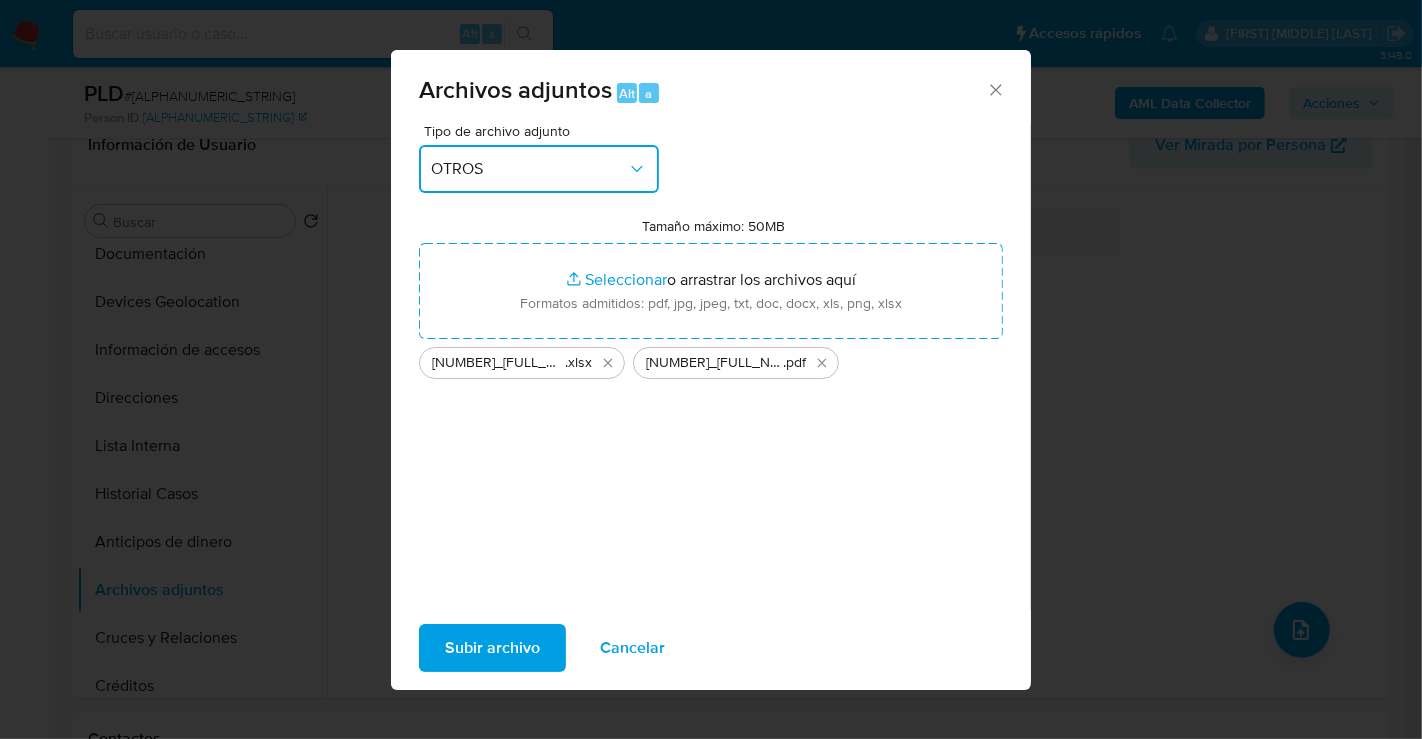 type 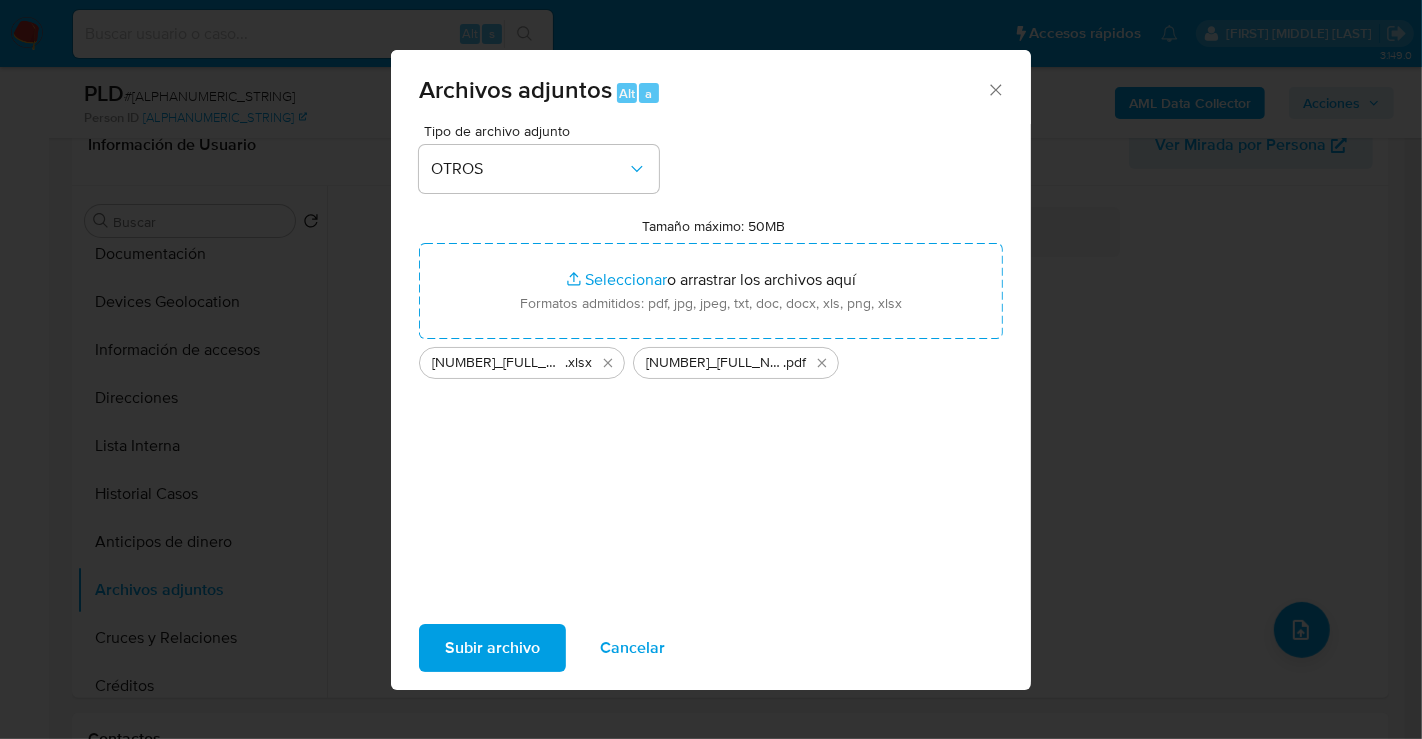 click on "Subir archivo" at bounding box center (492, 648) 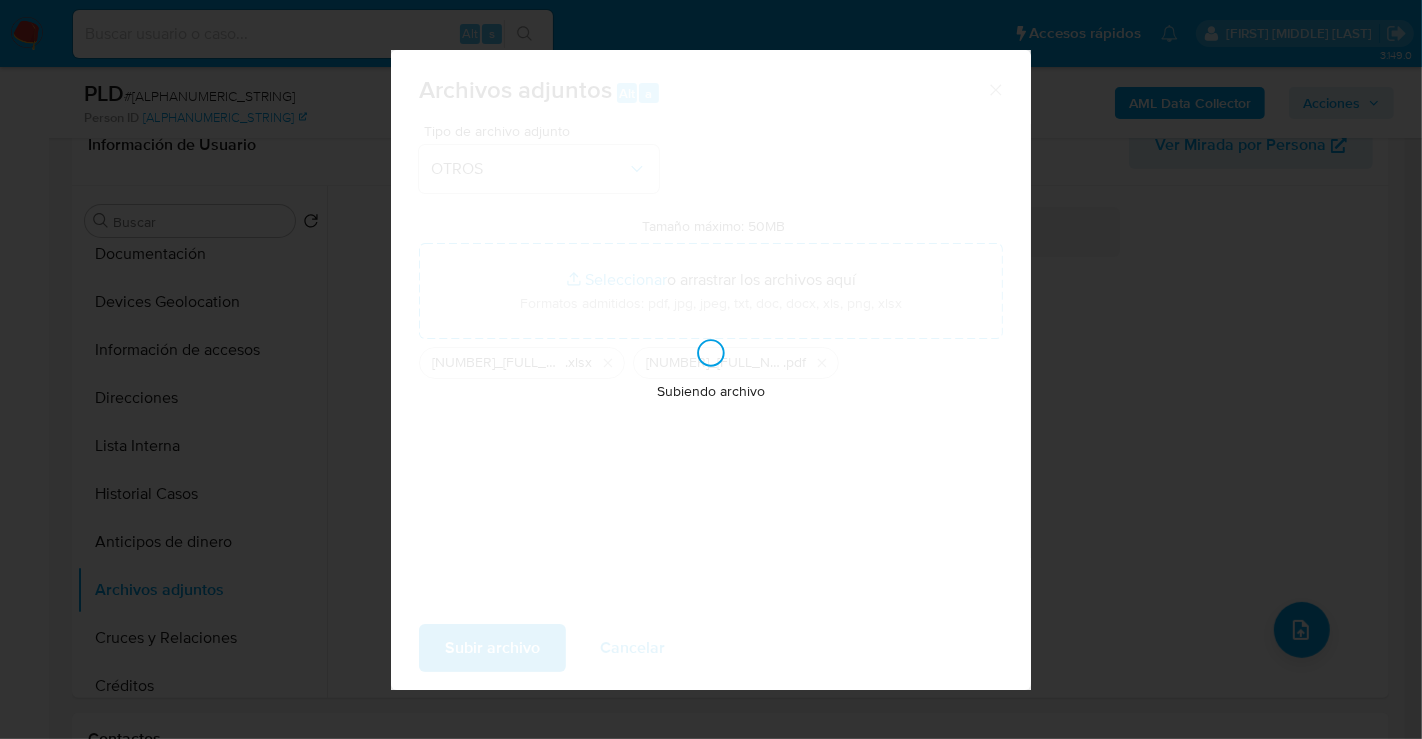 type 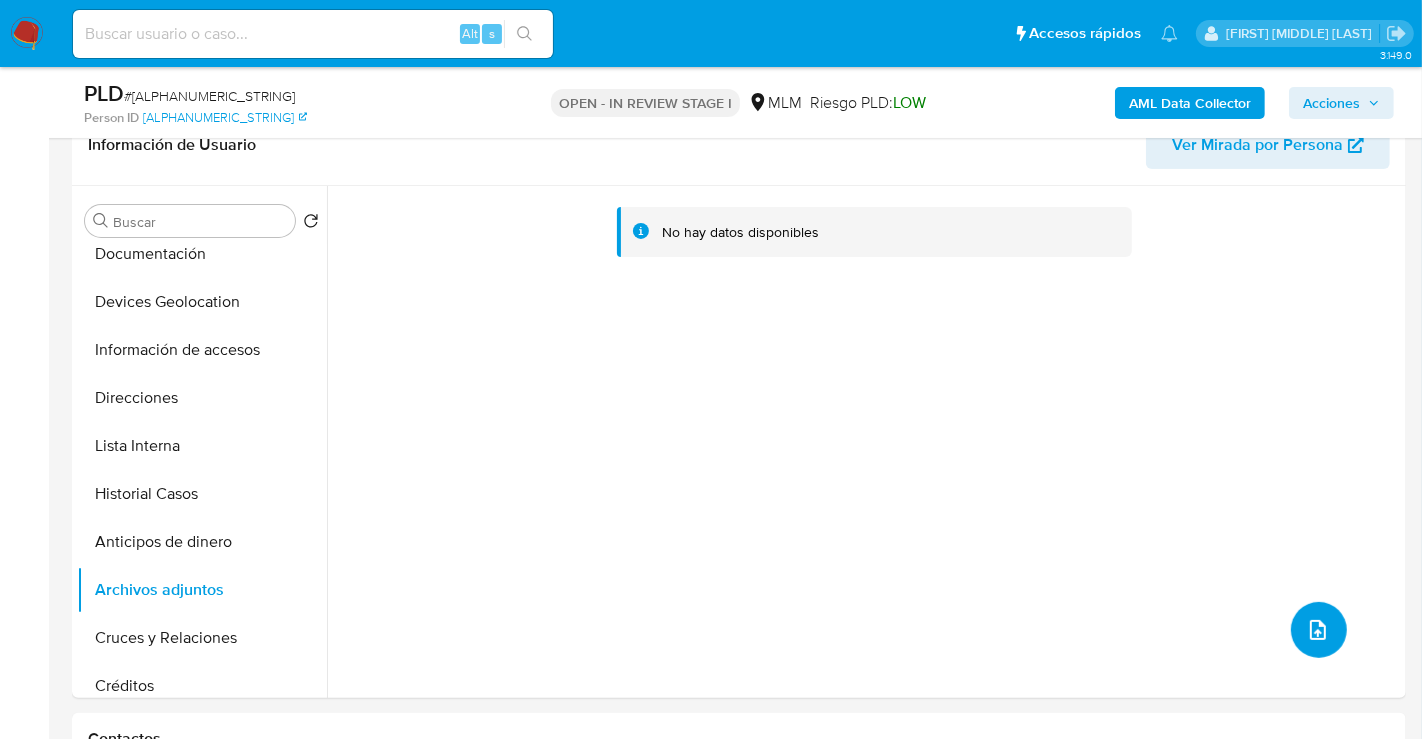type 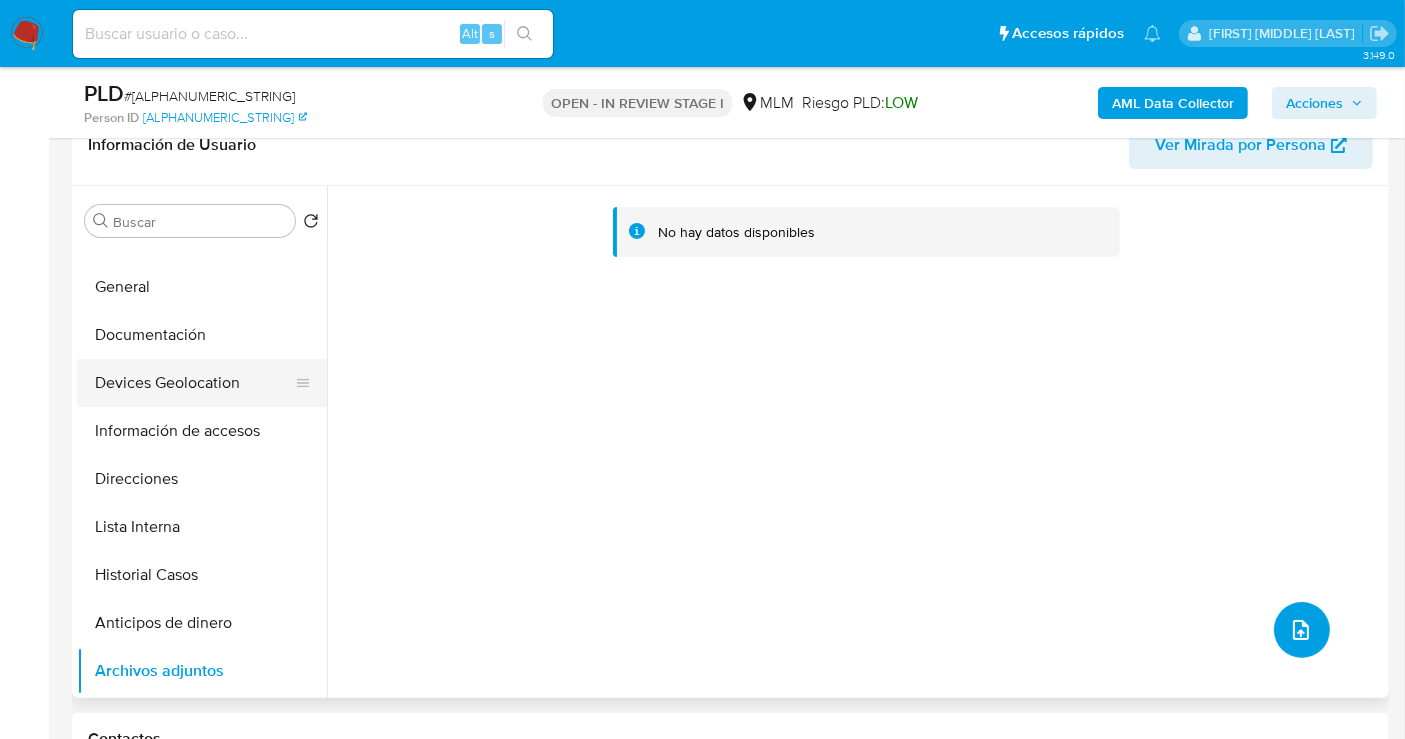 scroll, scrollTop: 0, scrollLeft: 0, axis: both 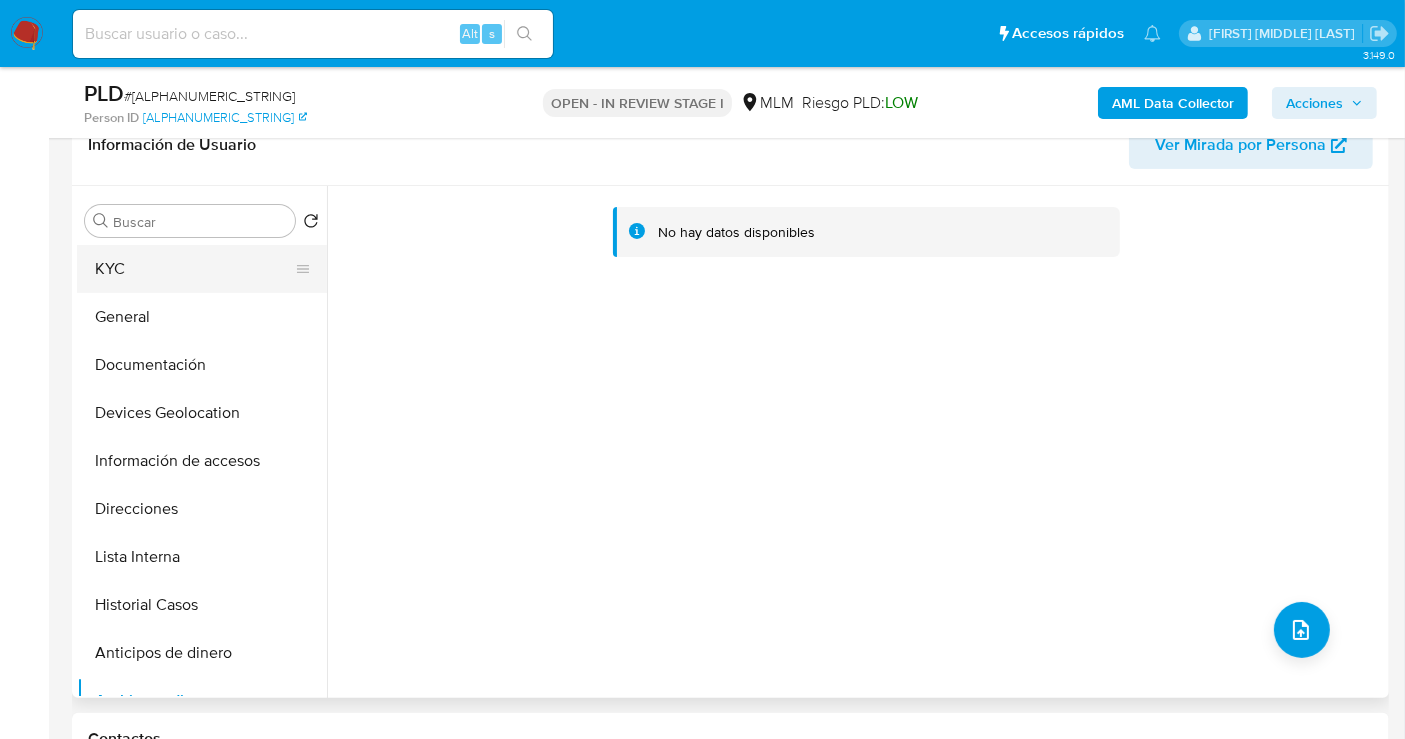 click on "KYC" at bounding box center (194, 269) 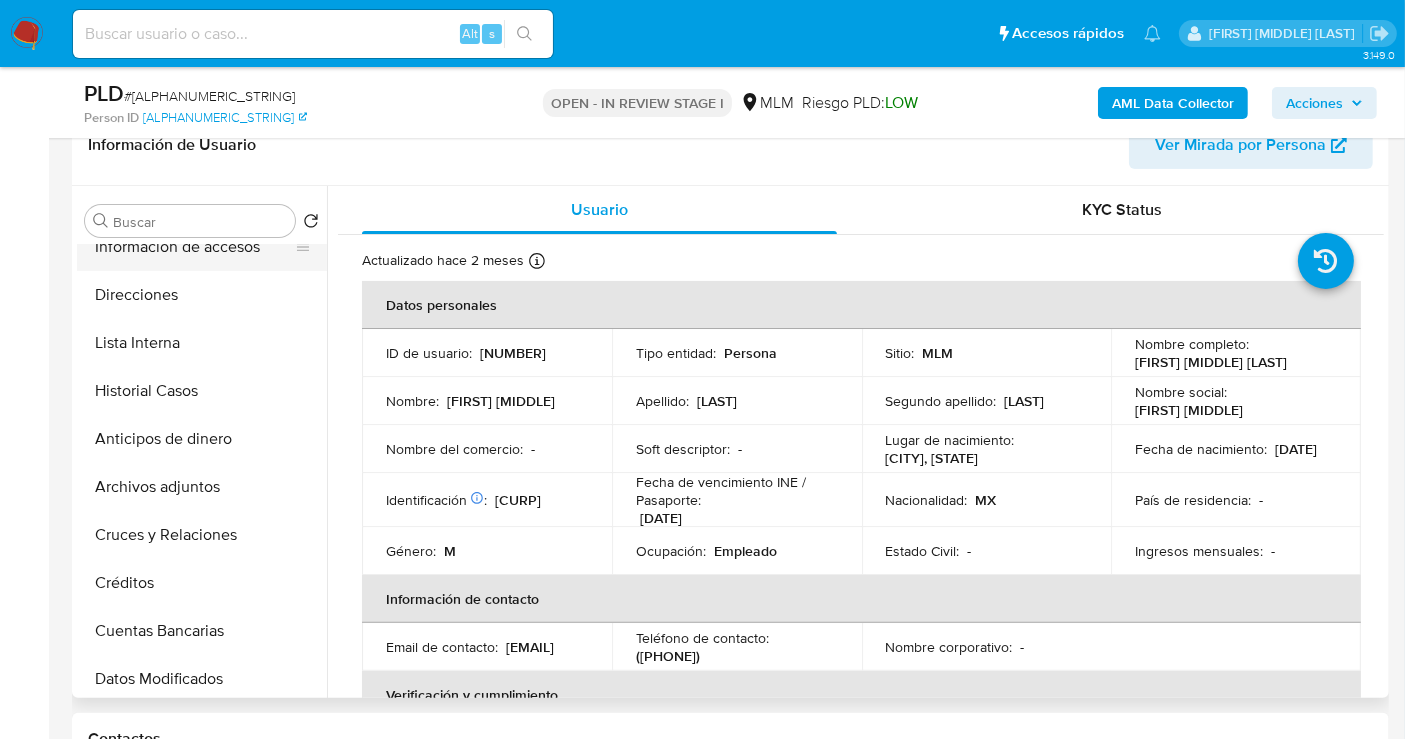 scroll, scrollTop: 222, scrollLeft: 0, axis: vertical 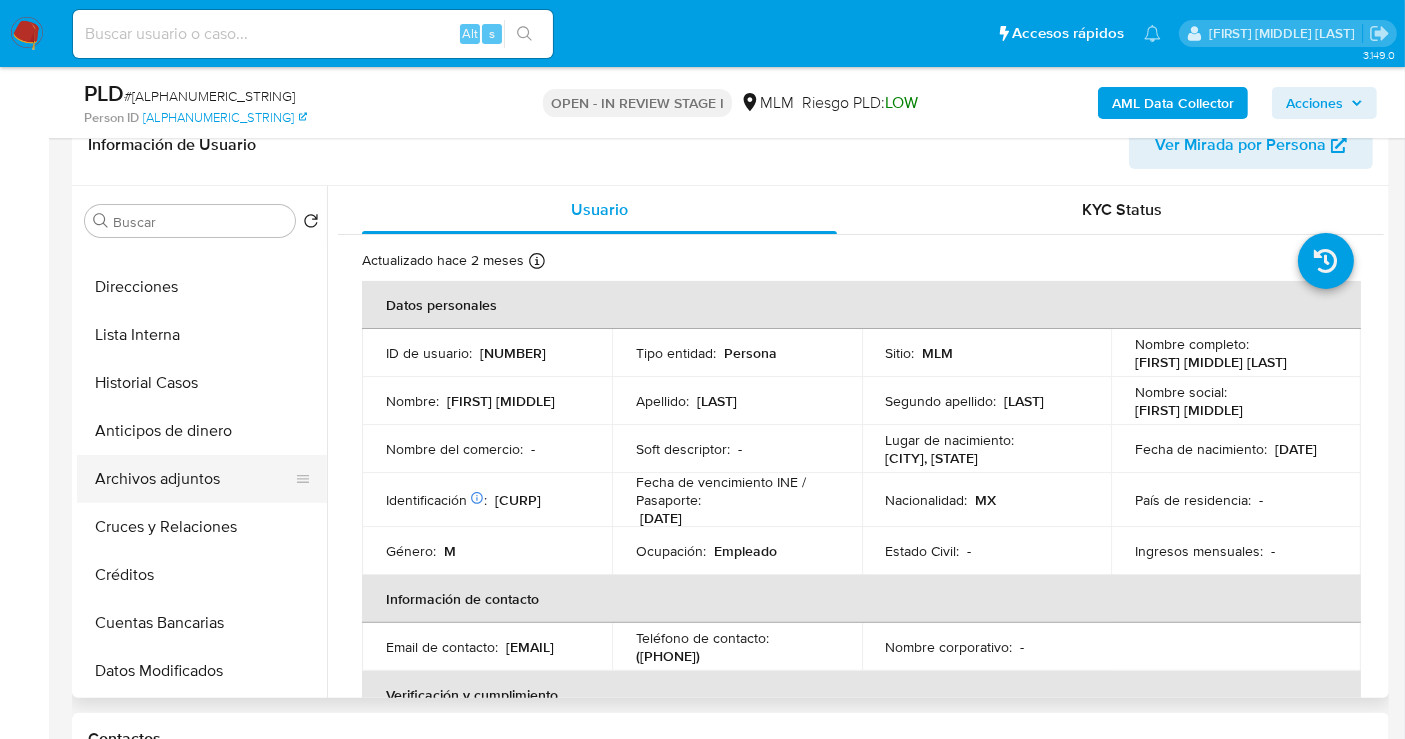 click on "Archivos adjuntos" at bounding box center (194, 479) 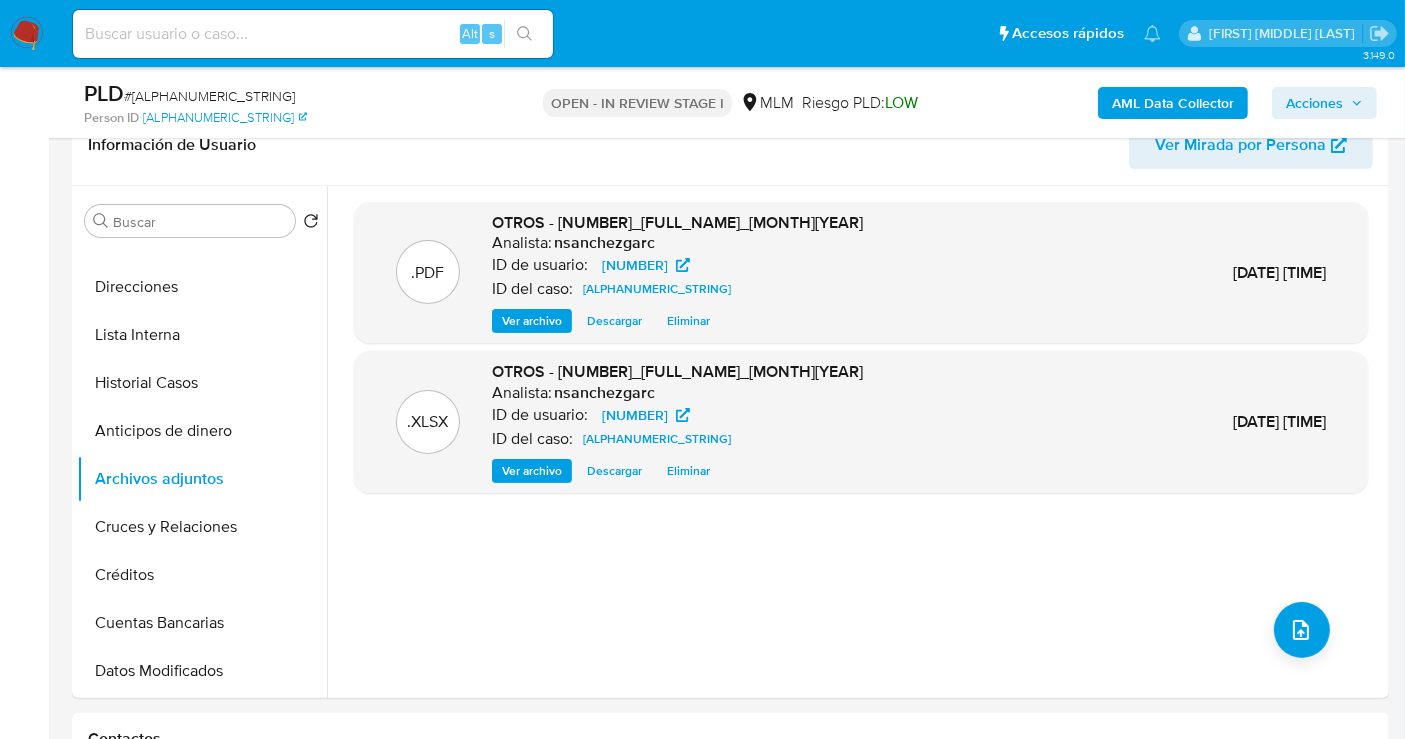 click on "Acciones" at bounding box center (1314, 103) 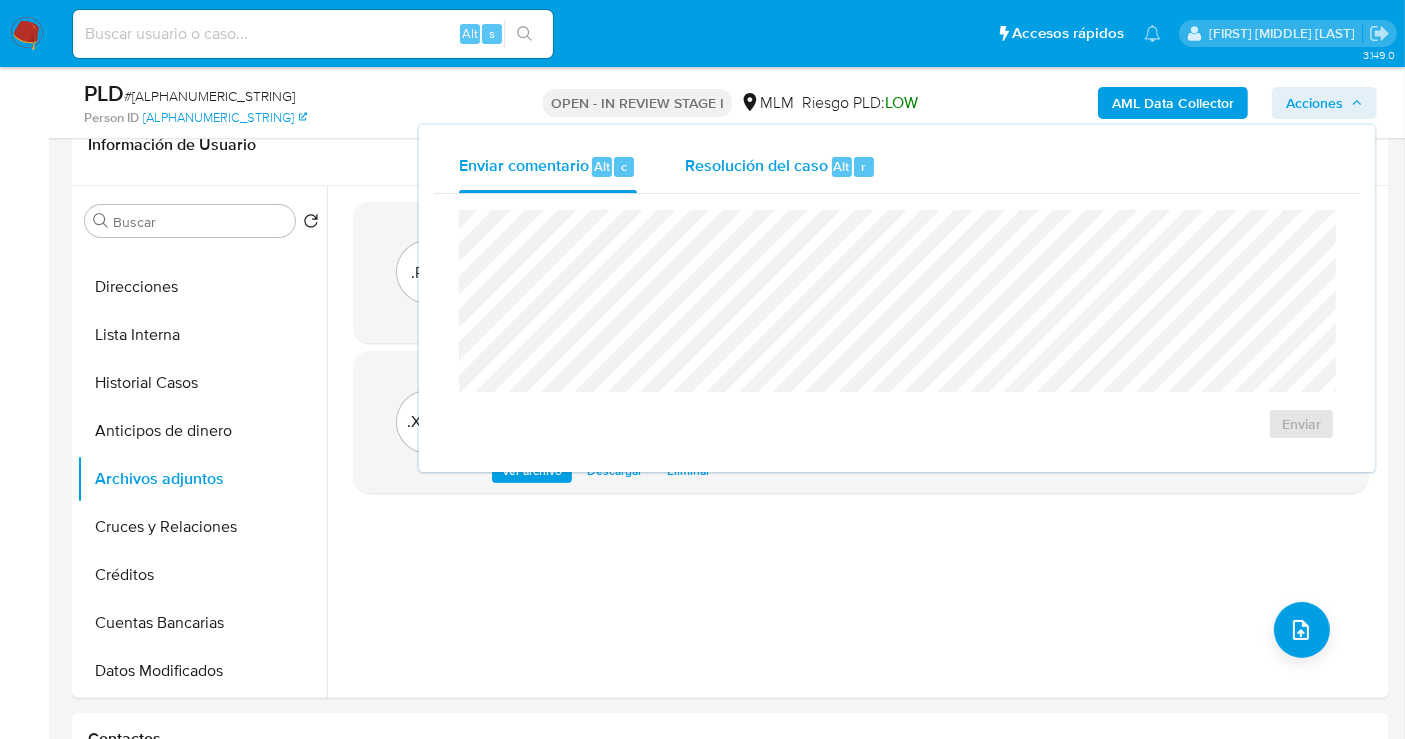 click on "Resolución del caso" at bounding box center [756, 165] 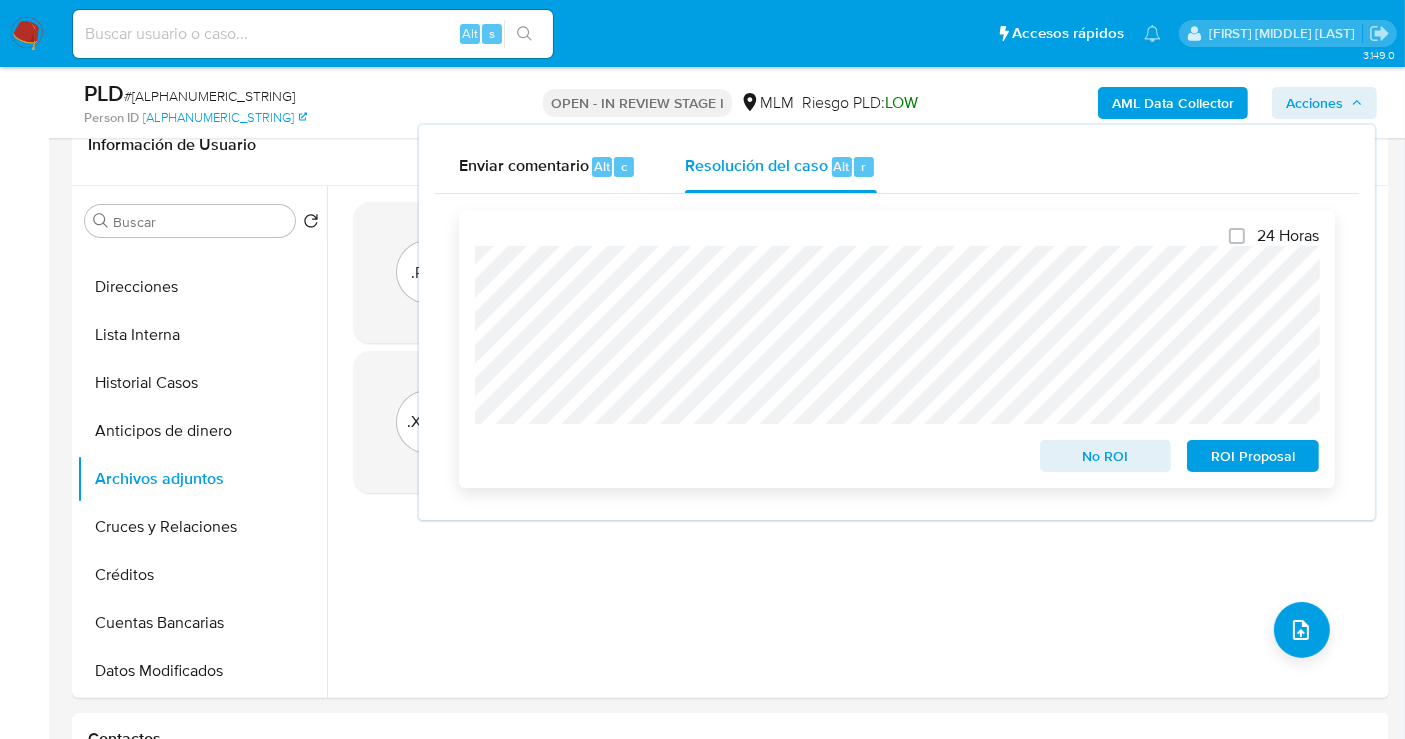 click on "ROI Proposal" at bounding box center [1253, 456] 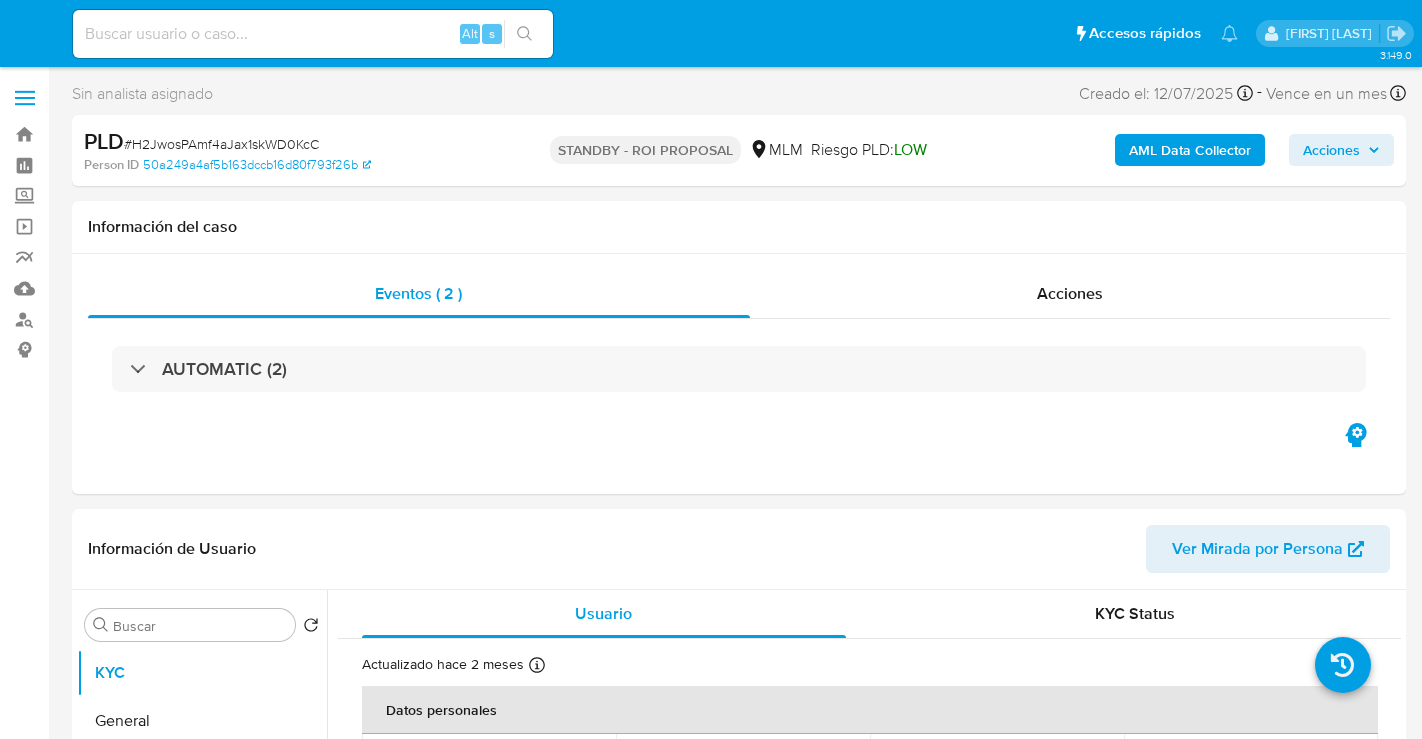 select on "10" 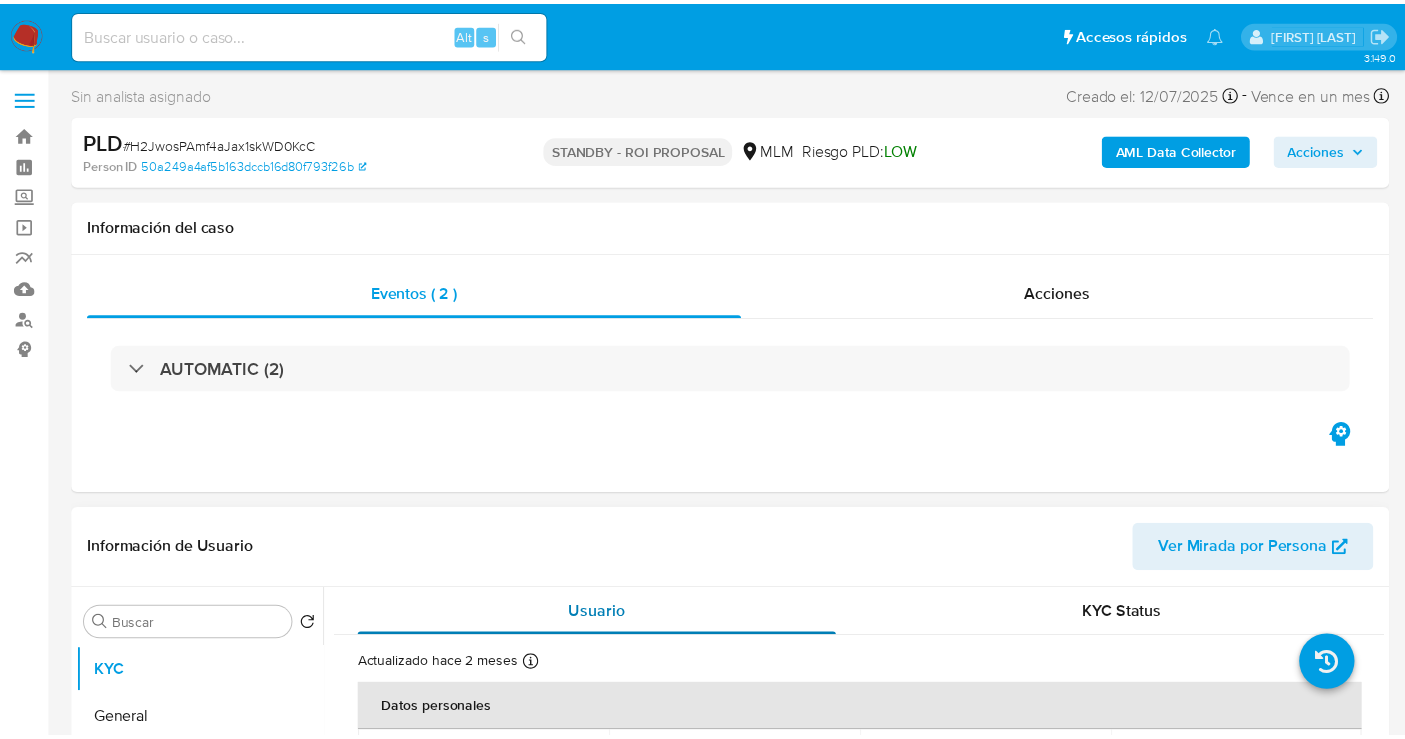scroll, scrollTop: 0, scrollLeft: 0, axis: both 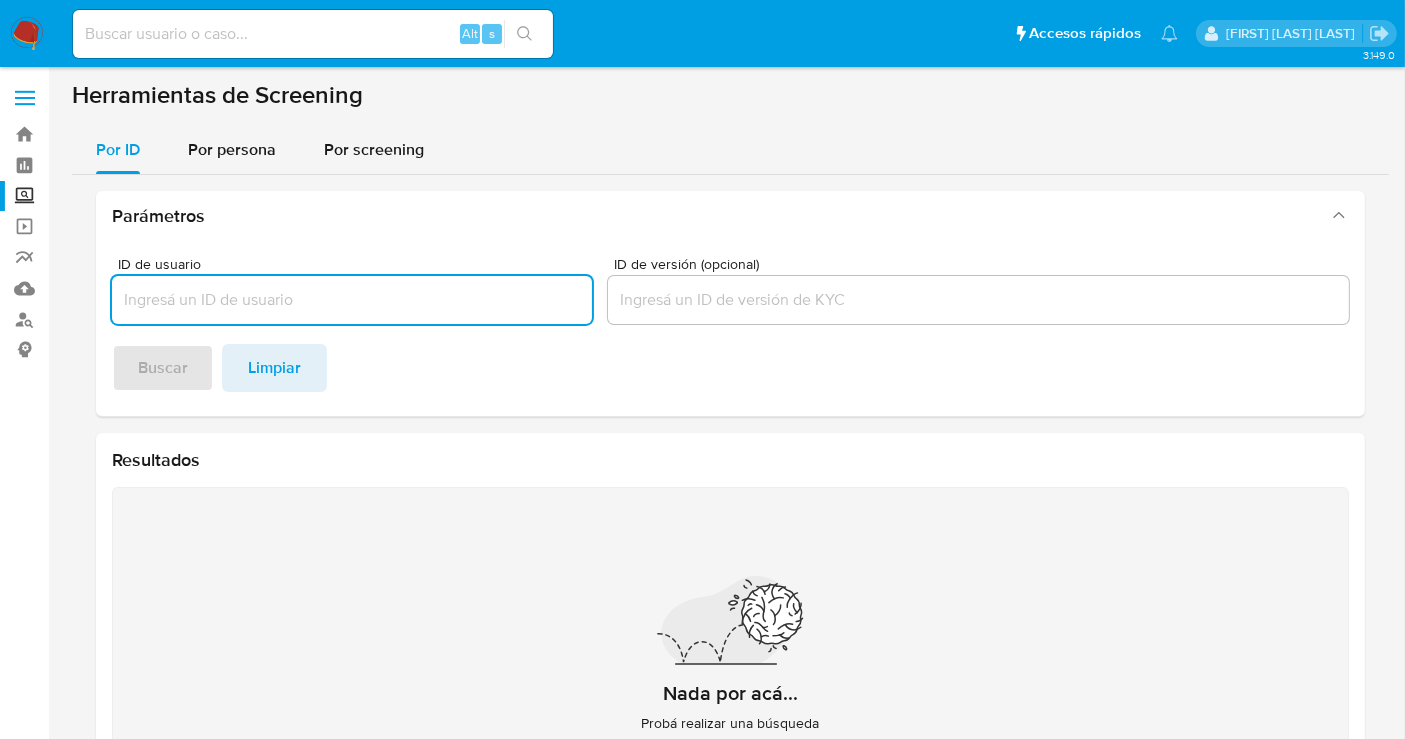 click at bounding box center (27, 34) 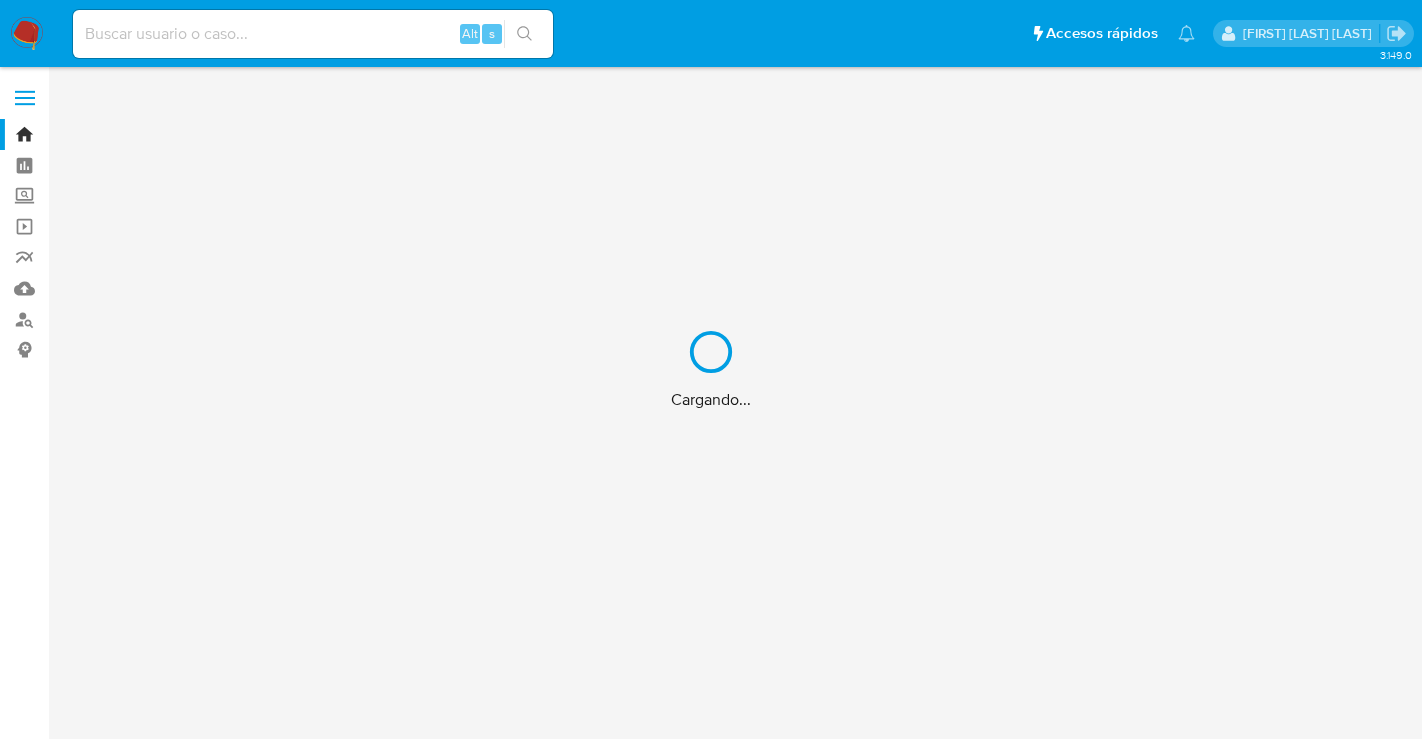 scroll, scrollTop: 0, scrollLeft: 0, axis: both 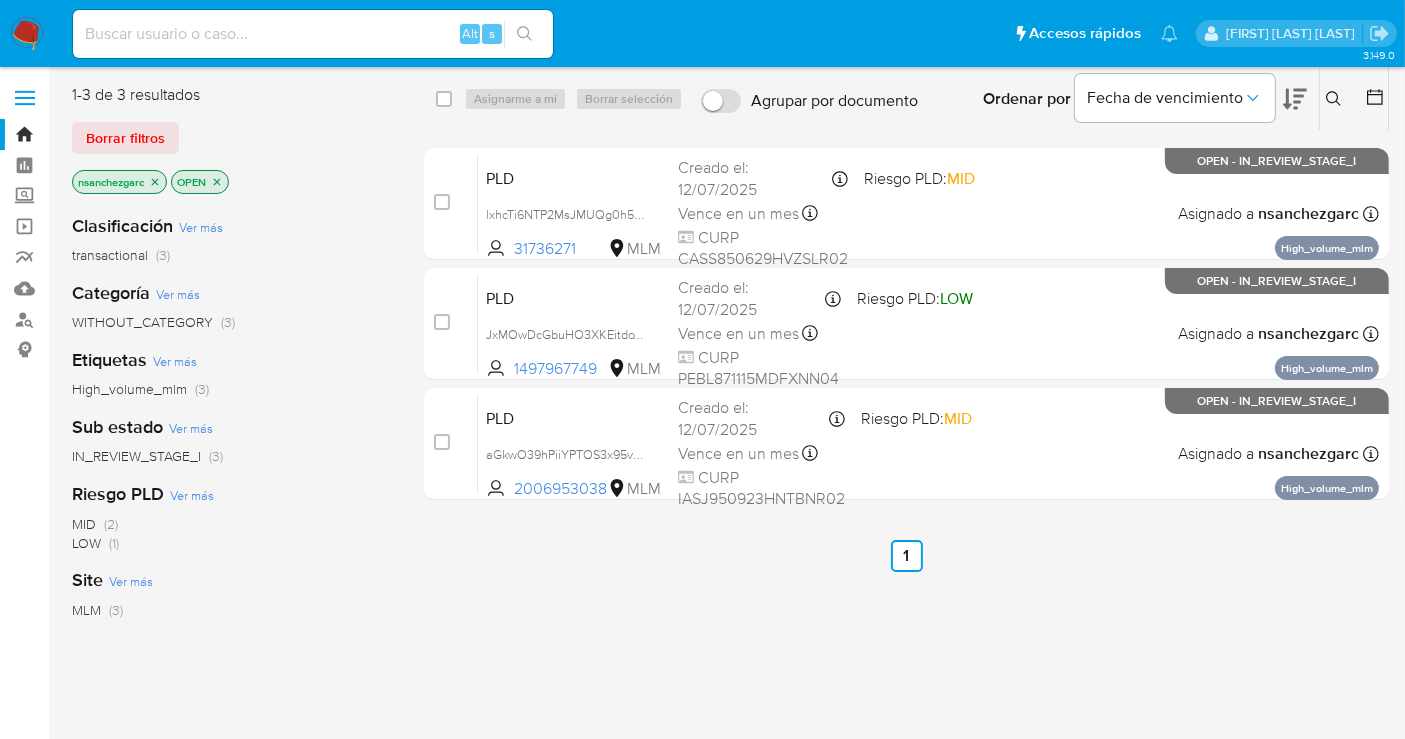 click 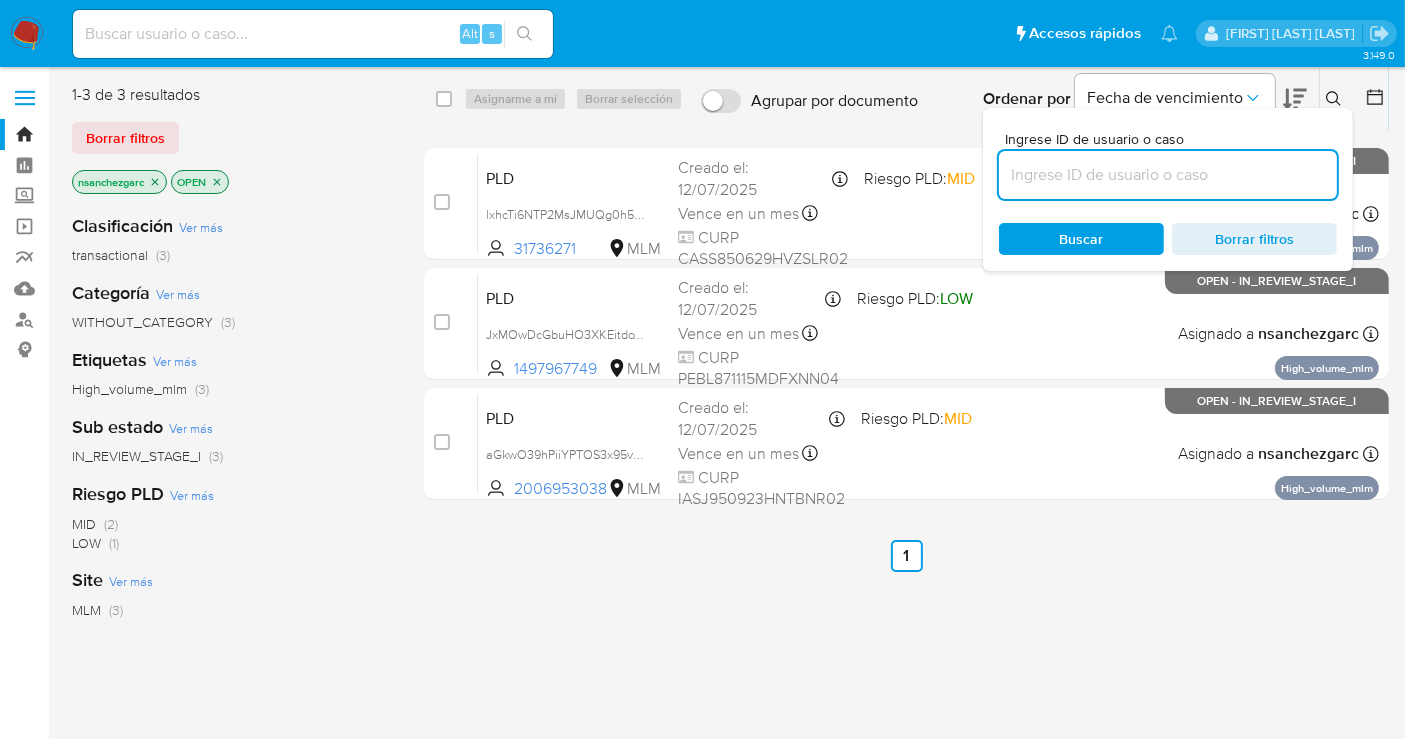 click at bounding box center (1168, 175) 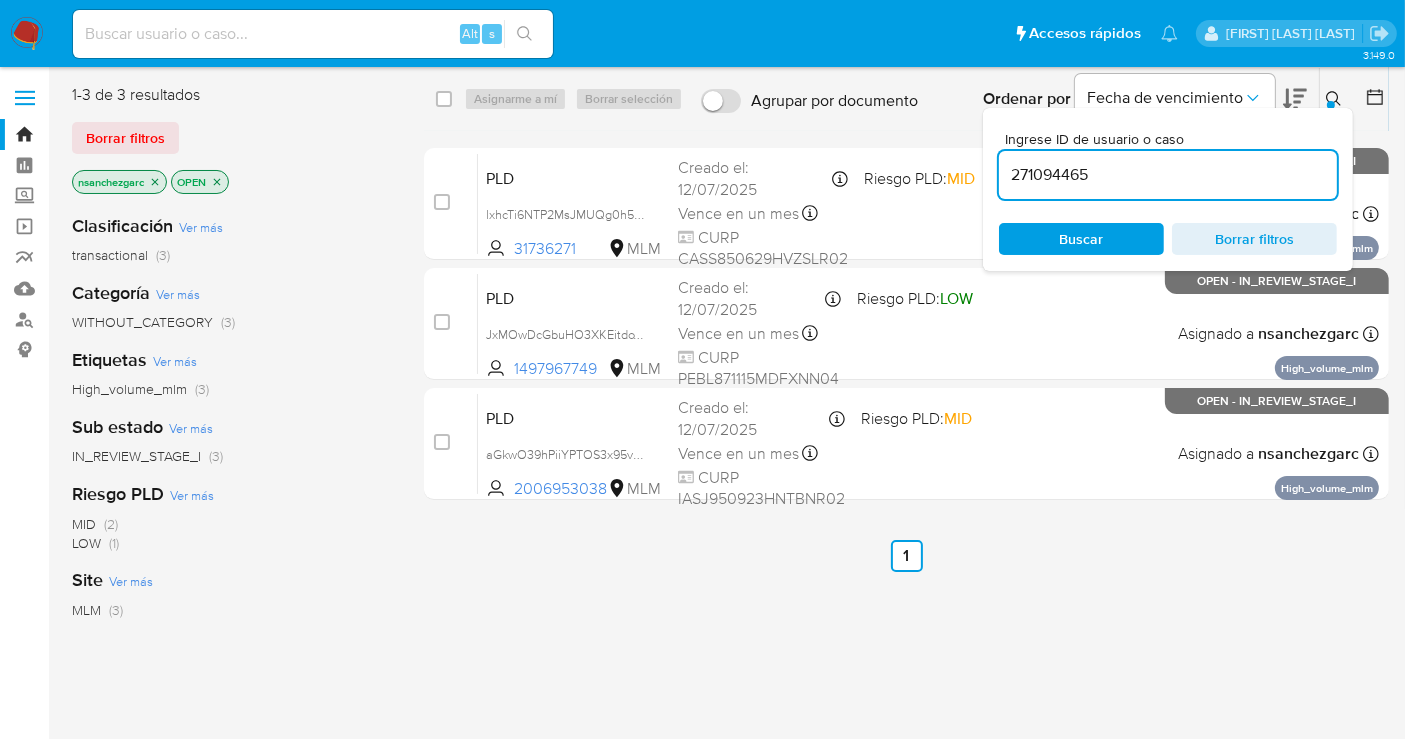 type on "271094465" 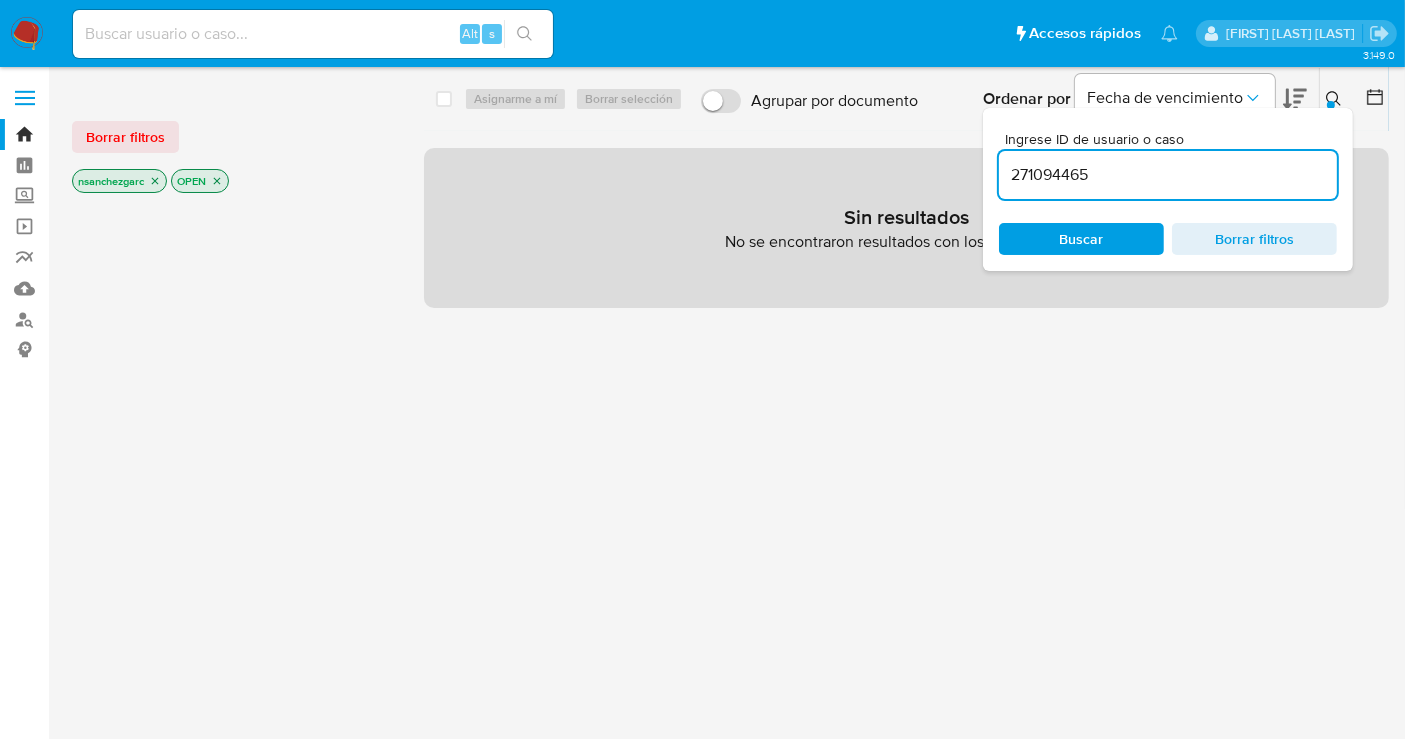 click 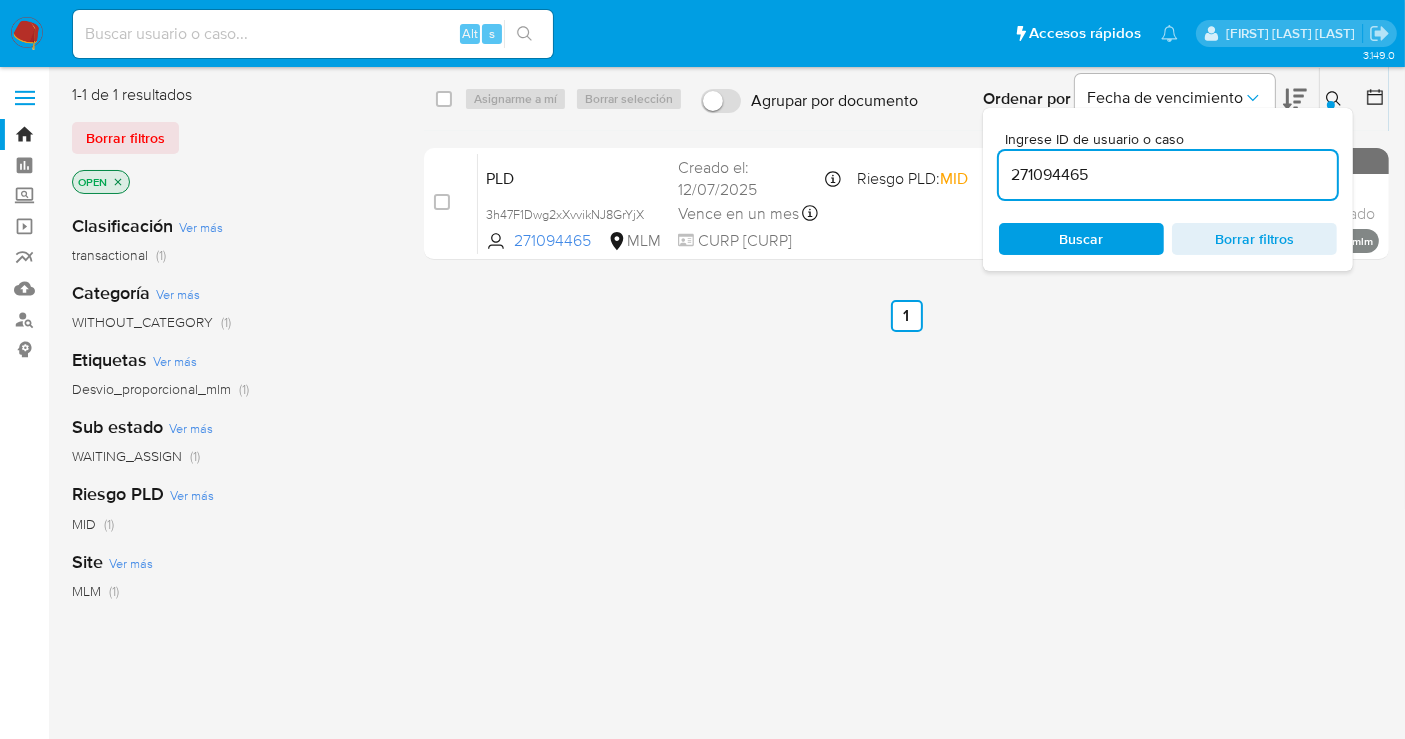 click on "Ingrese ID de usuario o caso 271094465 Buscar Borrar filtros" at bounding box center (1336, 99) 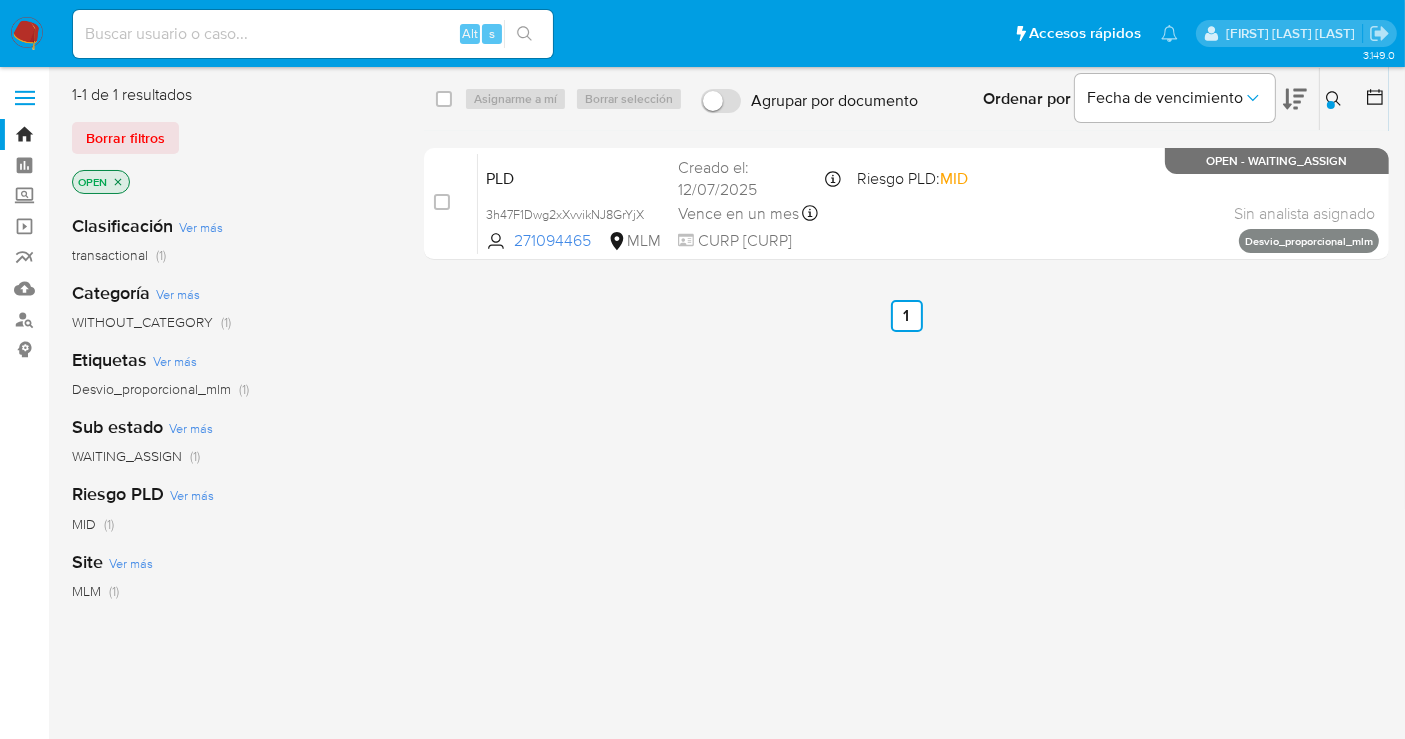 type 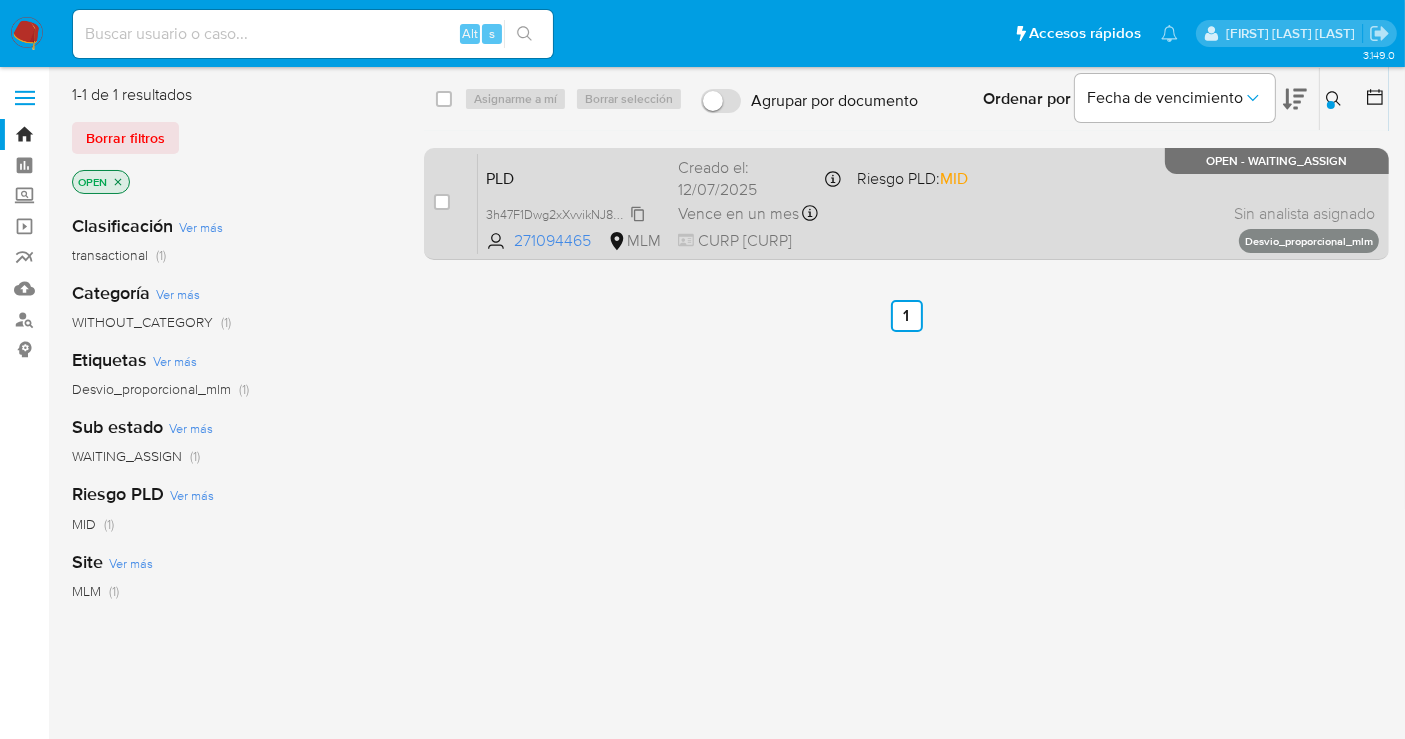click on "3h47F1Dwg2xXvvikNJ8GrYjX" at bounding box center (565, 213) 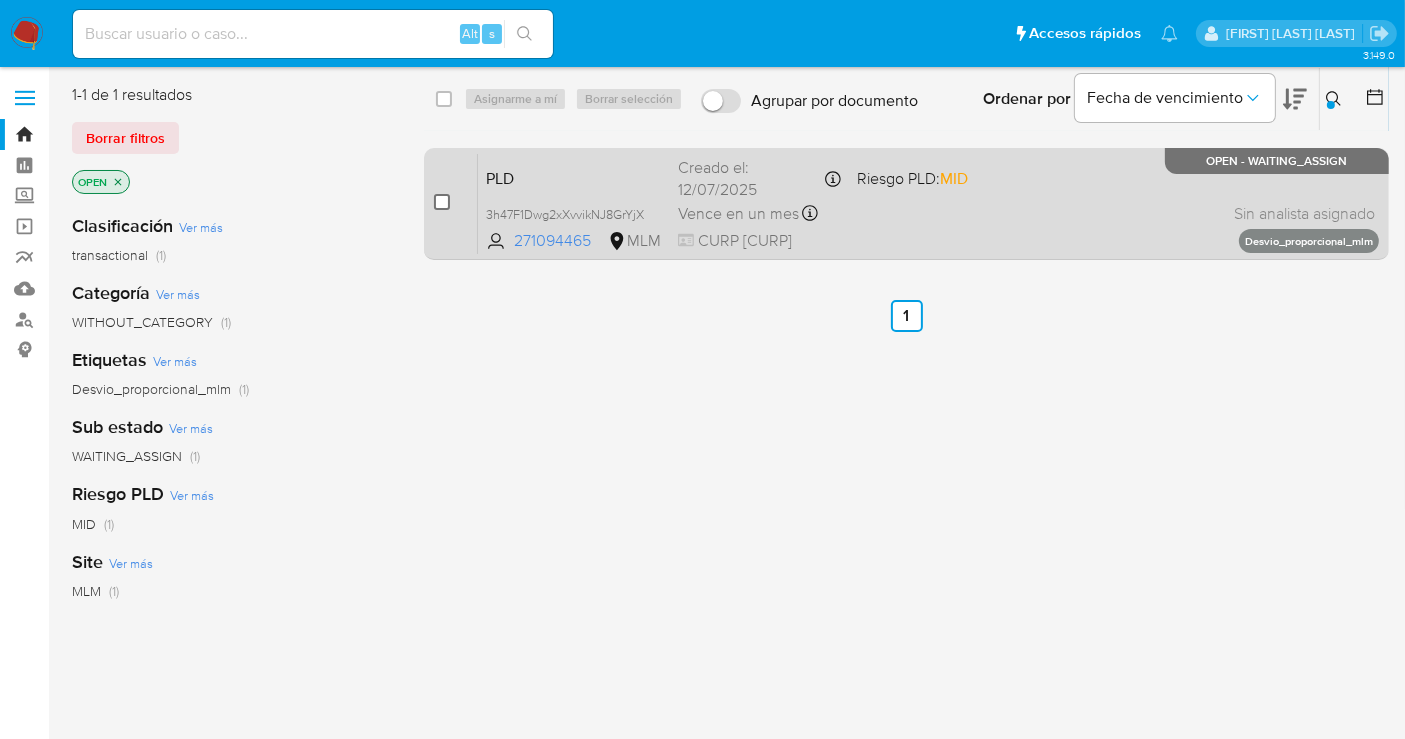 click at bounding box center [442, 202] 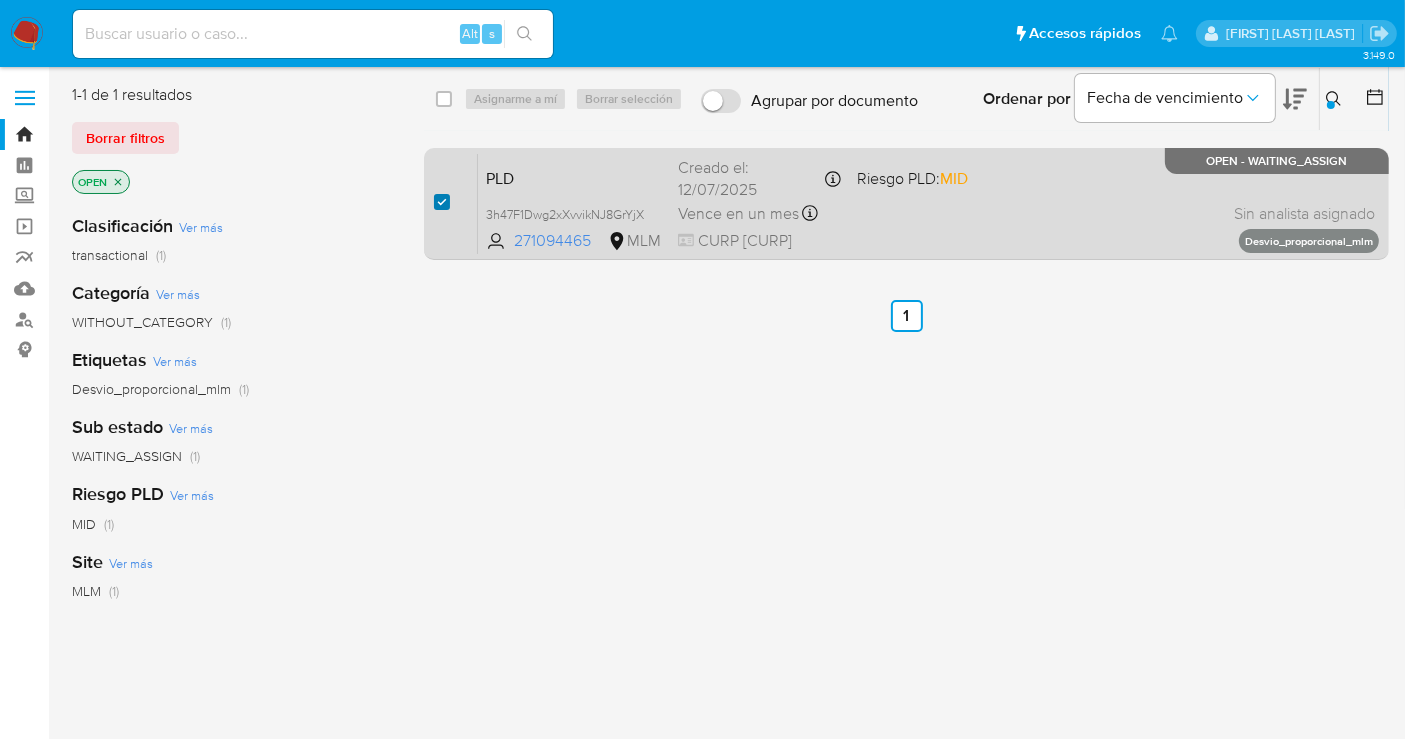 checkbox on "true" 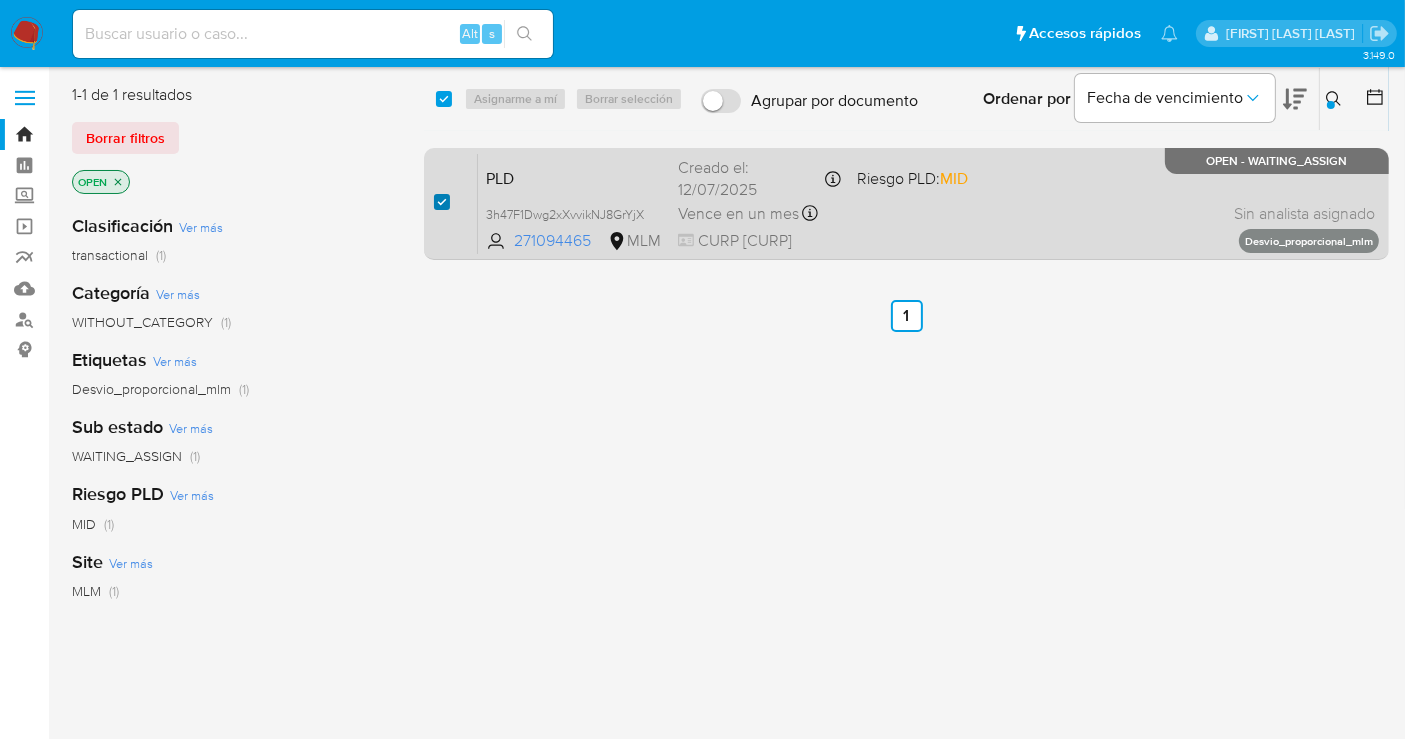 checkbox on "true" 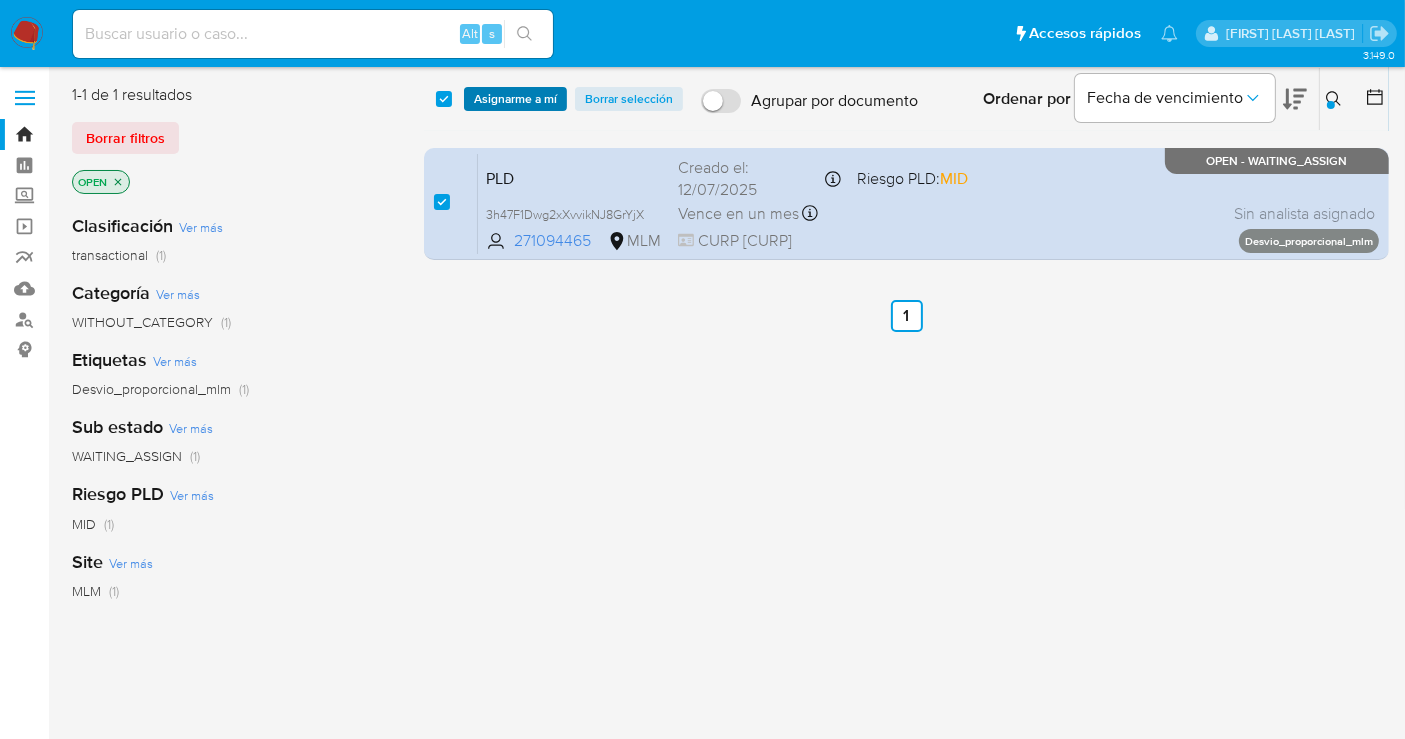 click on "Asignarme a mí" at bounding box center (515, 99) 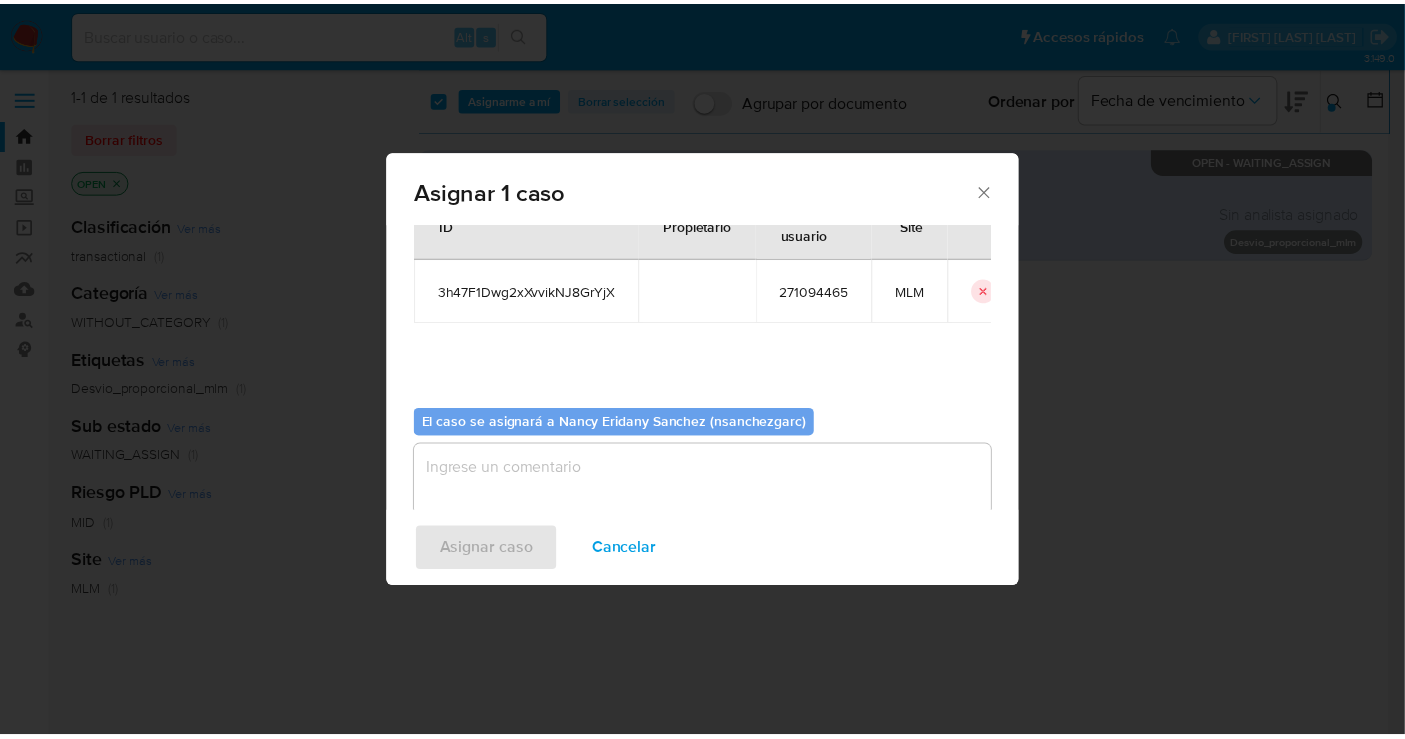 scroll, scrollTop: 102, scrollLeft: 0, axis: vertical 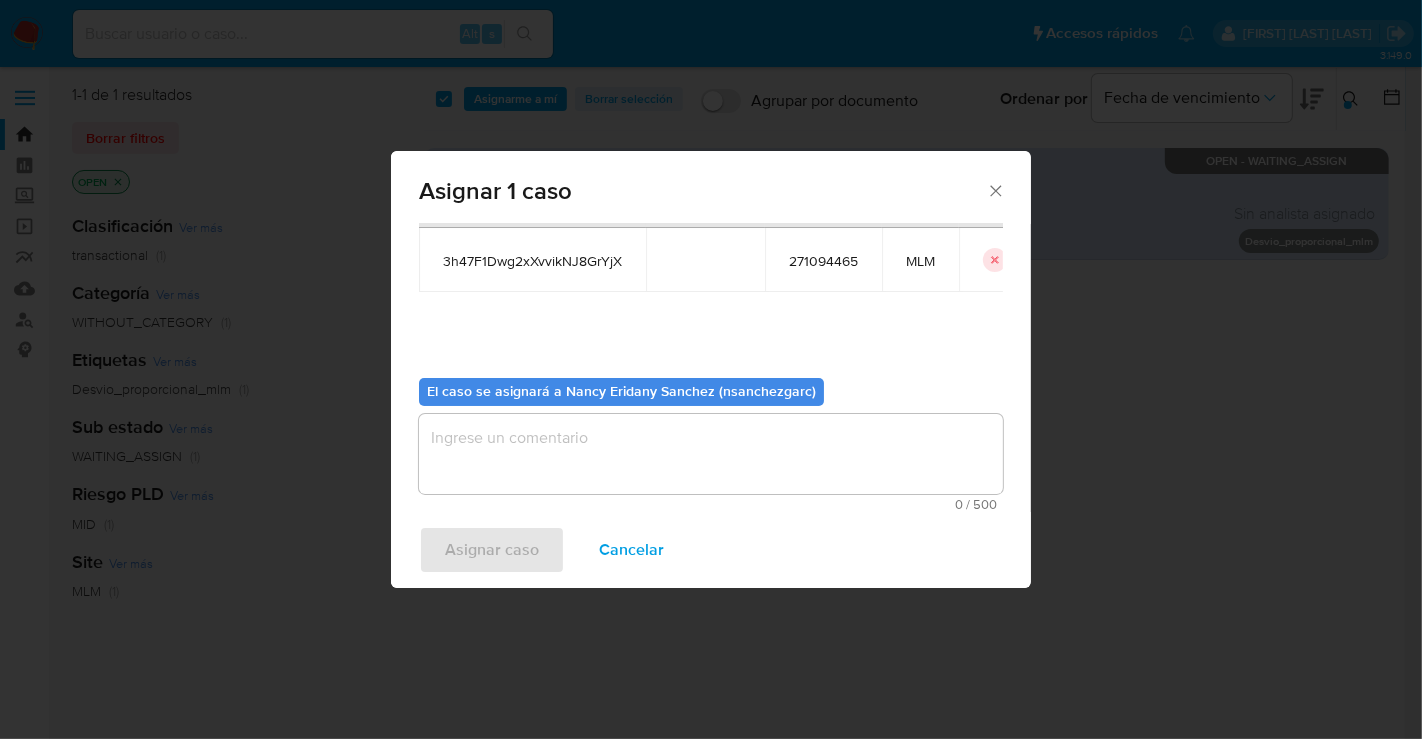 click at bounding box center (711, 454) 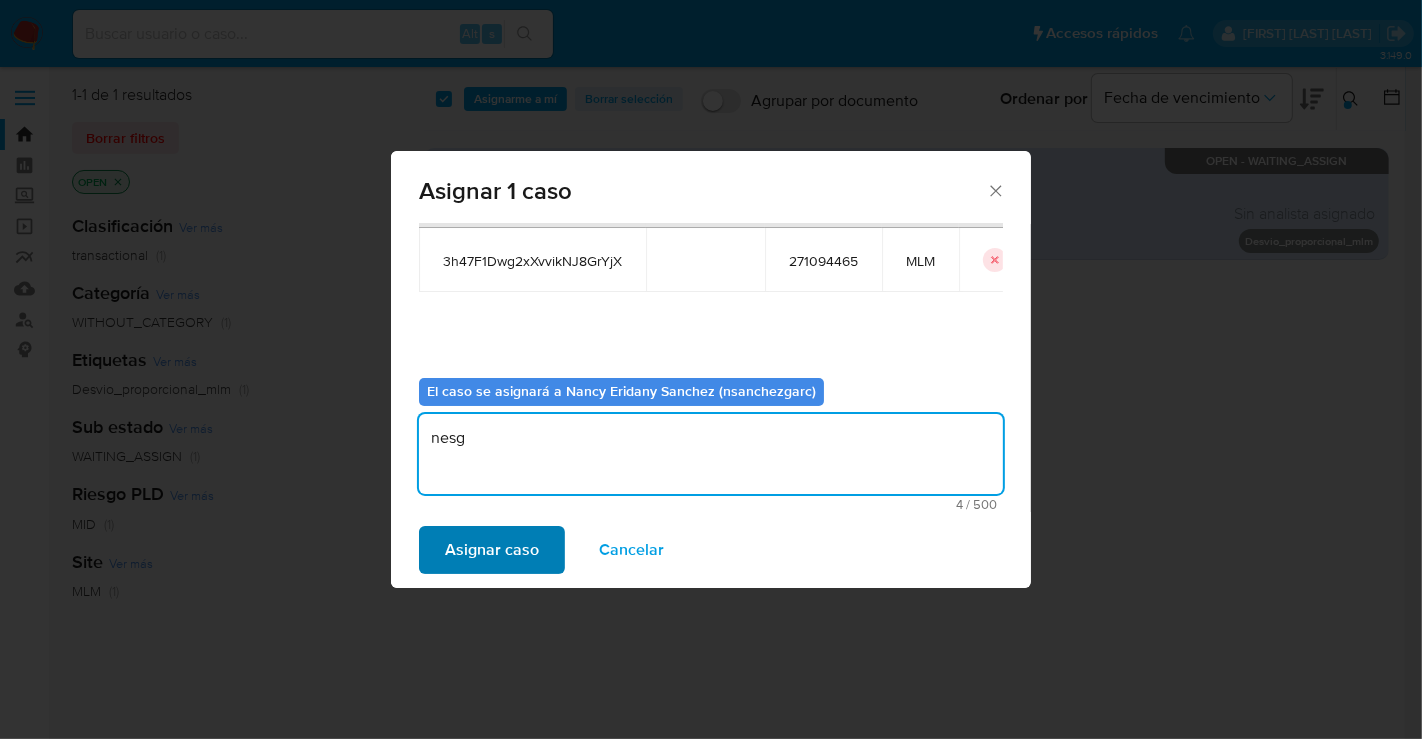 type on "nesg" 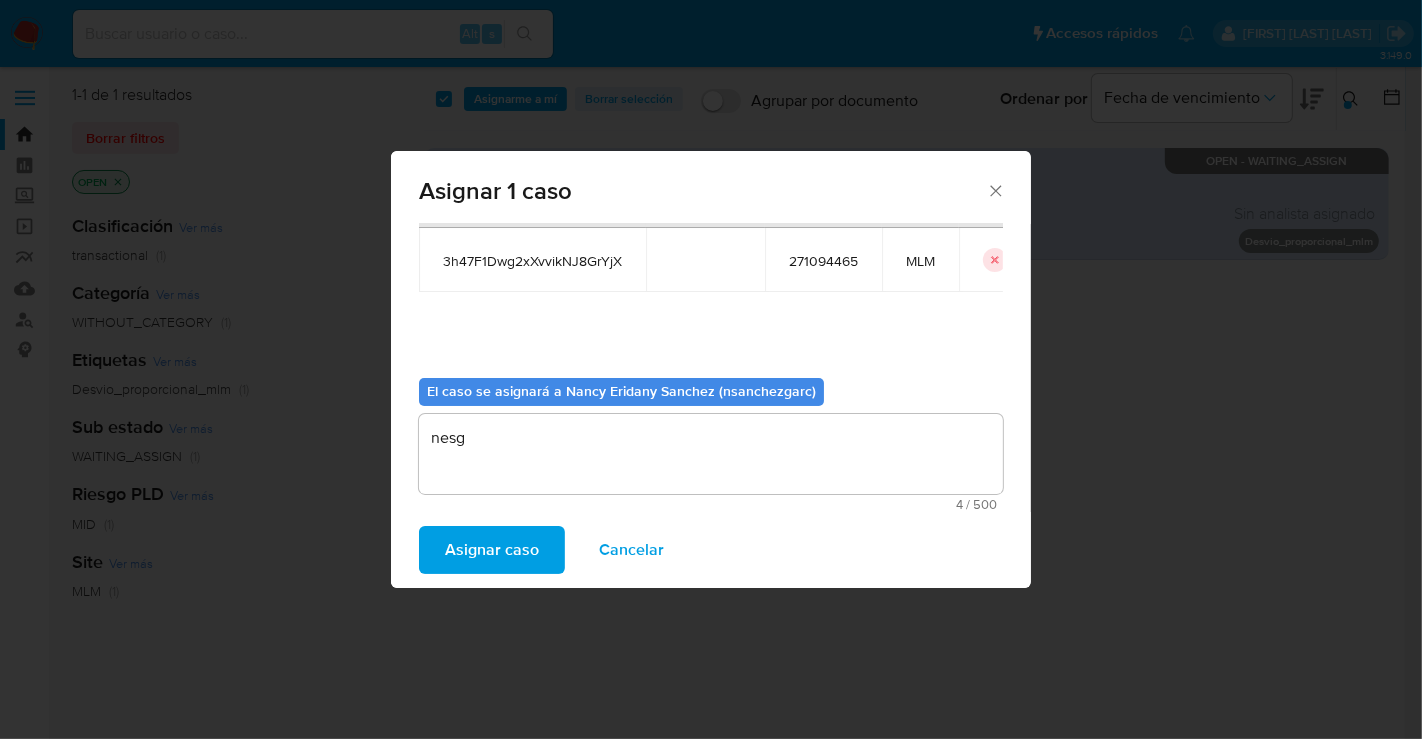 click on "Asignar caso" at bounding box center [492, 550] 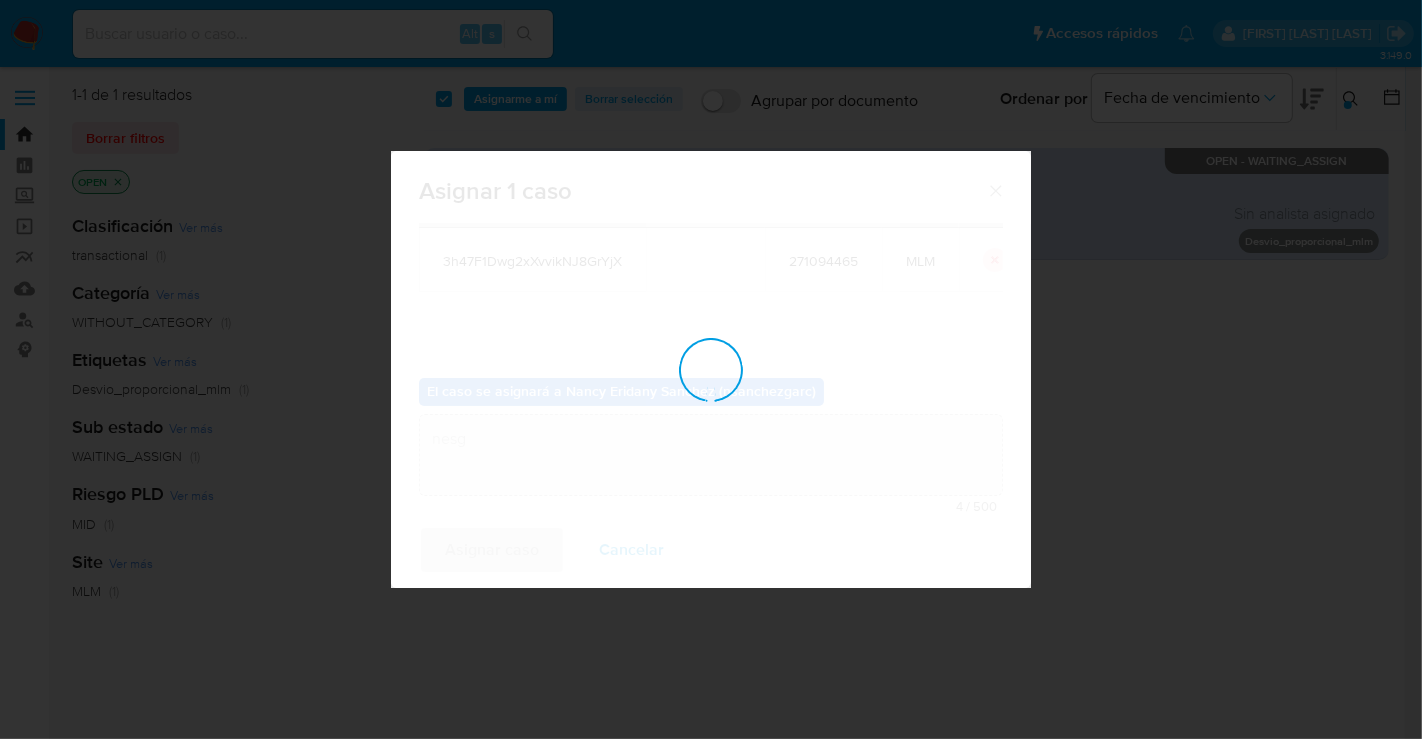 type 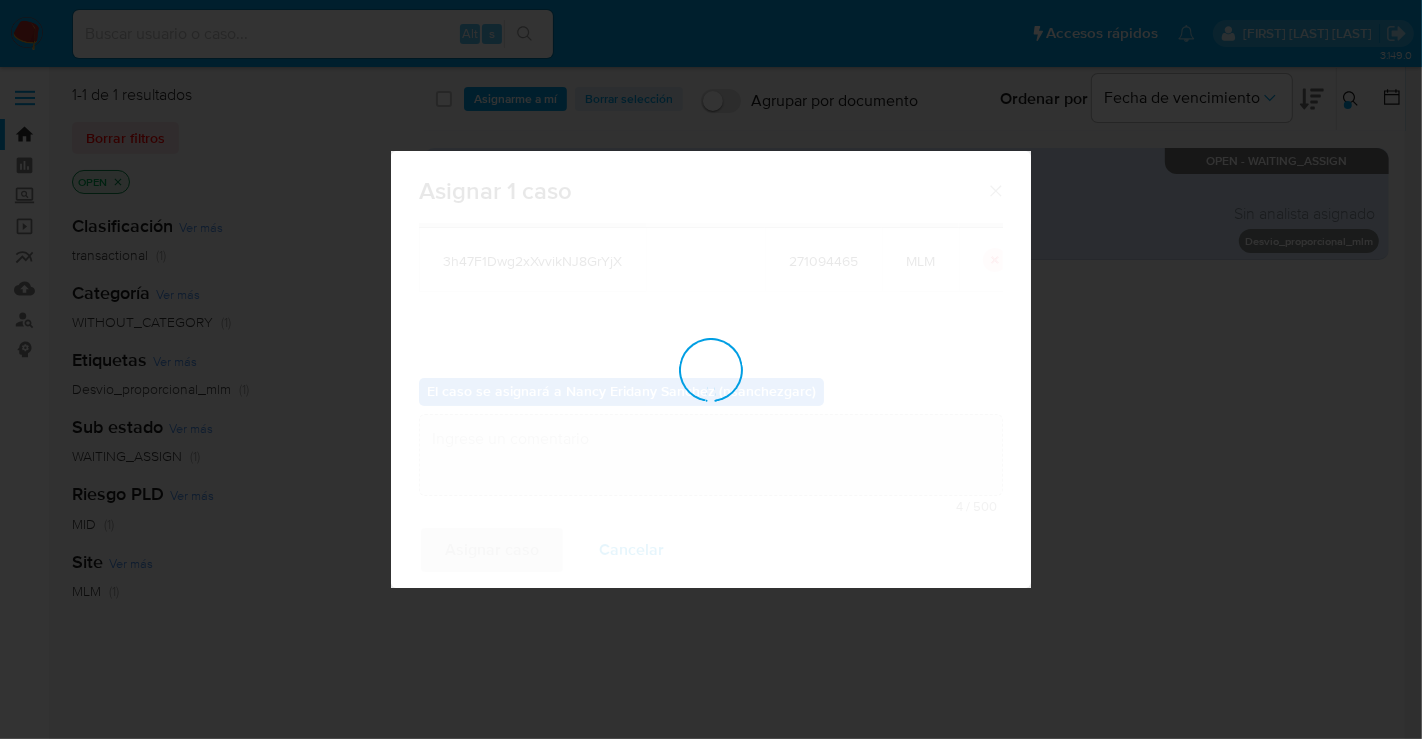 checkbox on "false" 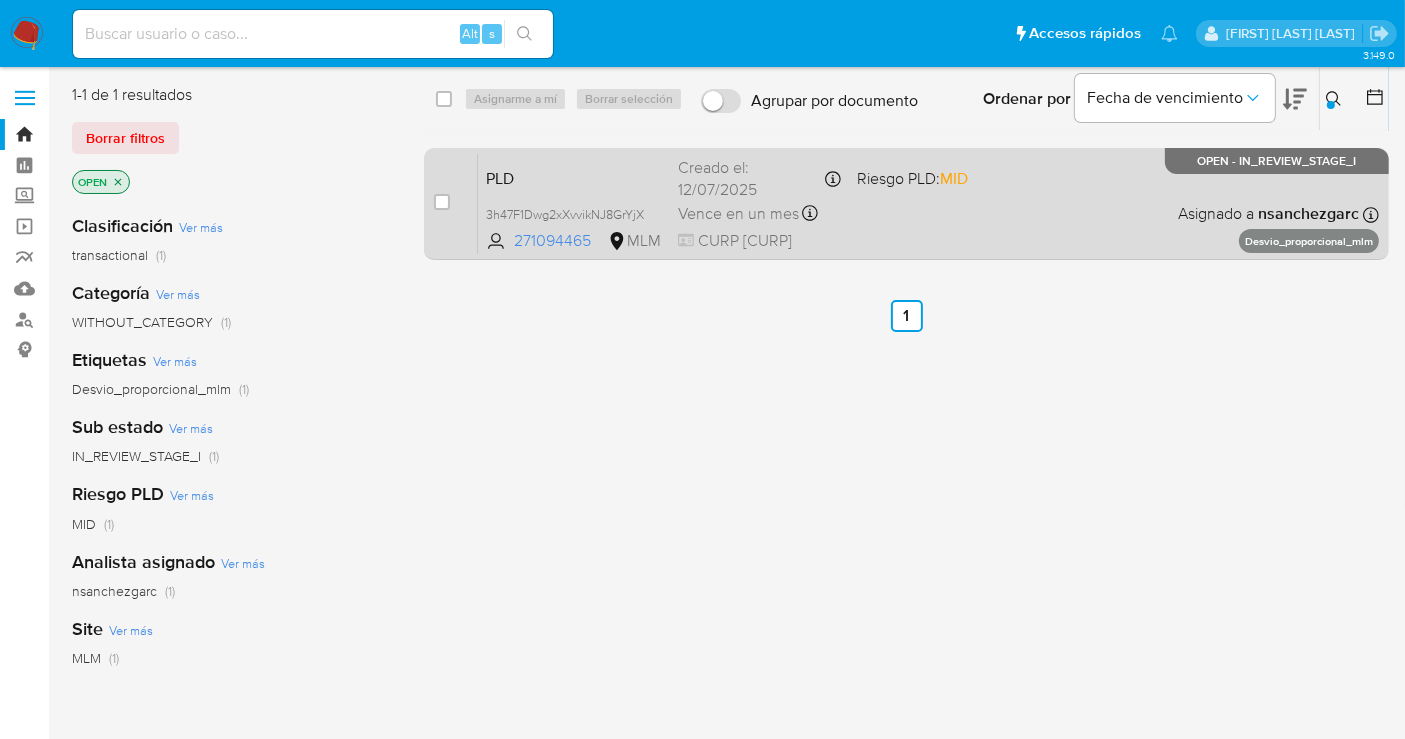 click on "Vence en un mes" at bounding box center (738, 214) 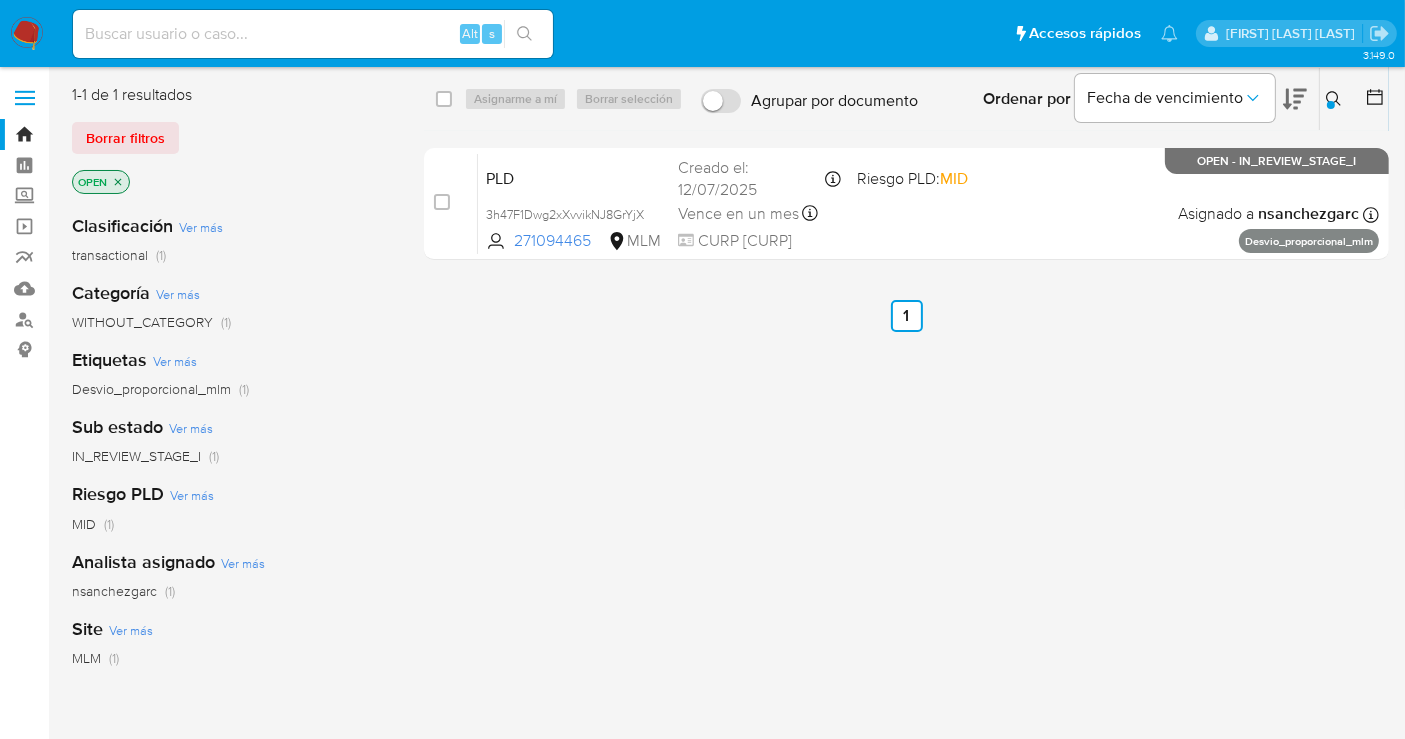 click at bounding box center (313, 34) 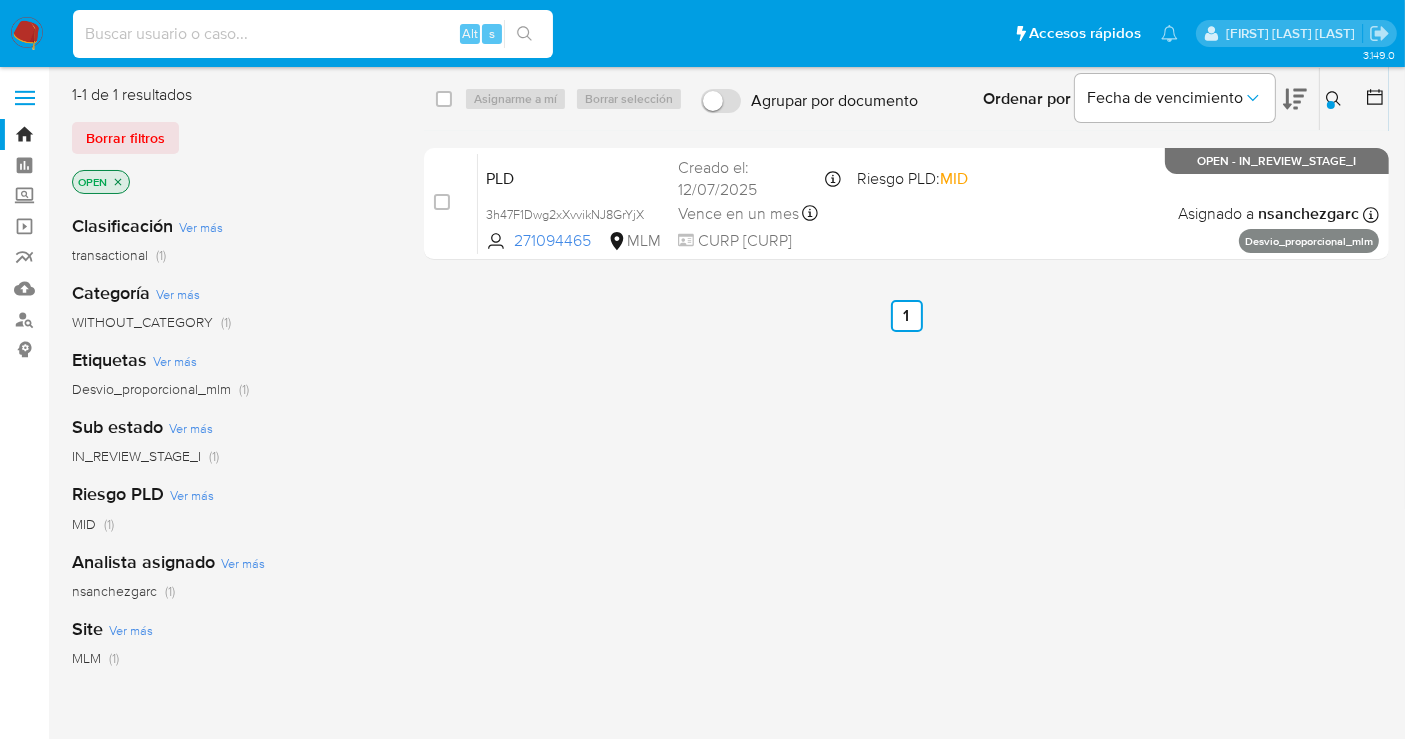 paste on "[NUMBER]" 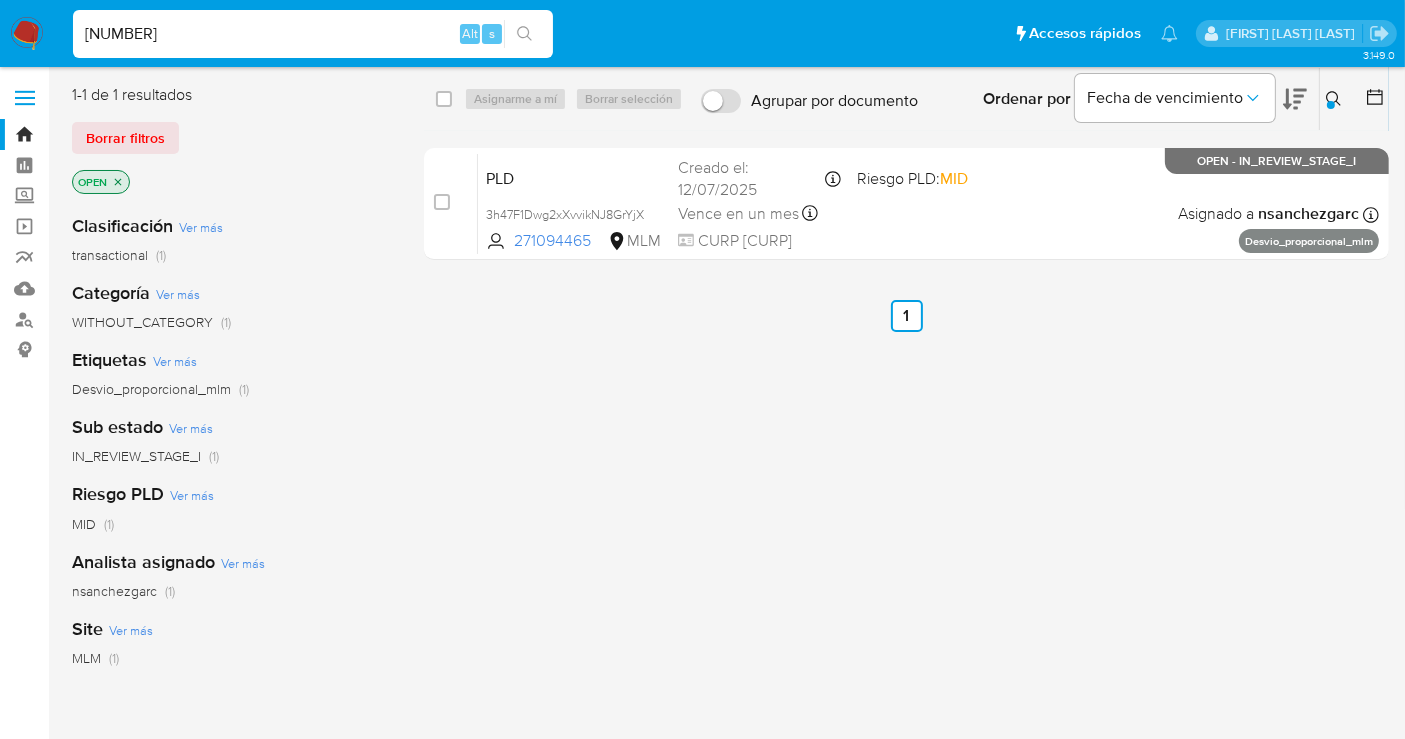 type on "[NUMBER]" 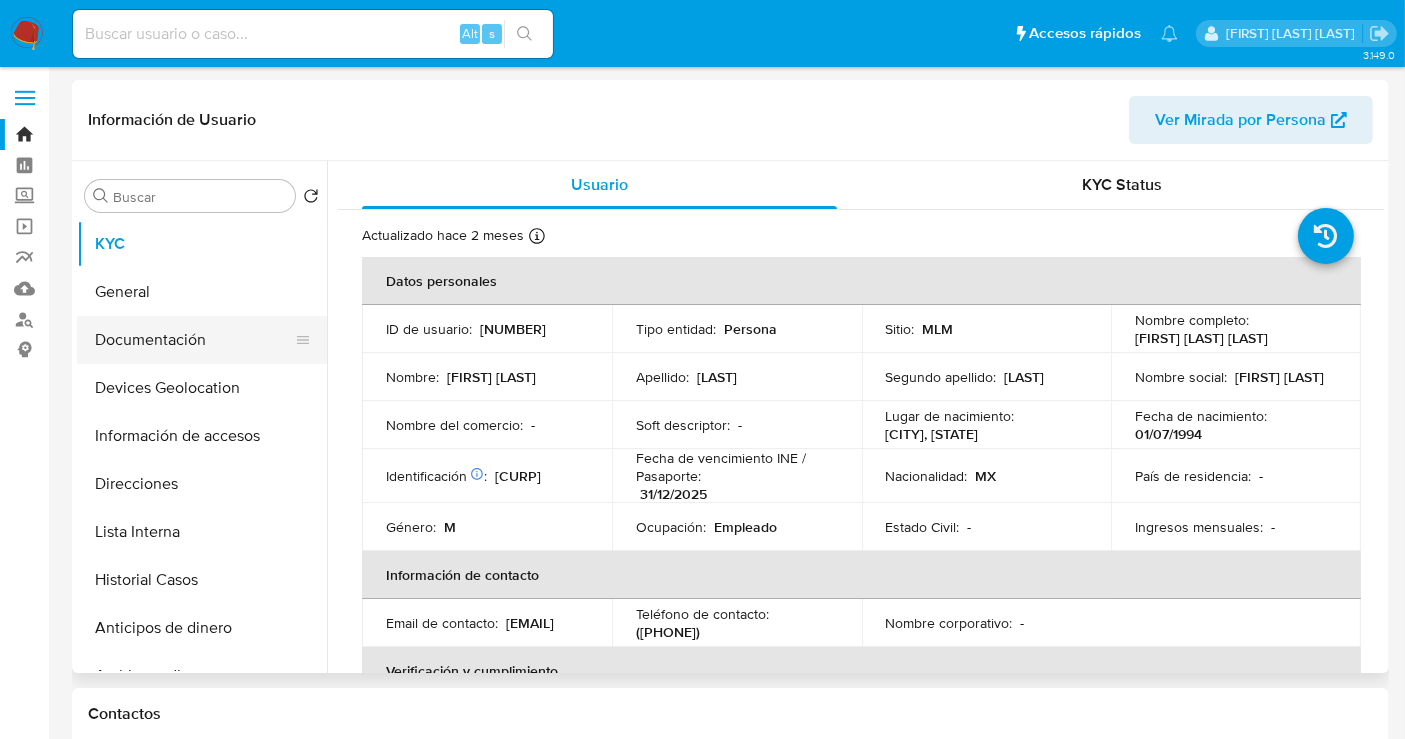 select on "10" 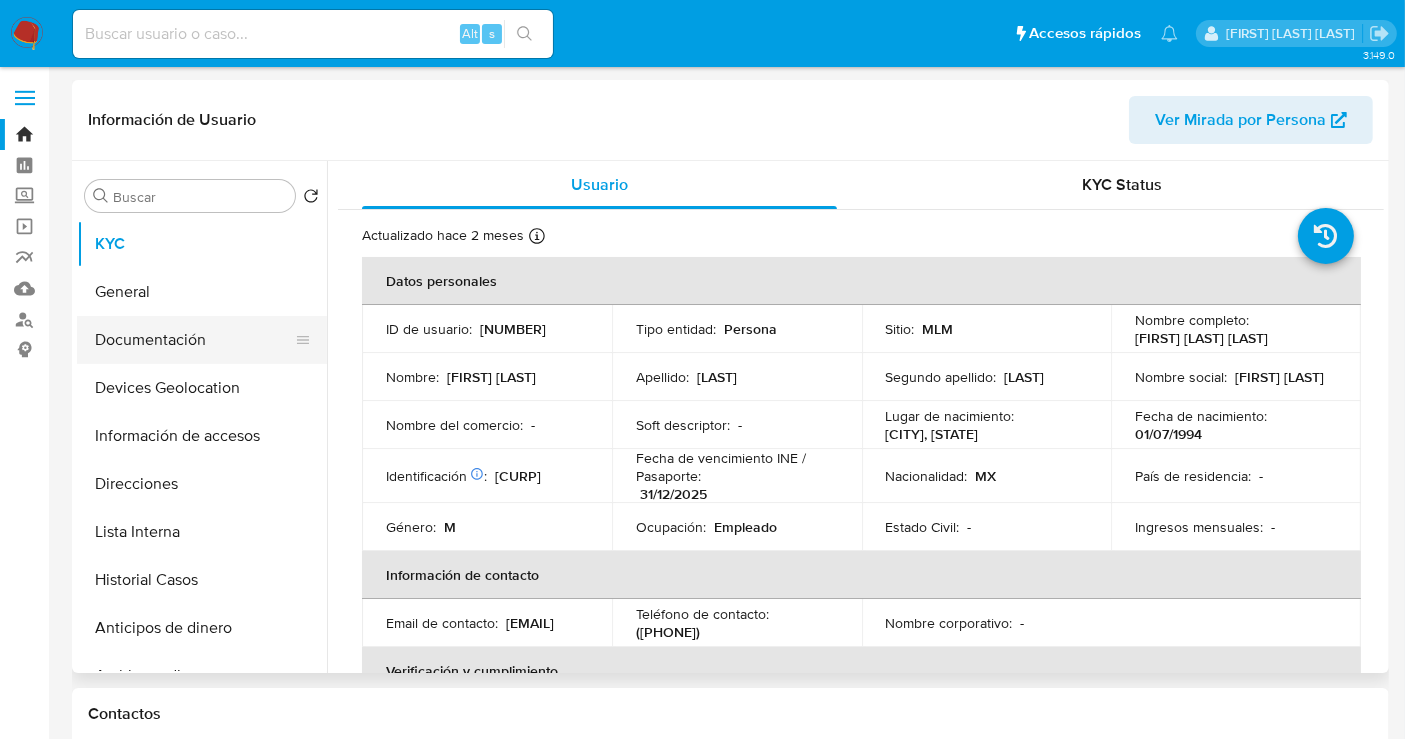 click on "Documentación" at bounding box center (194, 340) 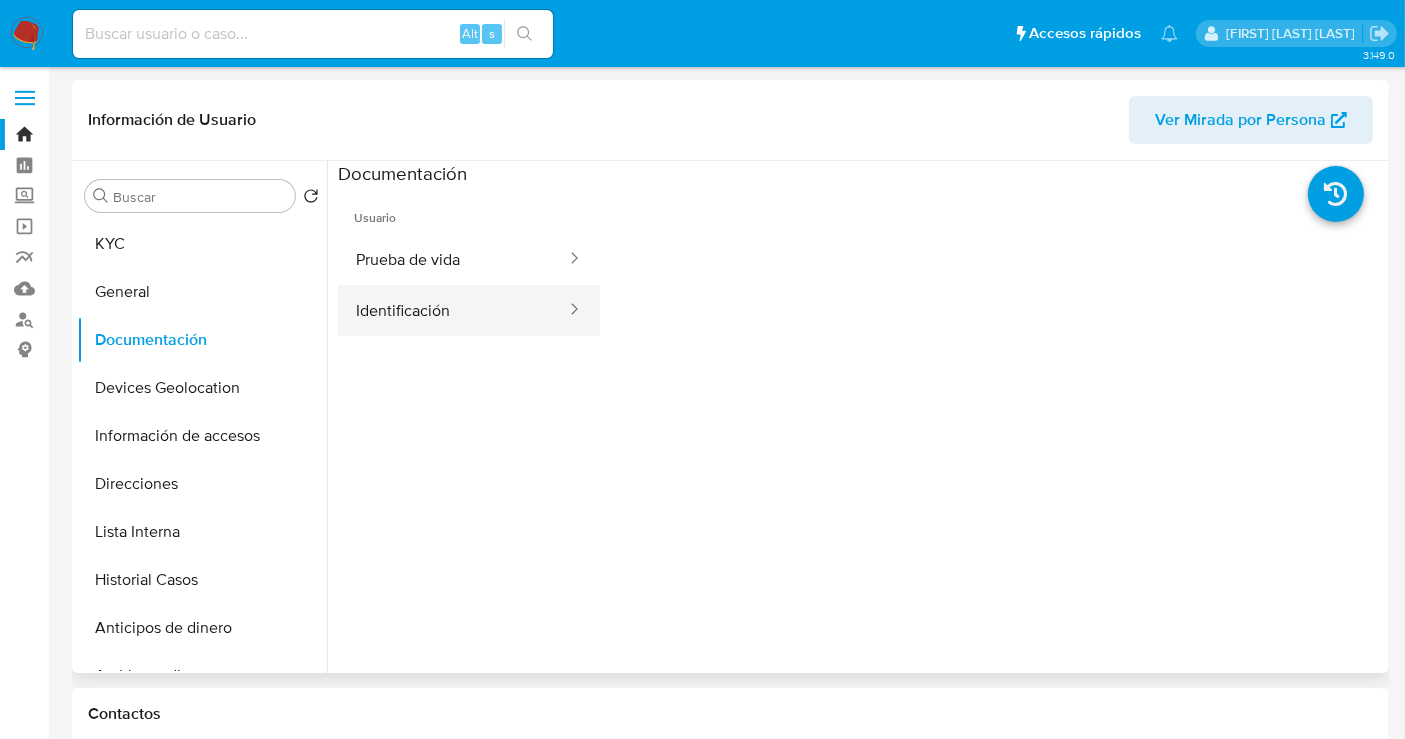 click on "Identificación" at bounding box center (453, 310) 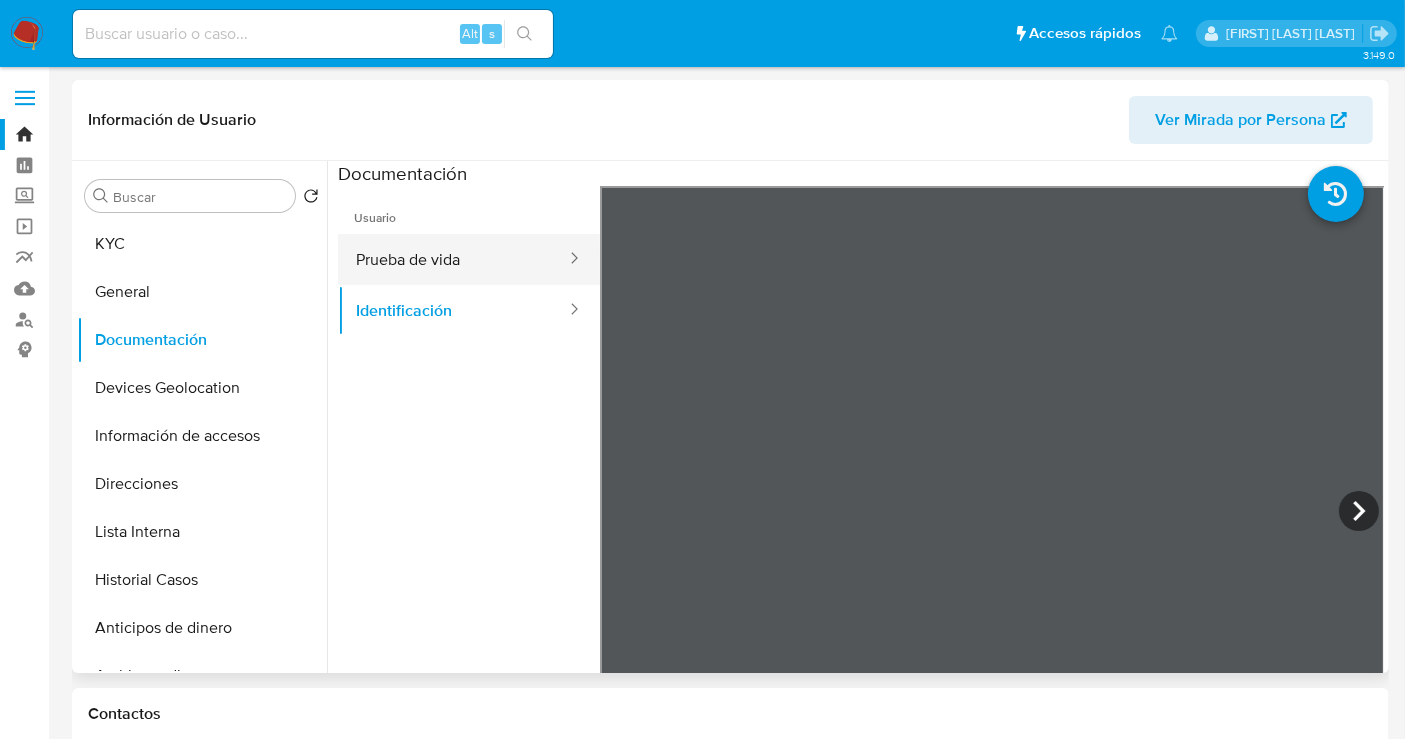 click on "Prueba de vida" at bounding box center (453, 259) 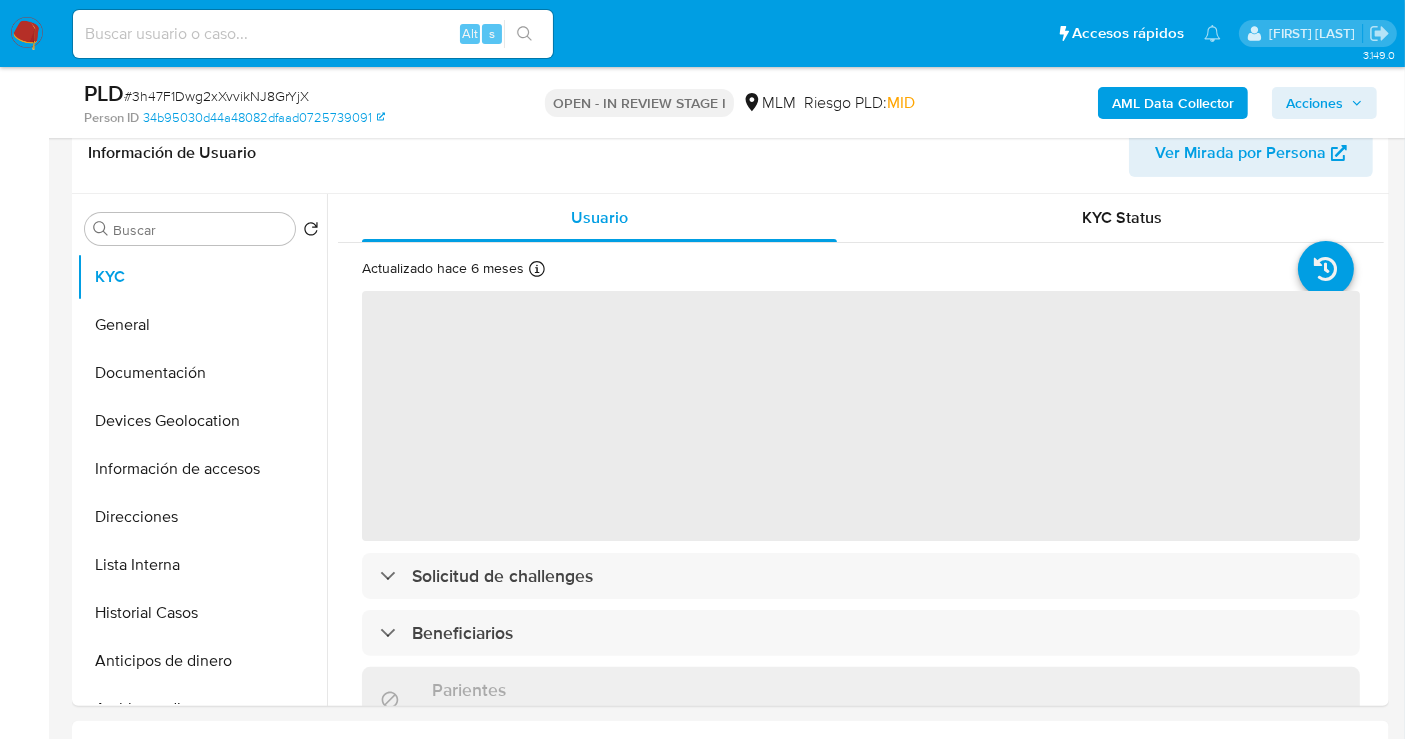 scroll, scrollTop: 333, scrollLeft: 0, axis: vertical 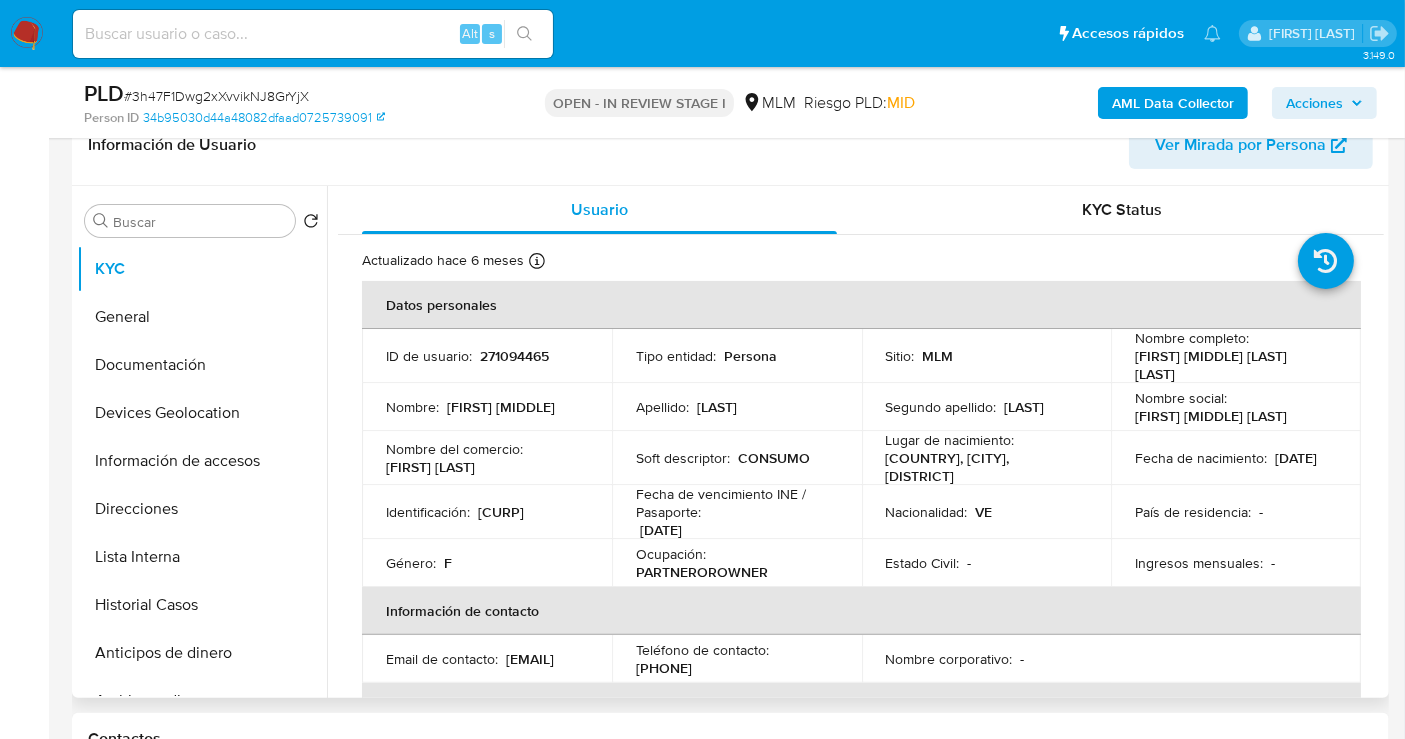 select on "10" 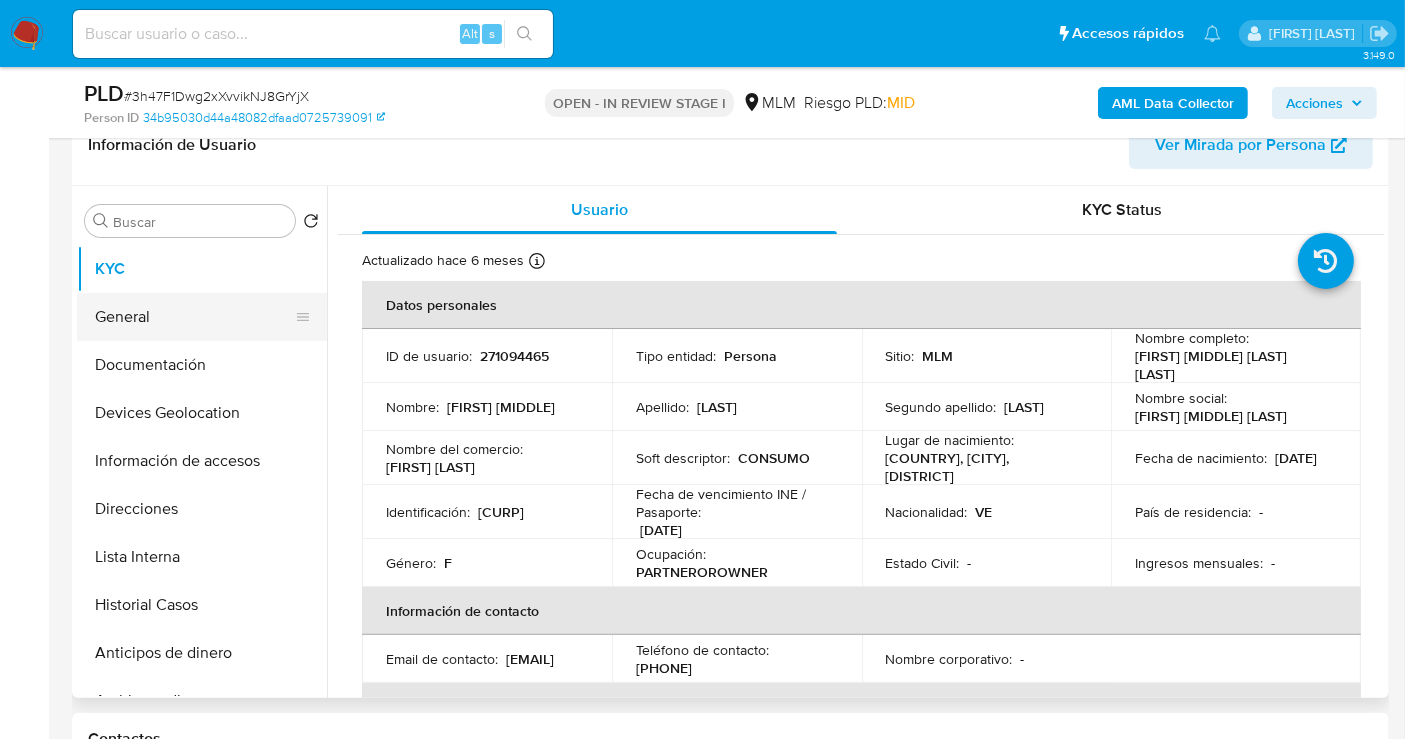 click on "General" at bounding box center [194, 317] 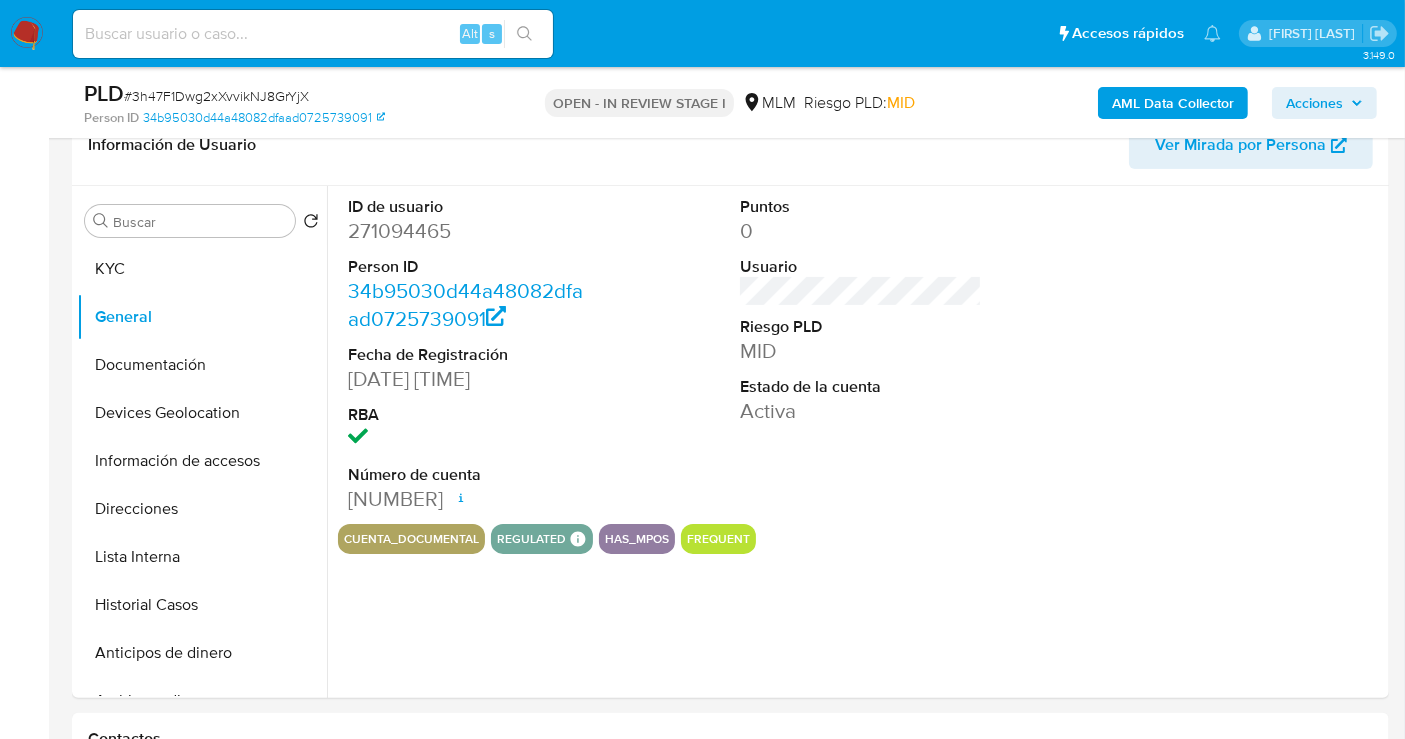 type 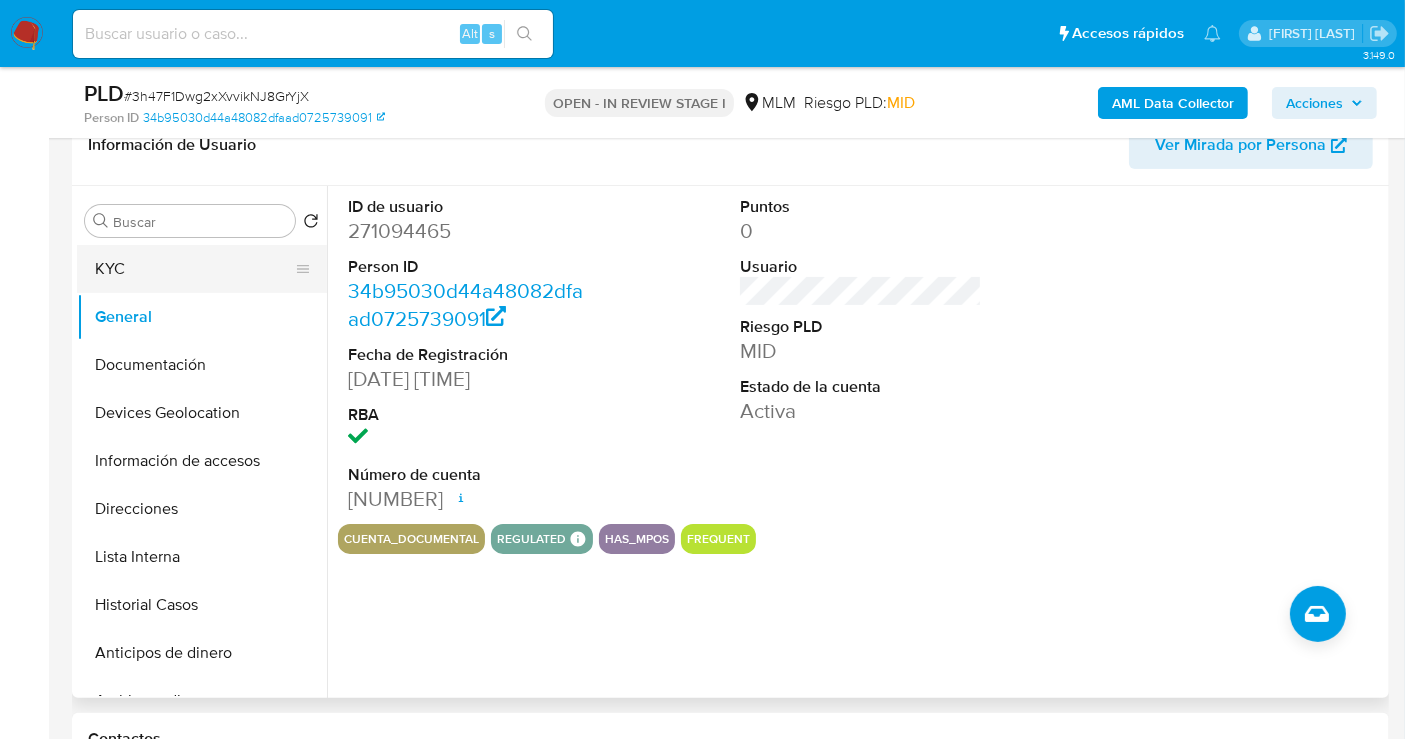 click on "KYC" at bounding box center (194, 269) 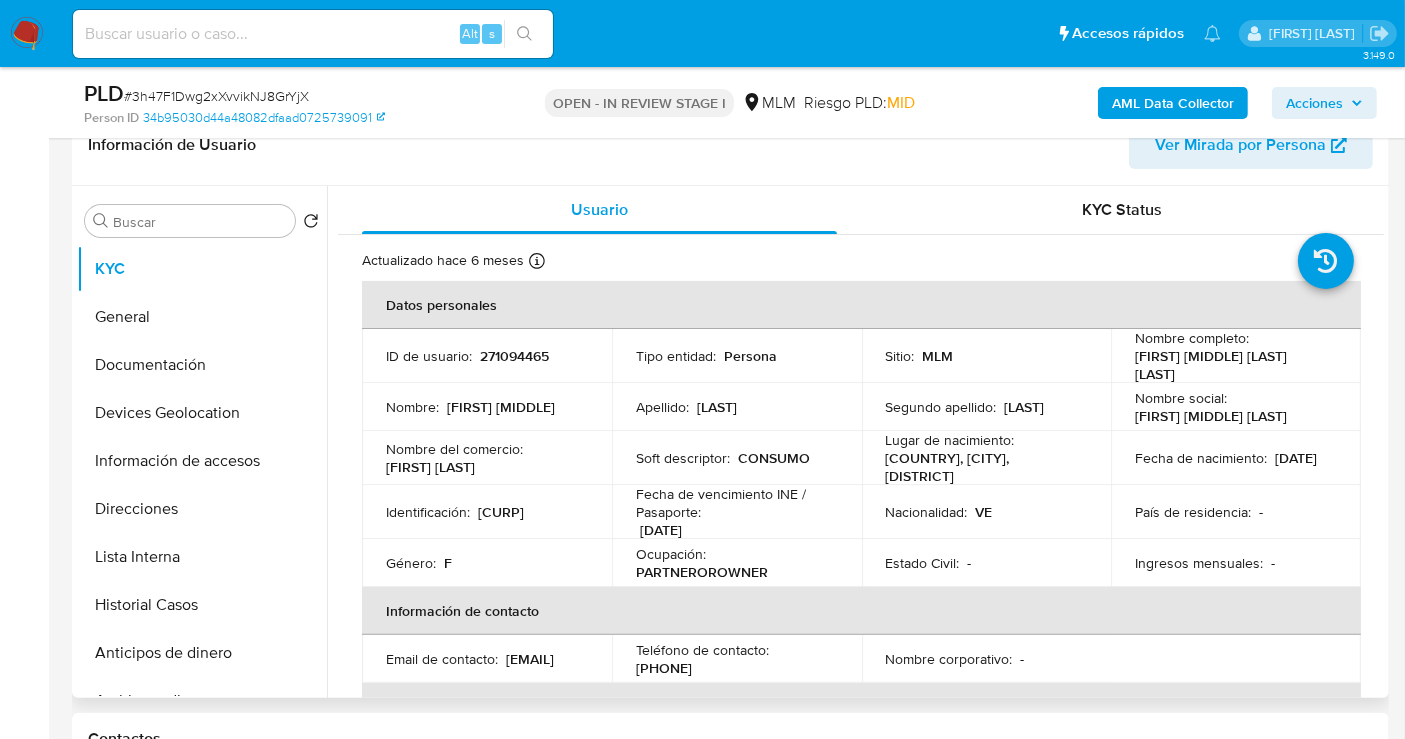 type 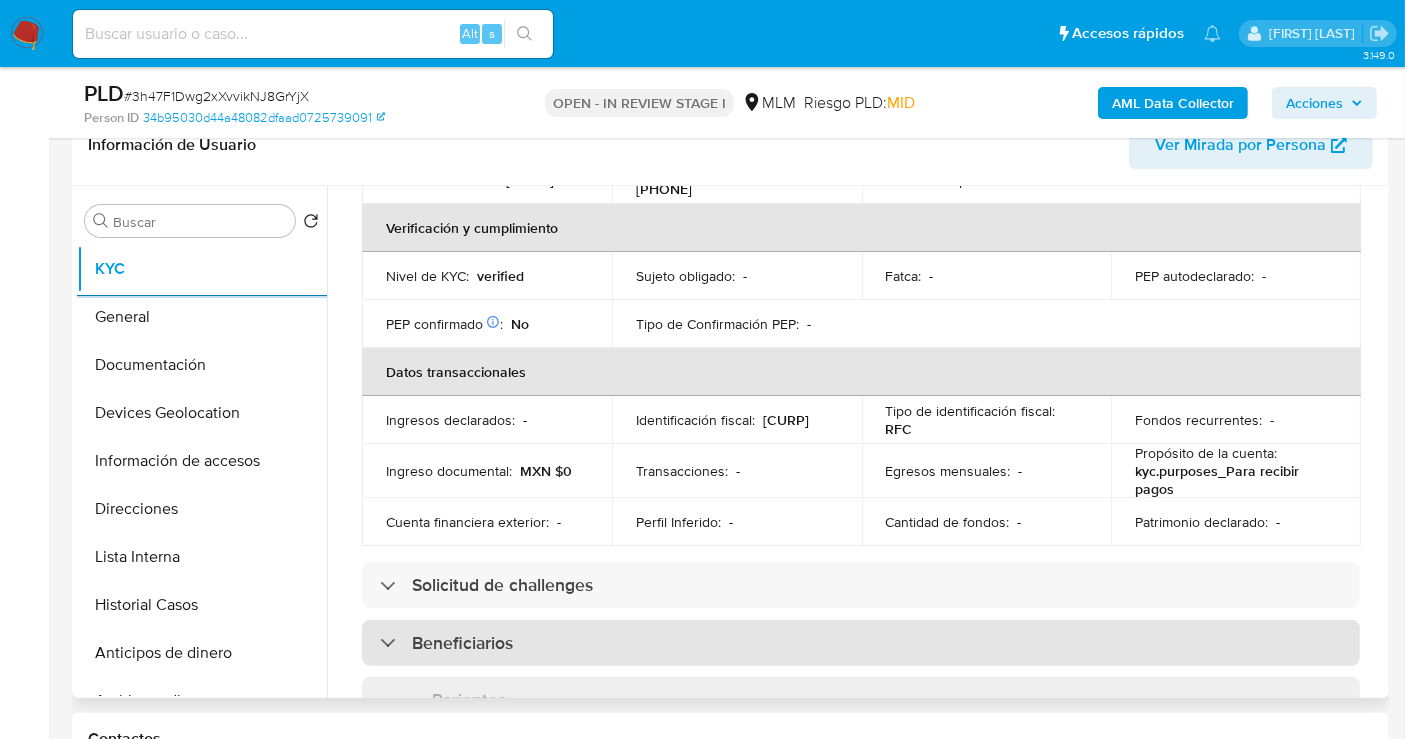 scroll, scrollTop: 444, scrollLeft: 0, axis: vertical 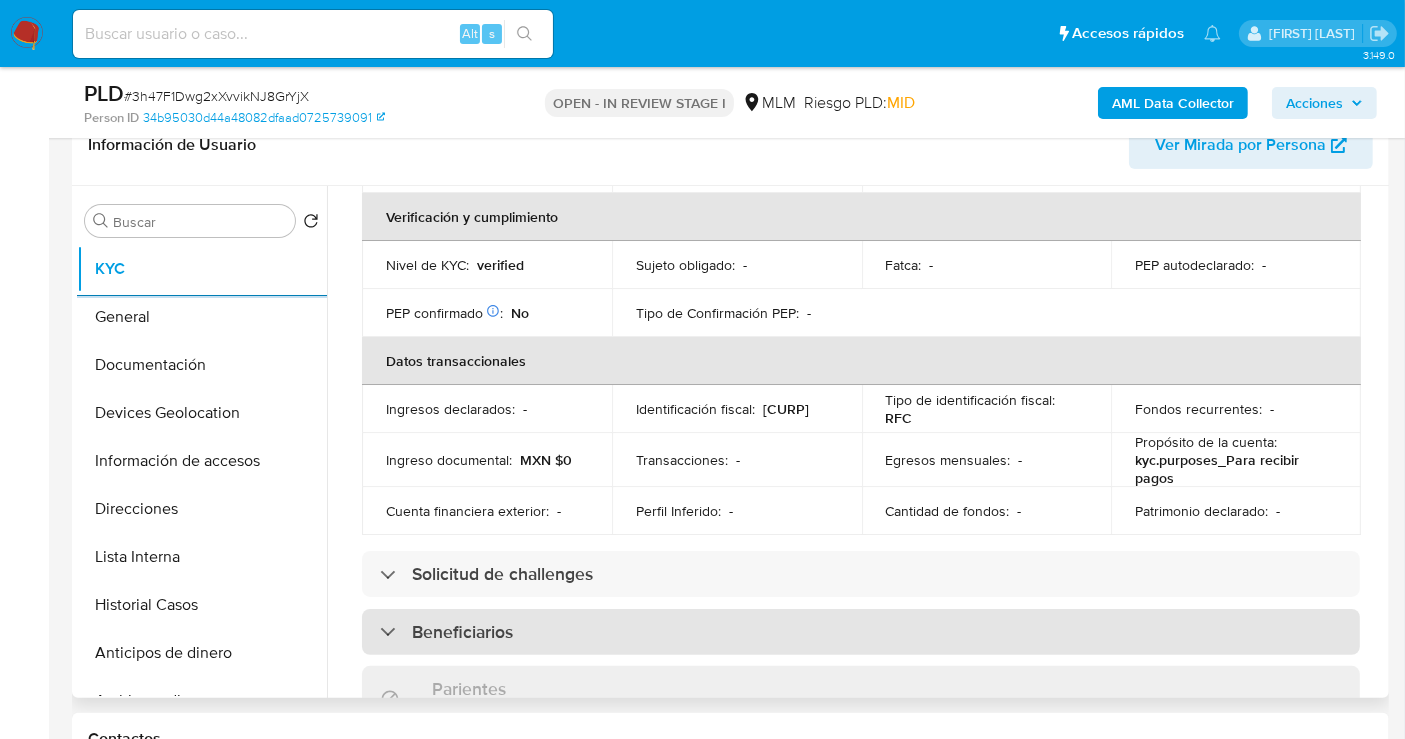 click on "Beneficiarios" at bounding box center [446, 632] 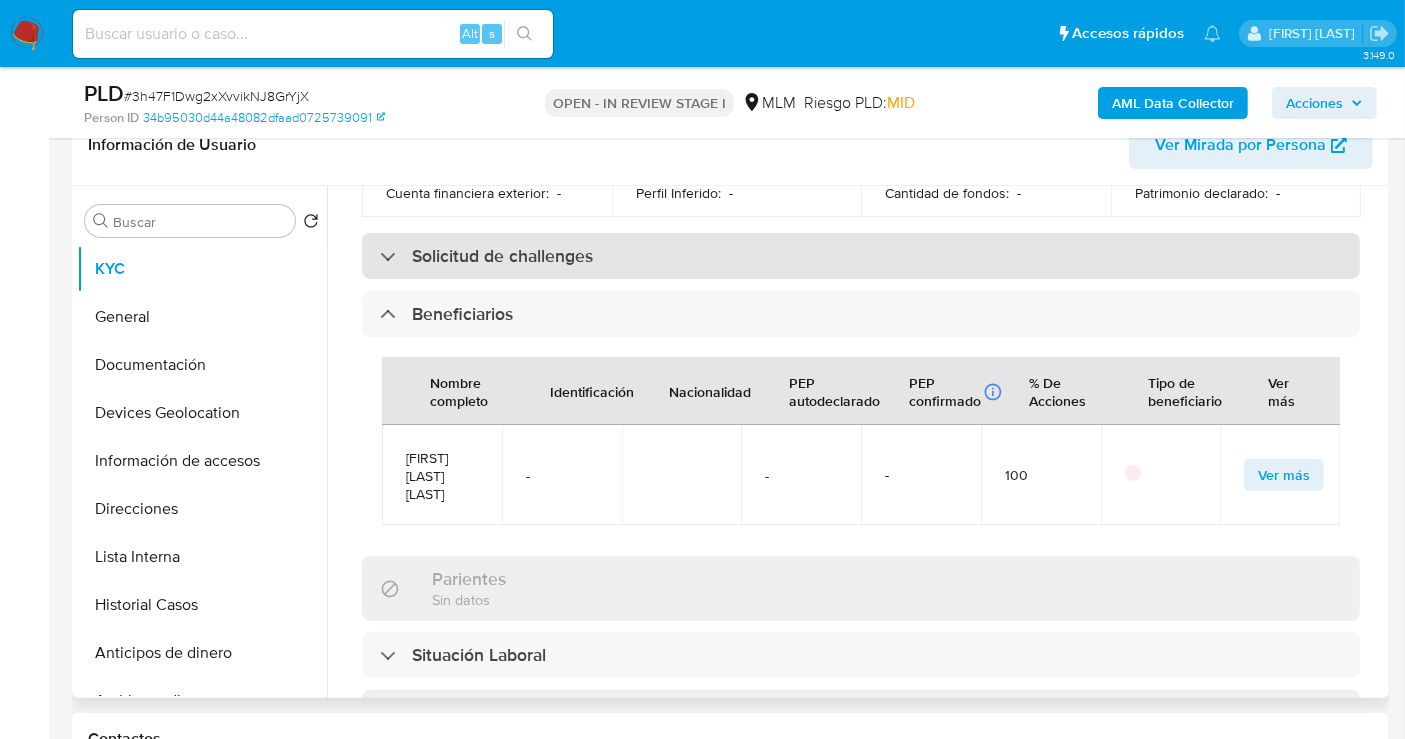 scroll, scrollTop: 823, scrollLeft: 0, axis: vertical 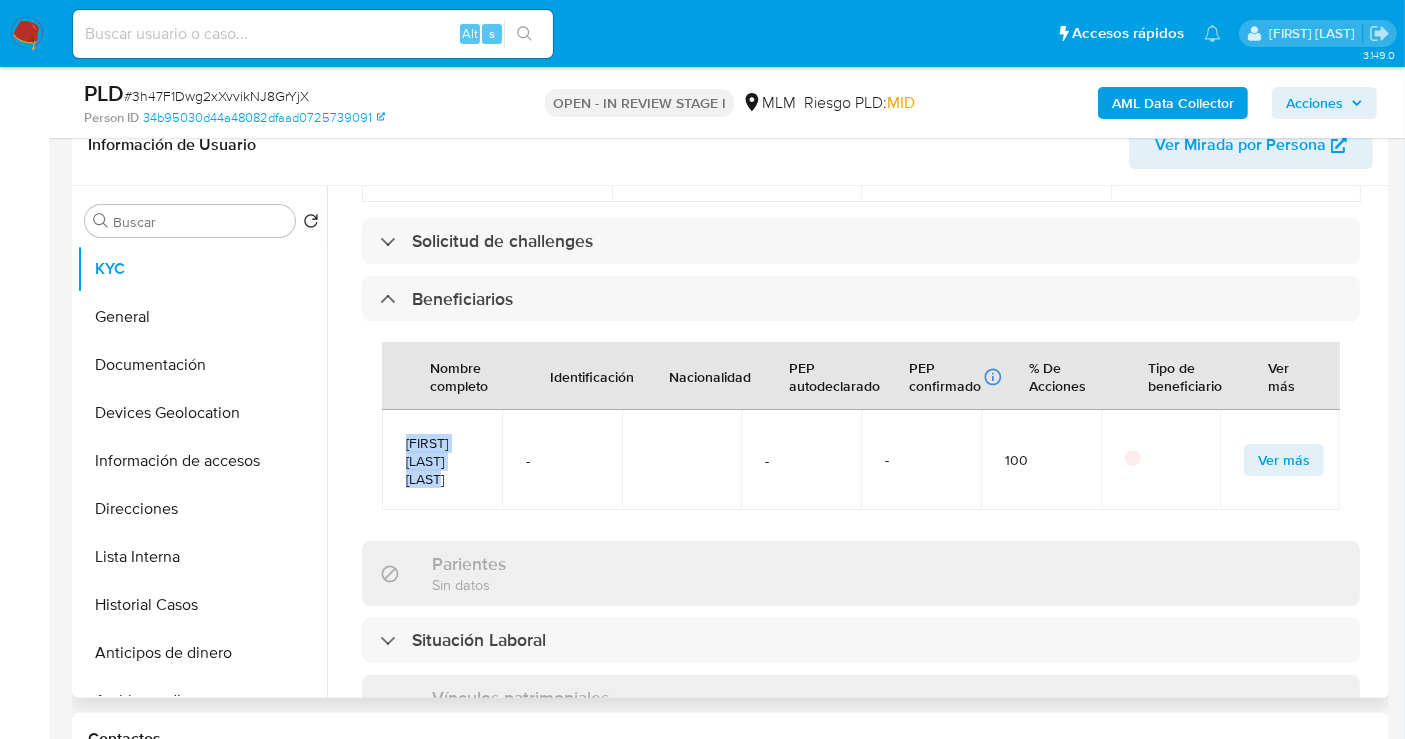 drag, startPoint x: 462, startPoint y: 475, endPoint x: 404, endPoint y: 433, distance: 71.610054 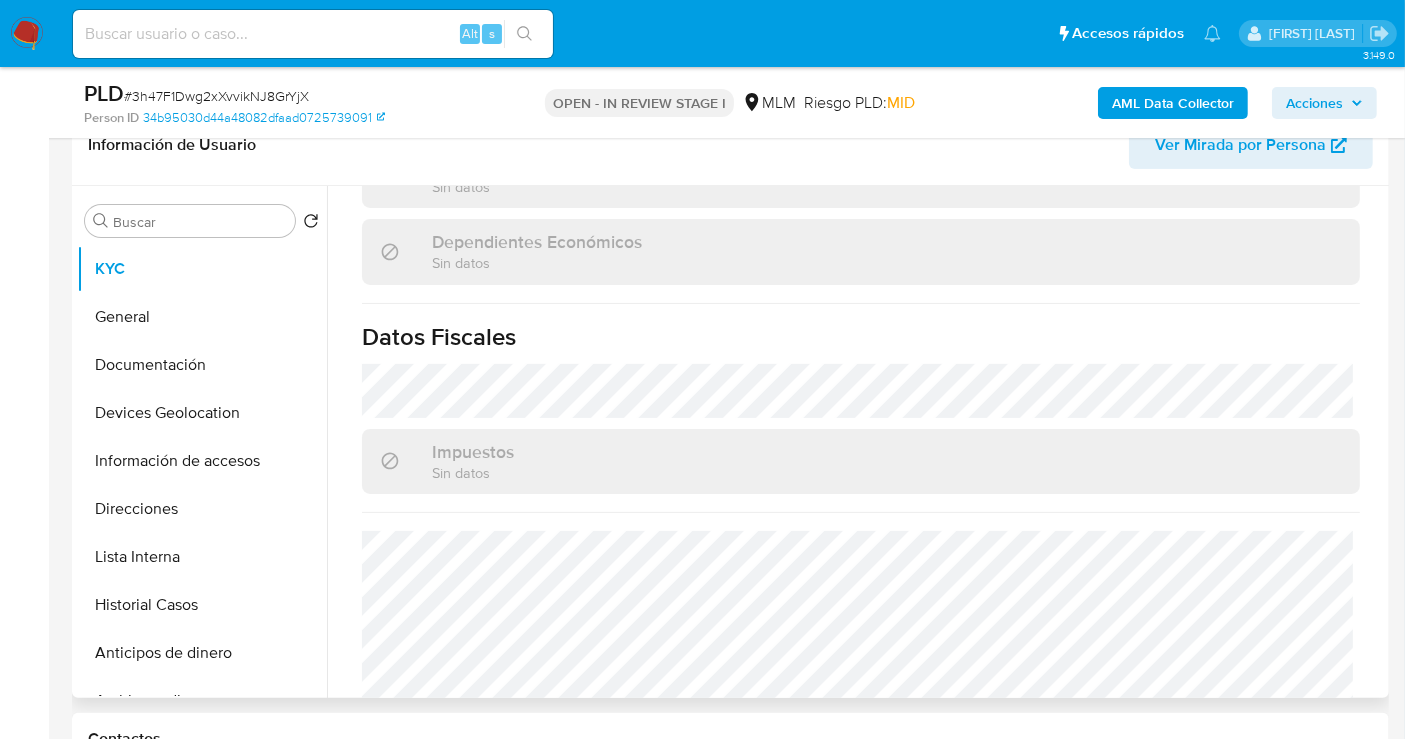 scroll, scrollTop: 1443, scrollLeft: 0, axis: vertical 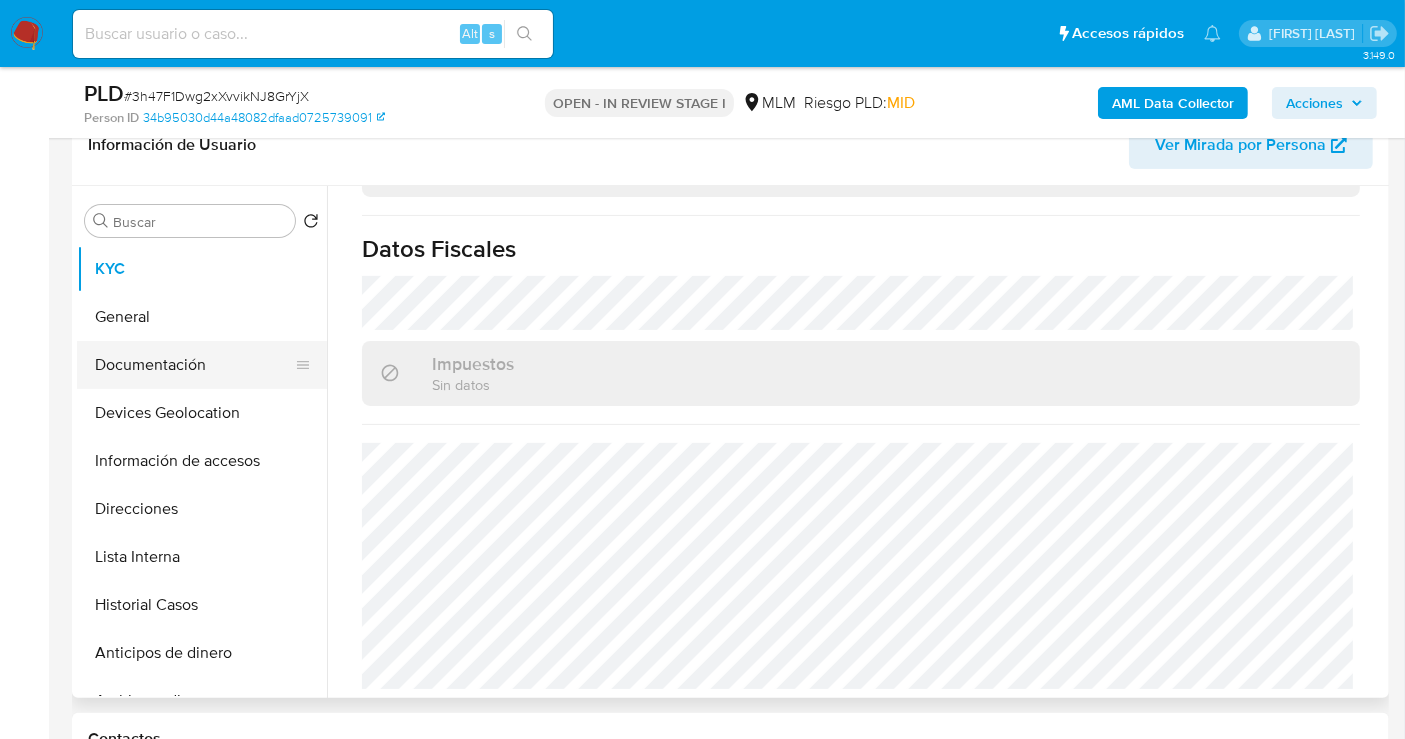 click on "Documentación" at bounding box center [194, 365] 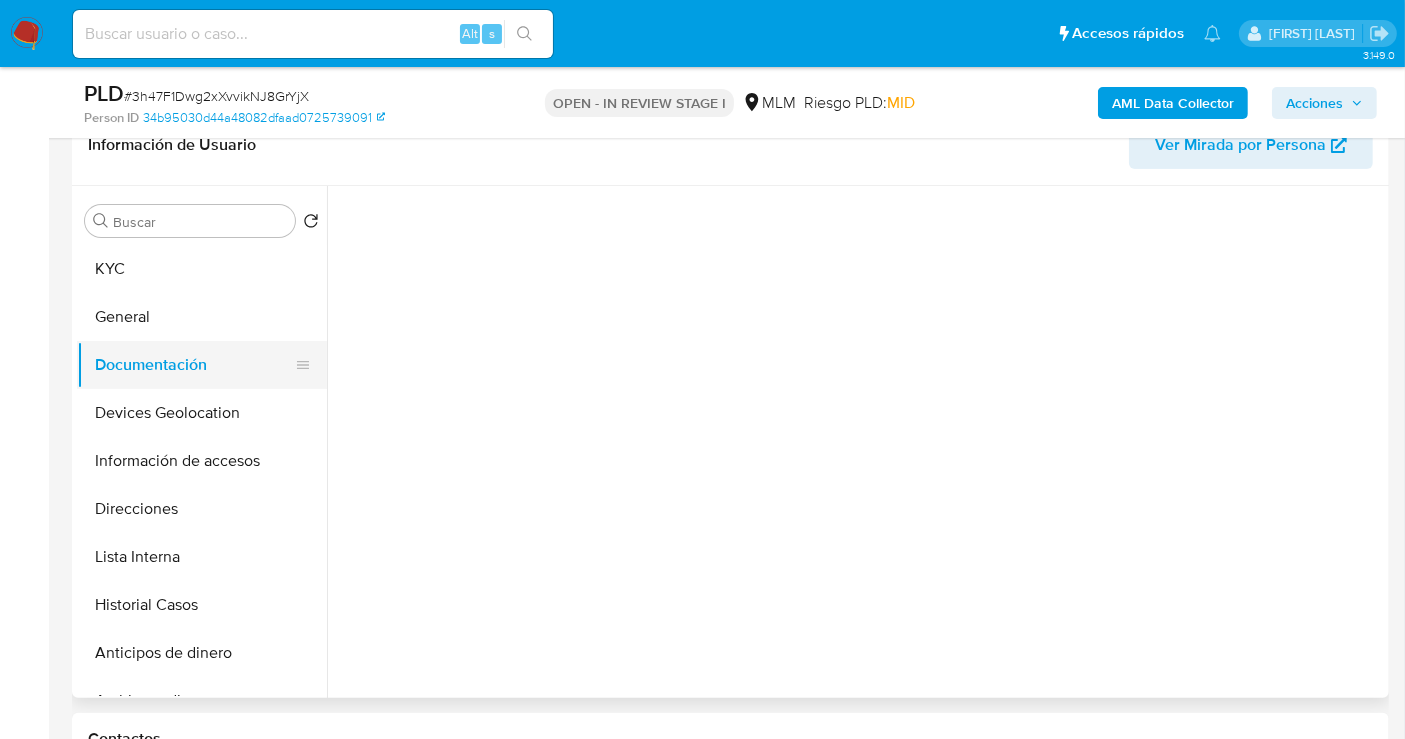 scroll, scrollTop: 0, scrollLeft: 0, axis: both 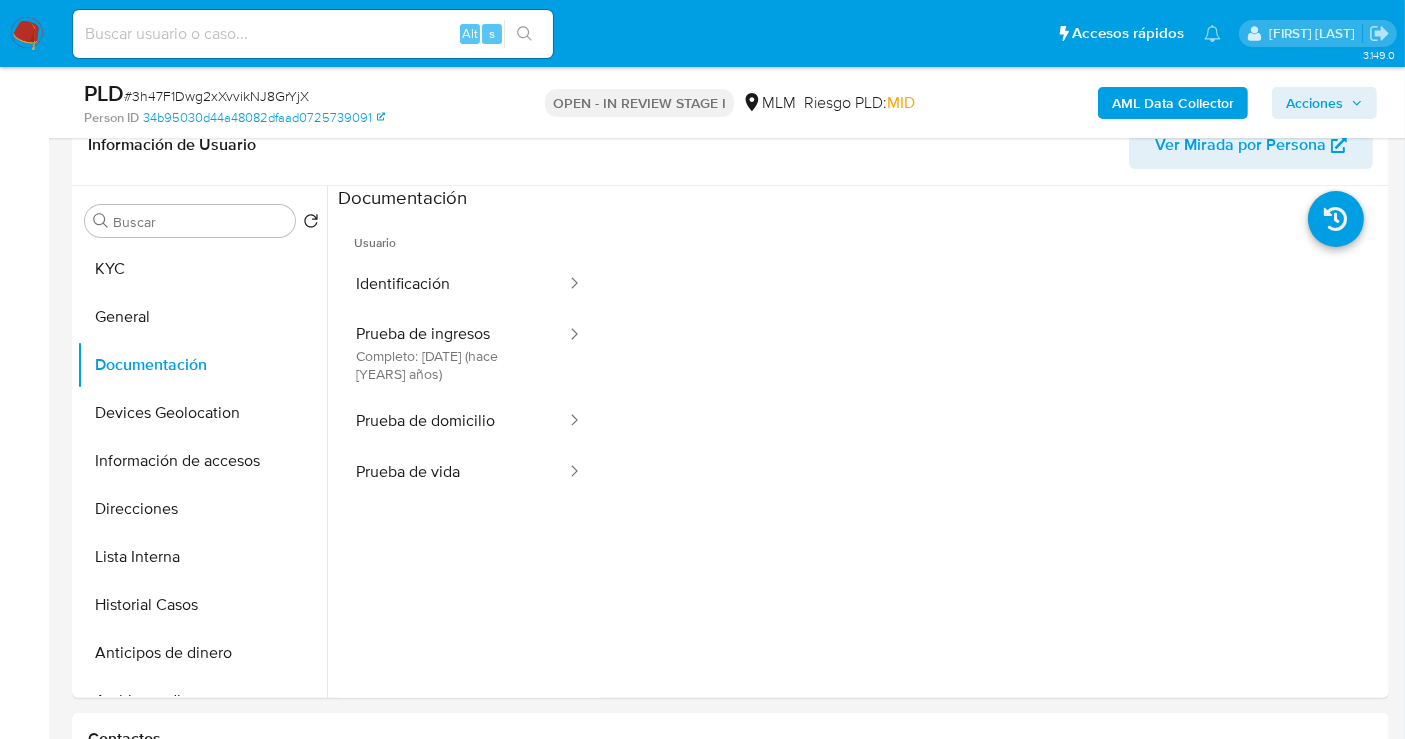 type 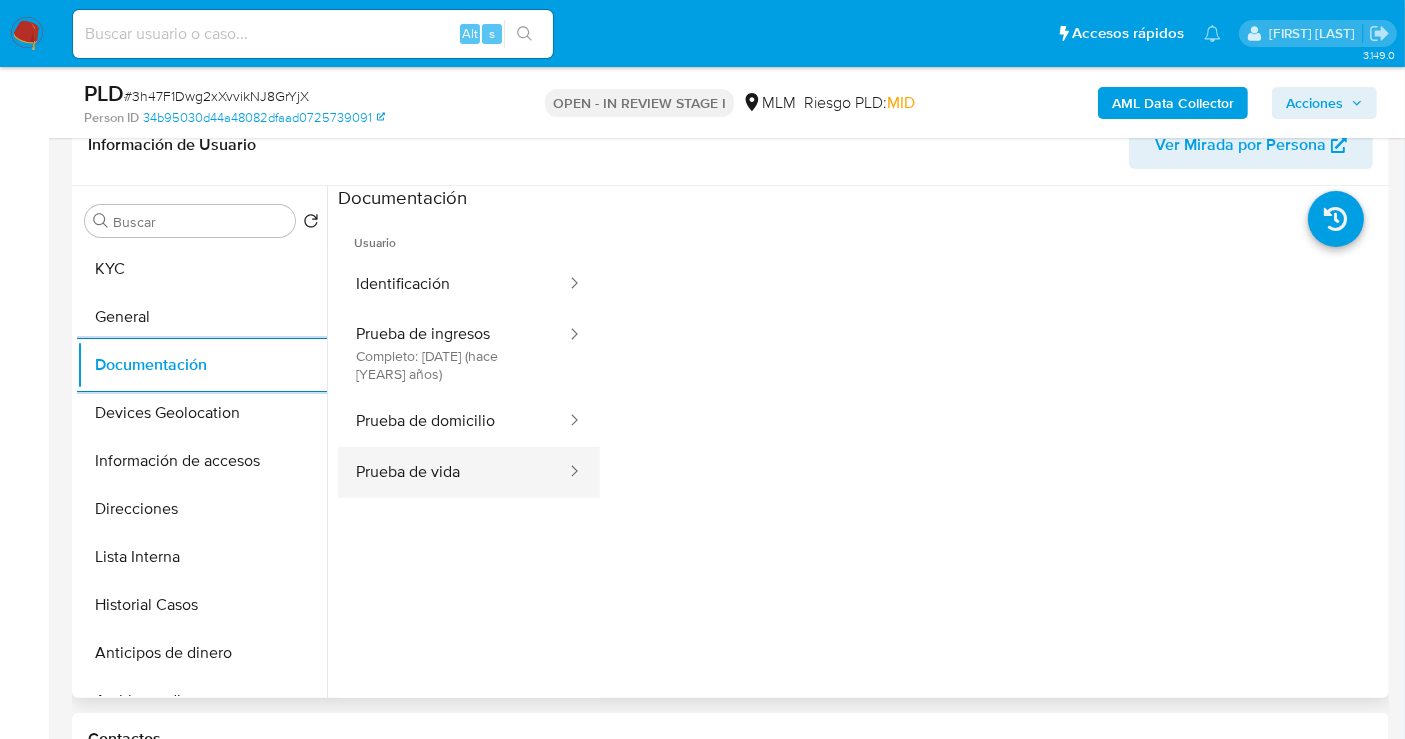 click on "Prueba de vida" at bounding box center (453, 472) 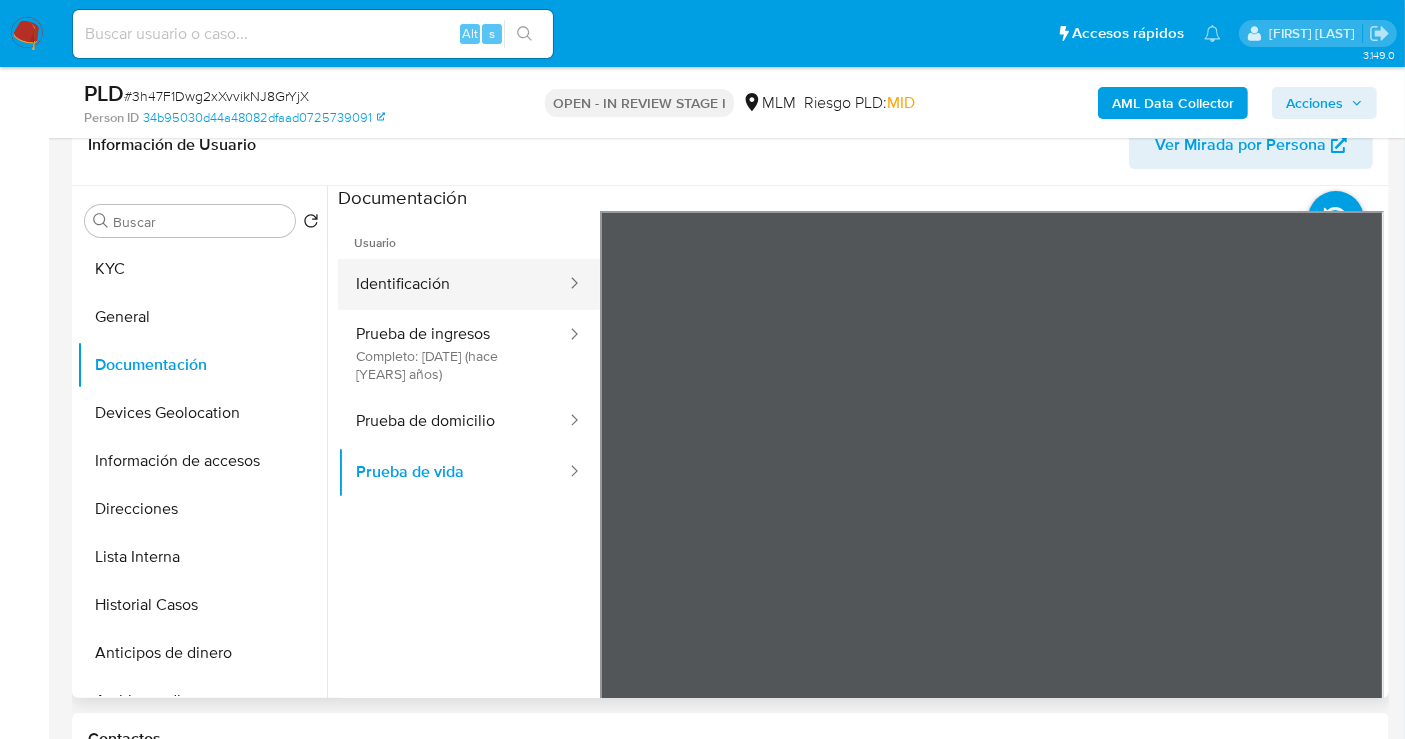 click on "Identificación" at bounding box center (453, 284) 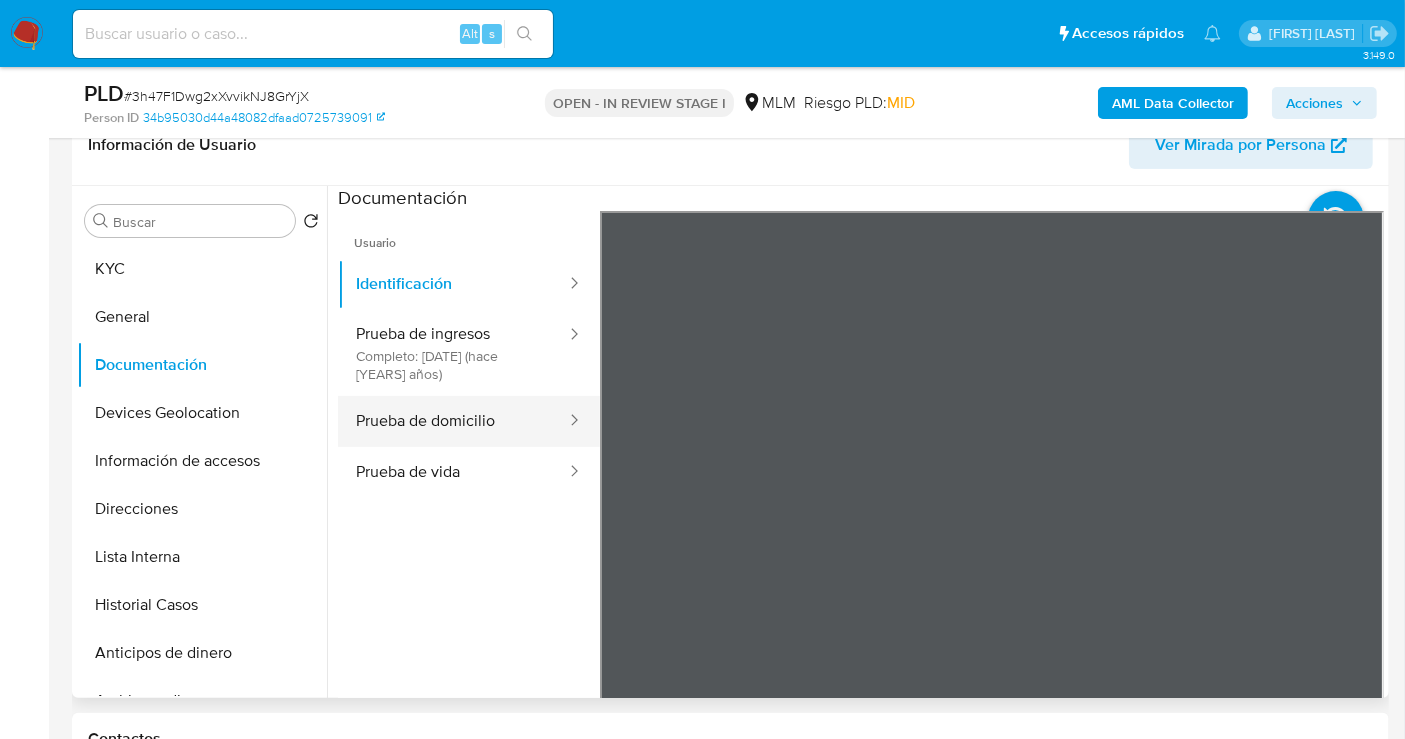 click on "Prueba de domicilio" at bounding box center (453, 421) 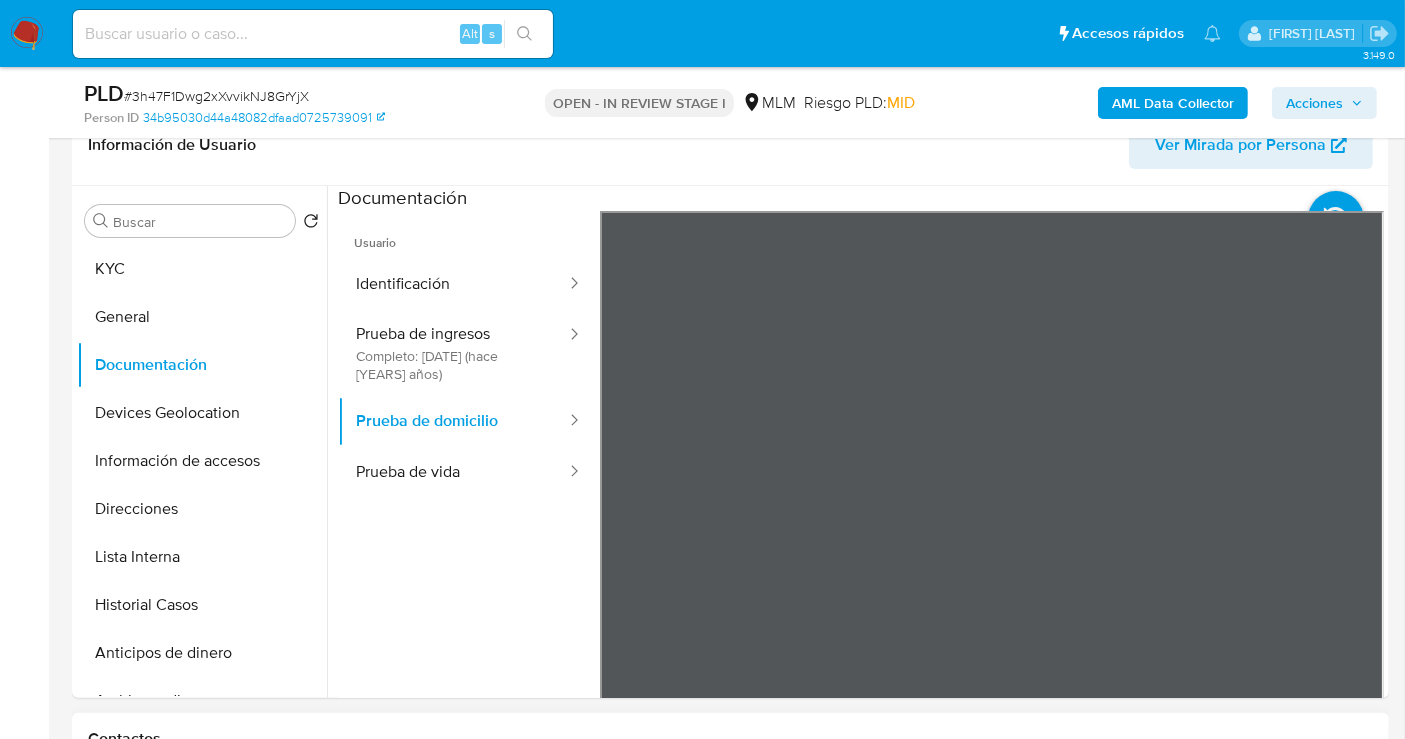 click on "Información de Usuario Ver Mirada por Persona Buscar   Volver al orden por defecto KYC General Documentación Devices Geolocation Información de accesos Direcciones Lista Interna Historial Casos Anticipos de dinero Archivos adjuntos Cruces y Relaciones Créditos Cuentas Bancarias Datos Modificados Dispositivos Point Fecha Compliant Historial Riesgo PLD Historial de conversaciones IV Challenges Insurtech Items Listas Externas Marcas AML Perfiles Restricciones Nuevo Mundo Tarjetas Contactos Historial CX Soluciones Chat Id Estado Fecha de creación Origen Proceso                                                             Anterior Página   1   de   1 Siguiente Sin Datos Cargando... Nuevo Contacto Transaccionalidad Usuarios Asociados Acciones Acciones a aplicar :" at bounding box center [730, 1883] 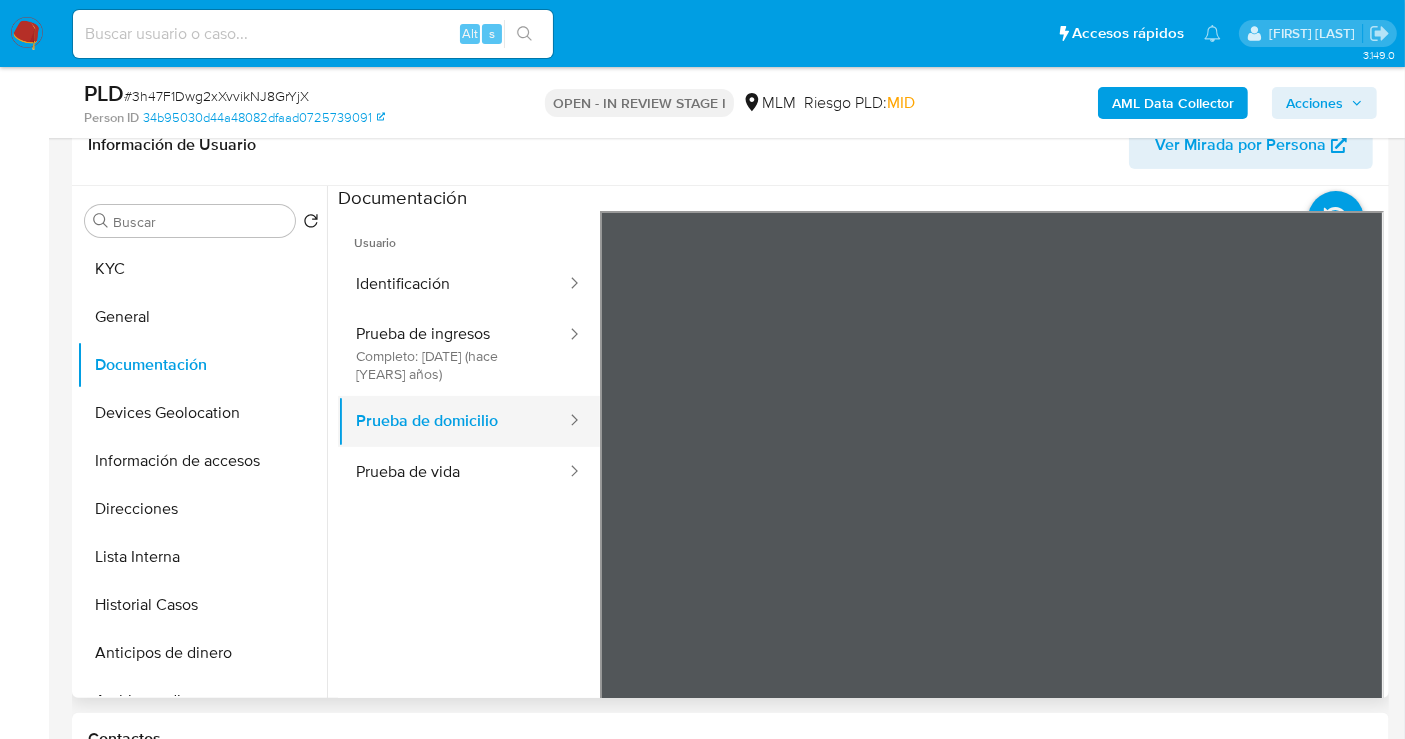 click on "Prueba de domicilio" at bounding box center [453, 421] 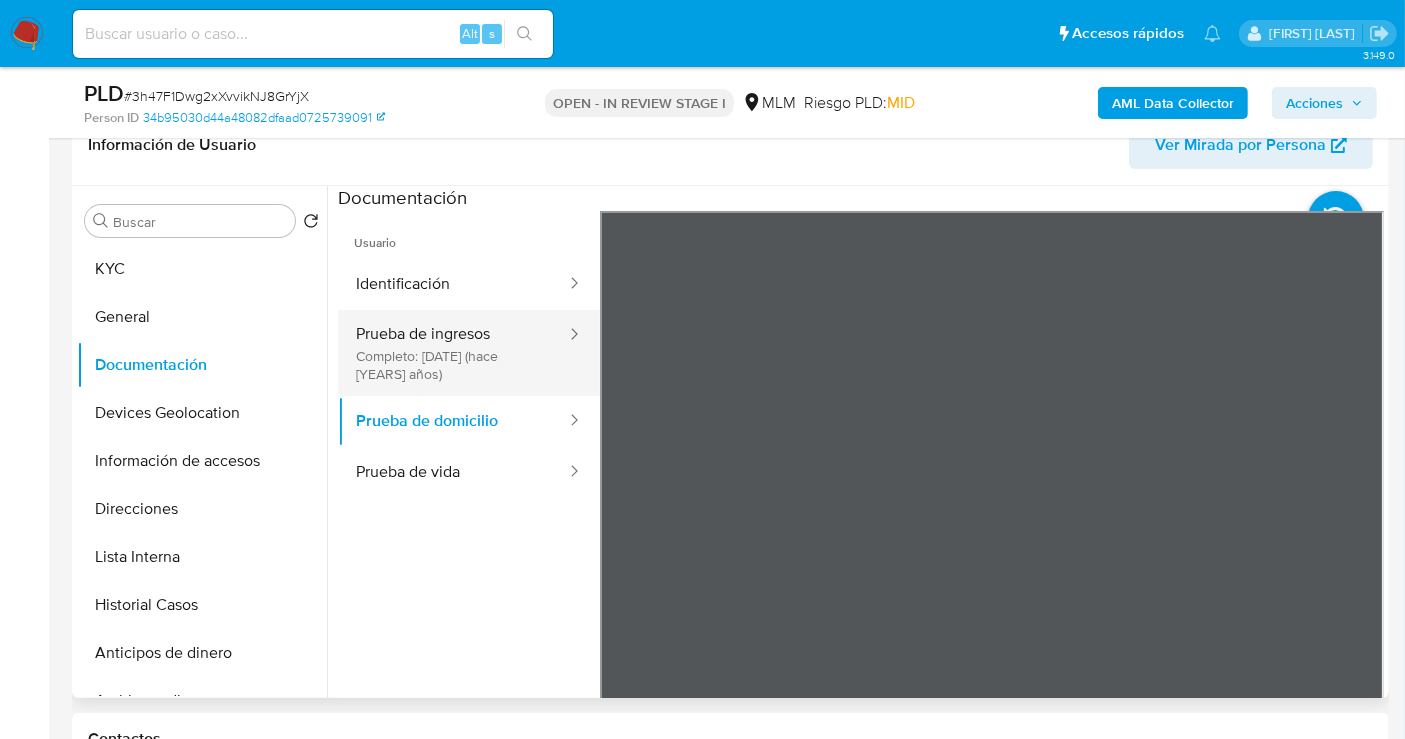 click on "Prueba de ingresos Completo: 29/11/2022 (hace 3 años)" at bounding box center (453, 353) 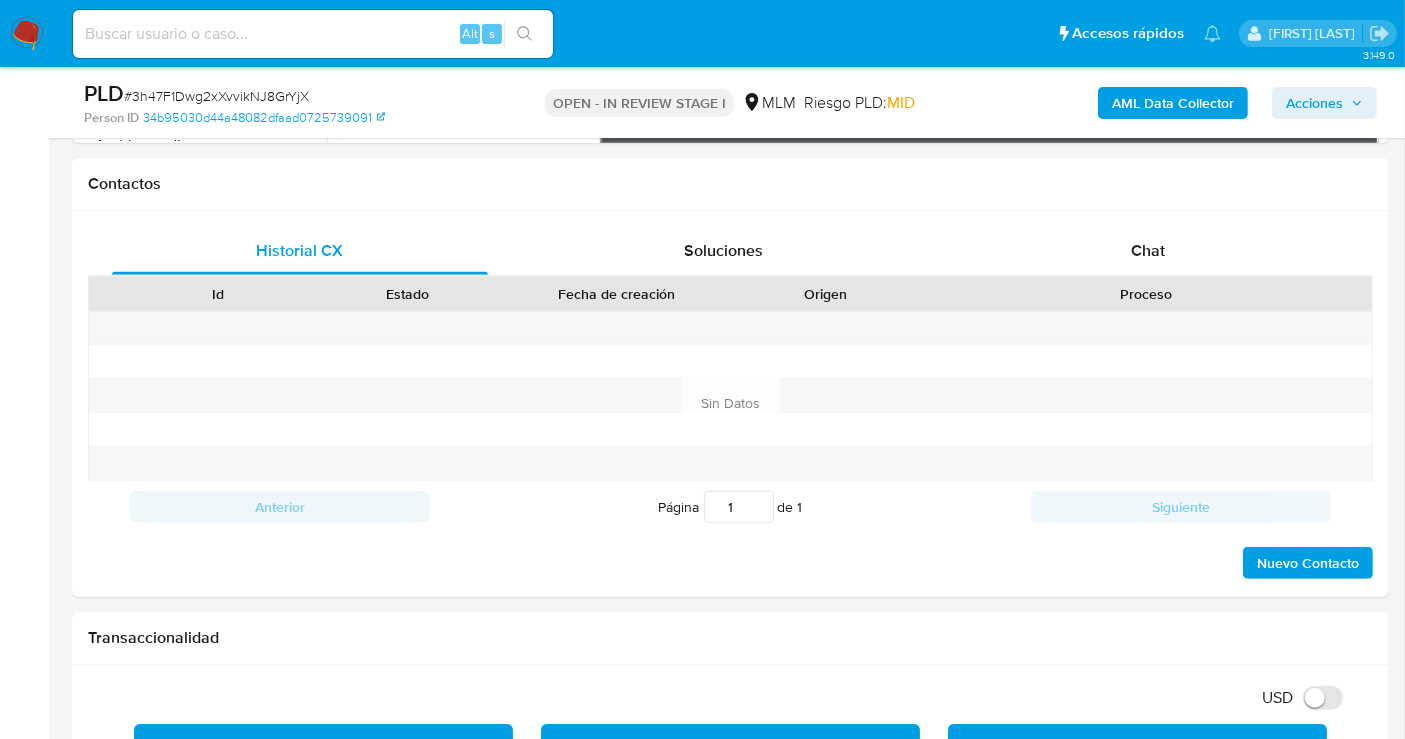 scroll, scrollTop: 1333, scrollLeft: 0, axis: vertical 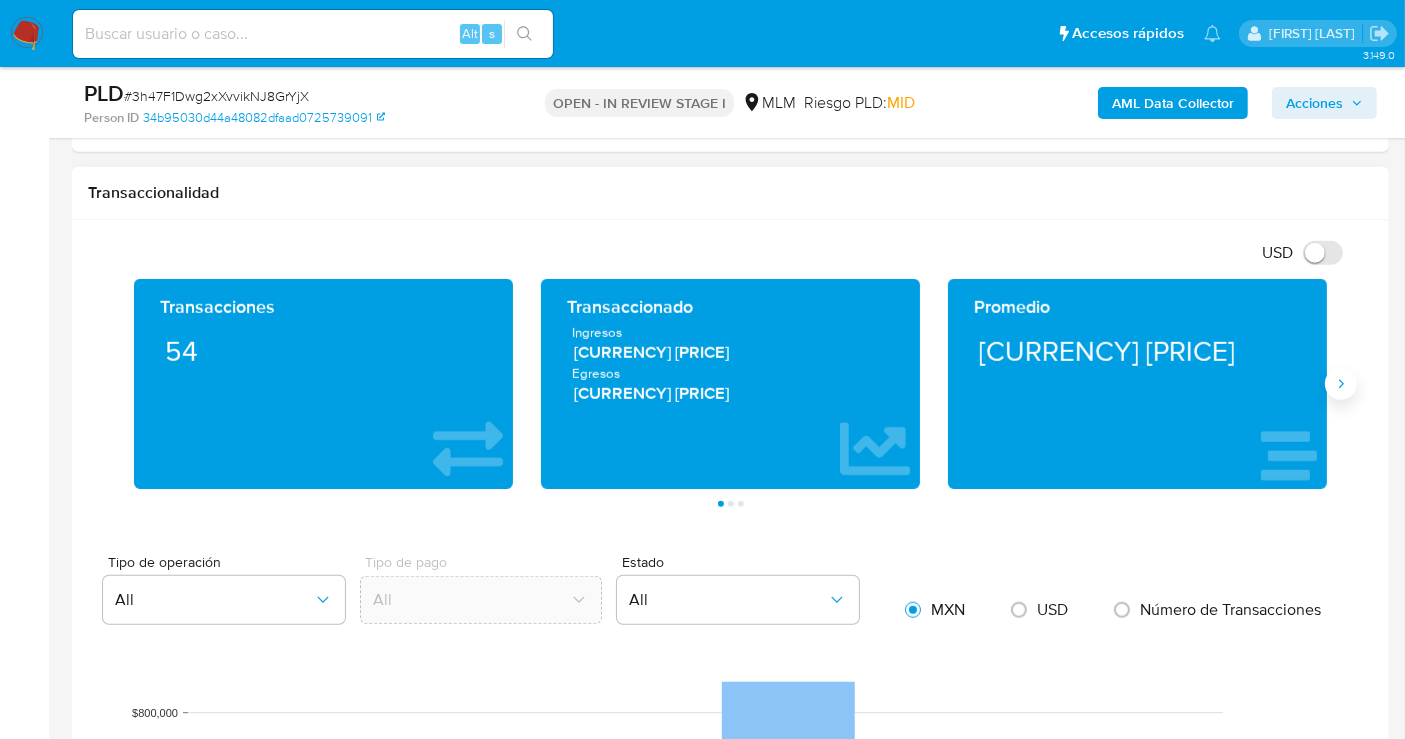 click 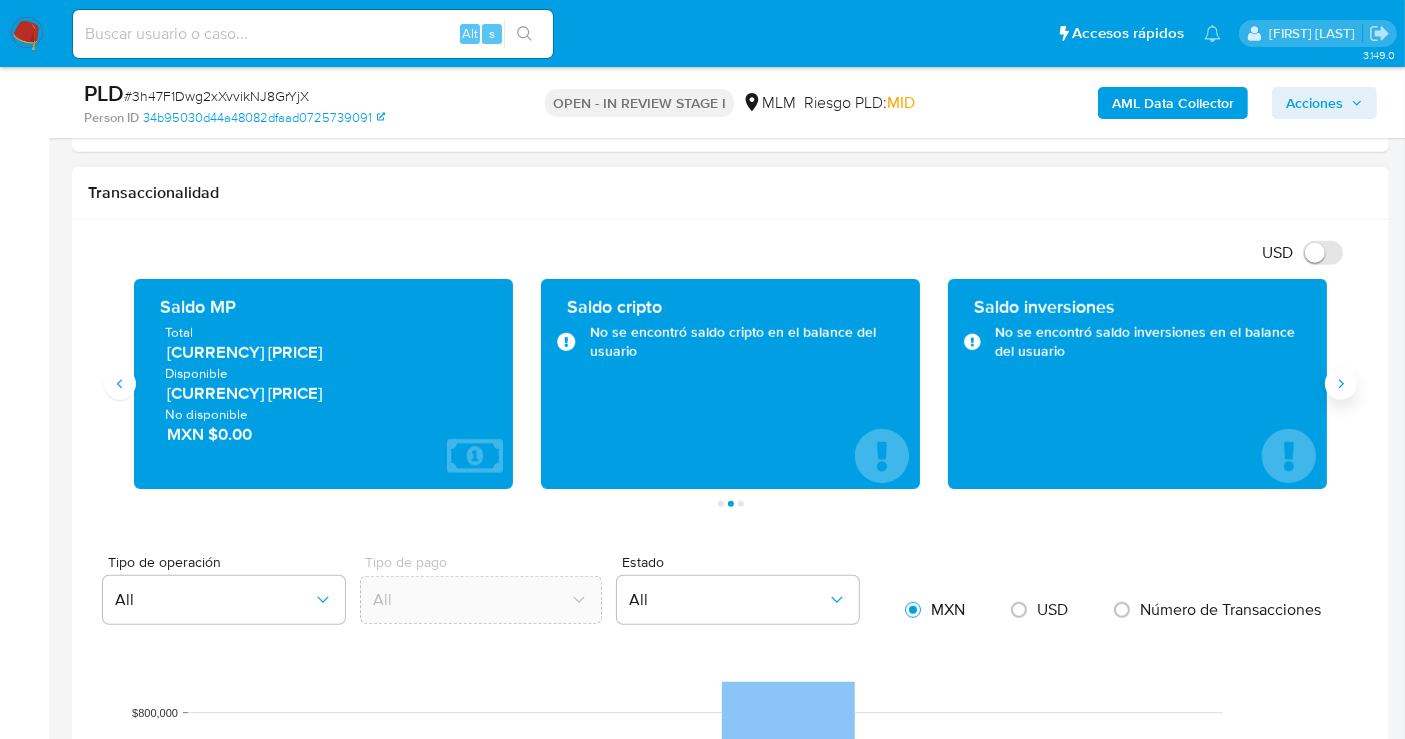 type 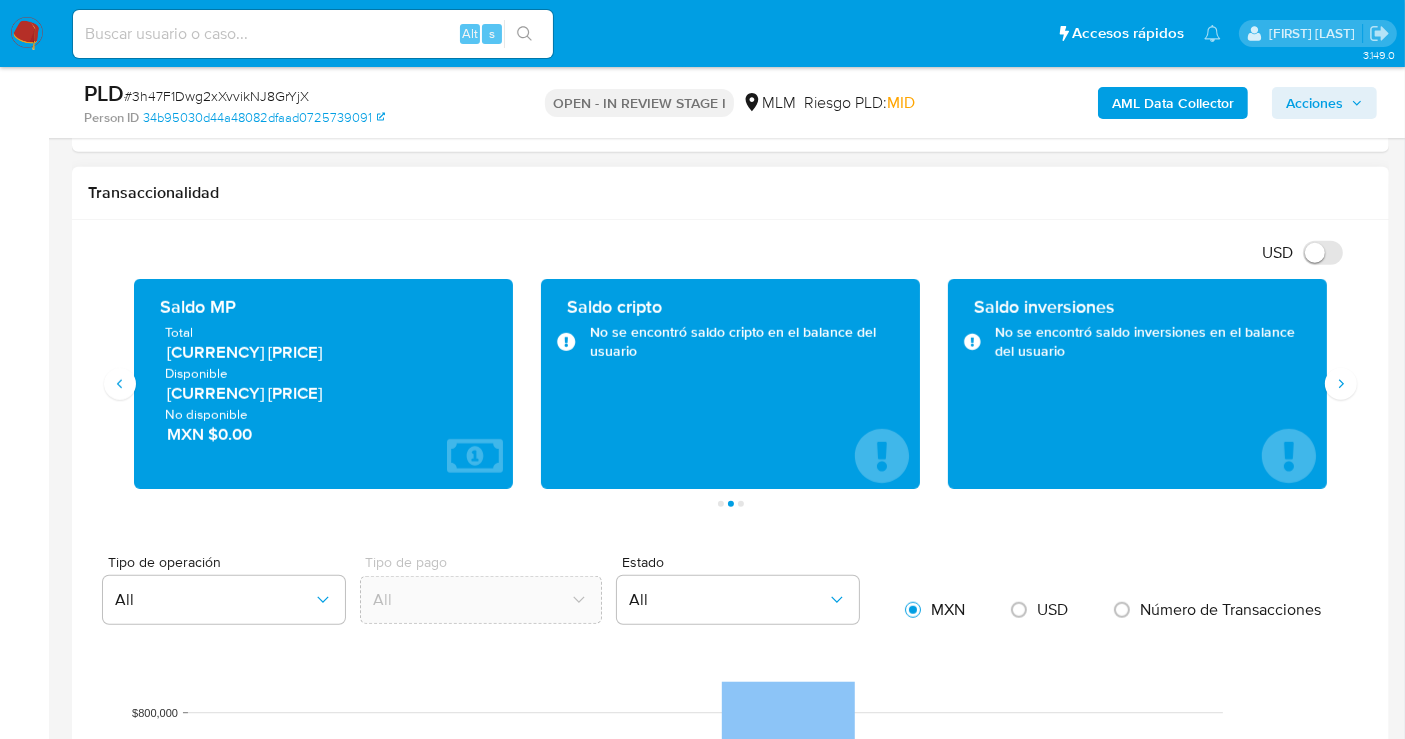 click on "MXN $427.82" at bounding box center [324, 352] 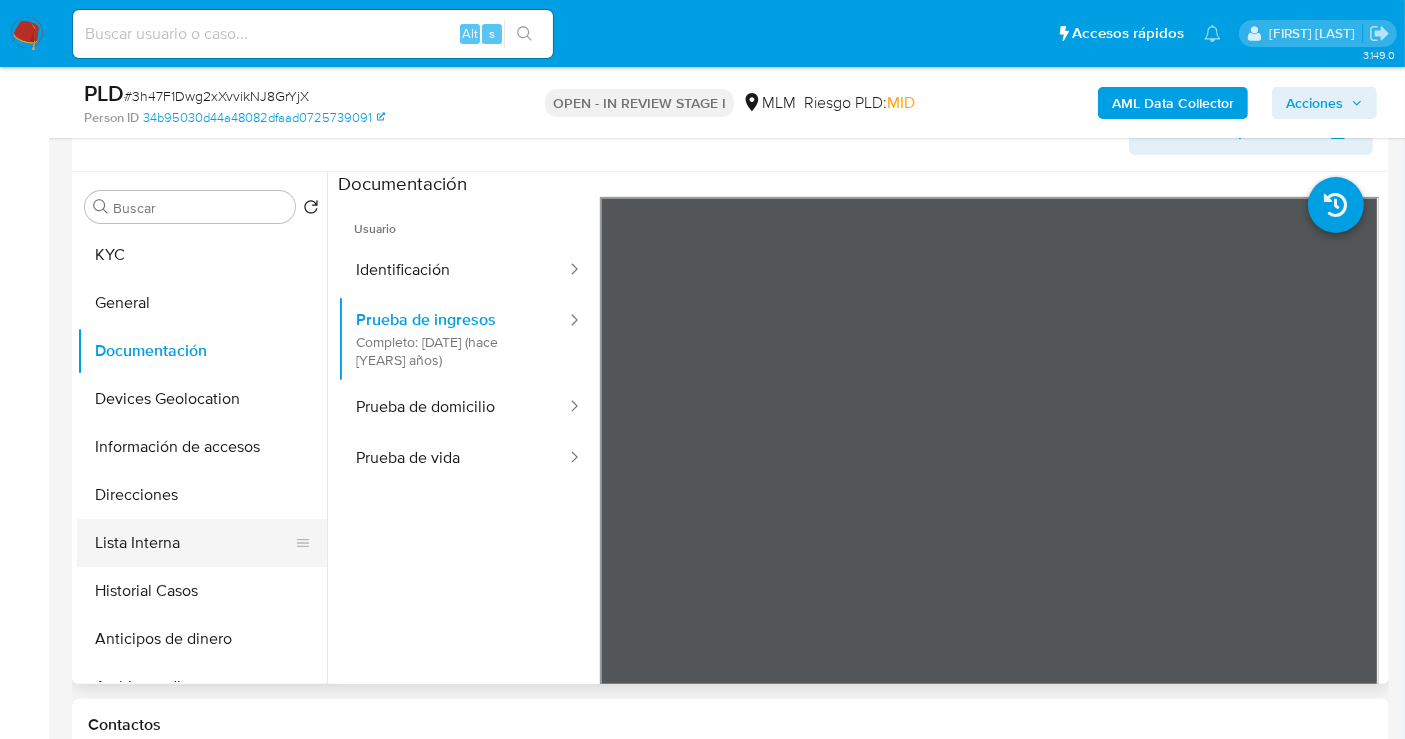 scroll, scrollTop: 333, scrollLeft: 0, axis: vertical 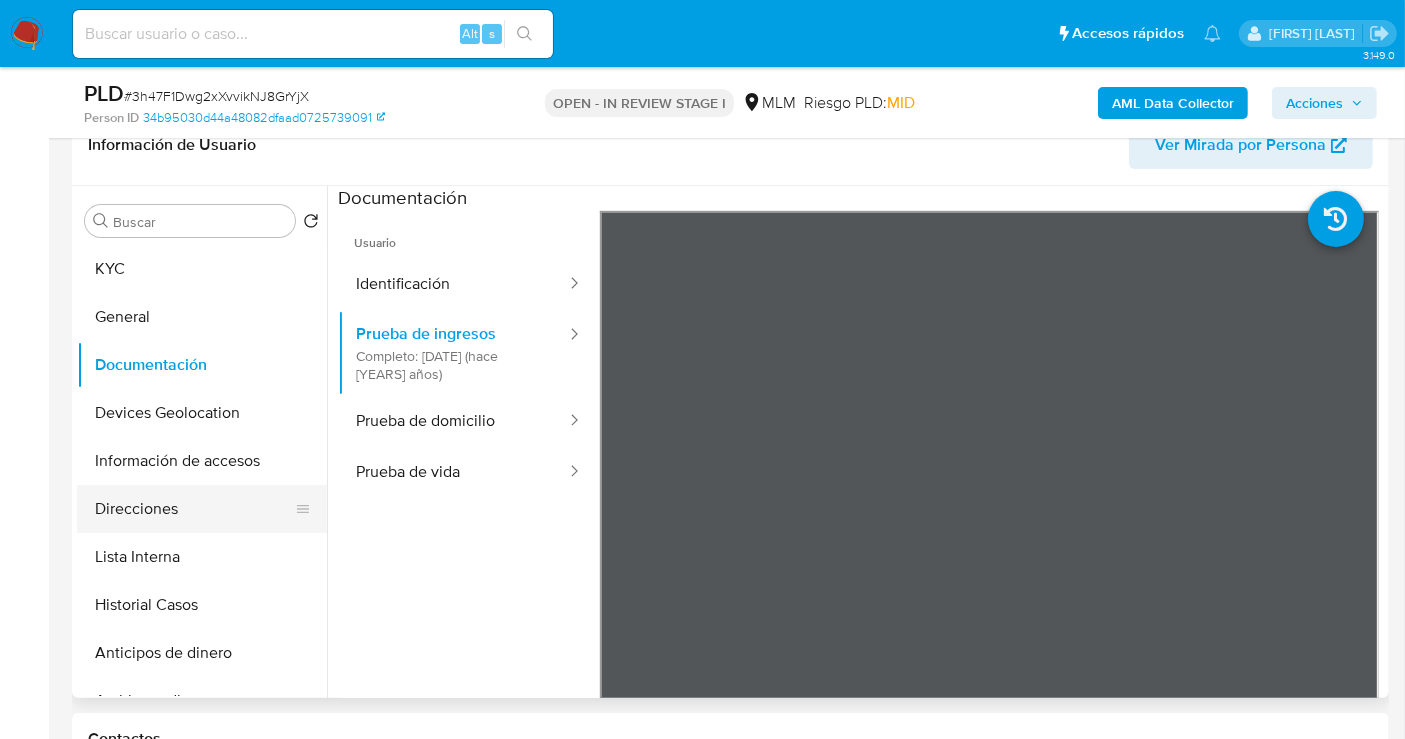 drag, startPoint x: 163, startPoint y: 413, endPoint x: 169, endPoint y: 510, distance: 97.18539 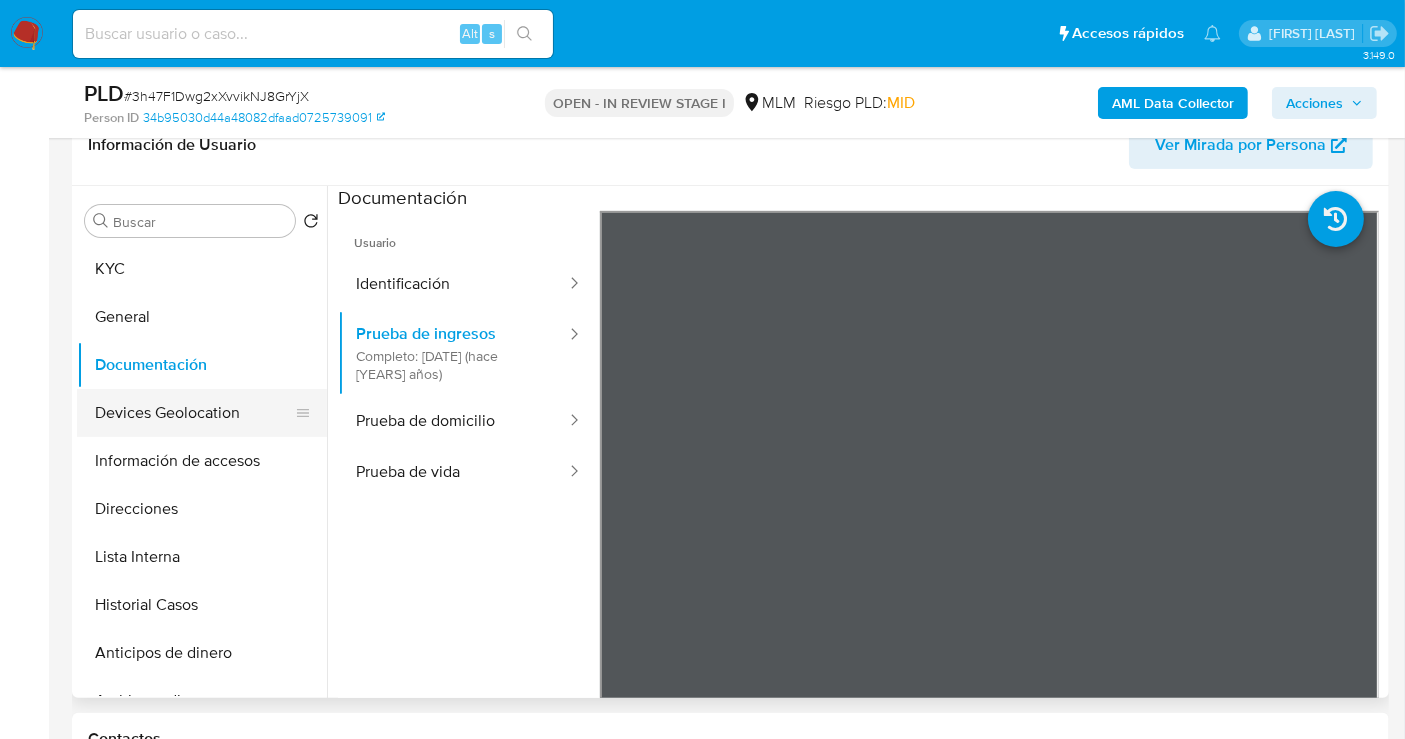 click on "Devices Geolocation" at bounding box center (194, 413) 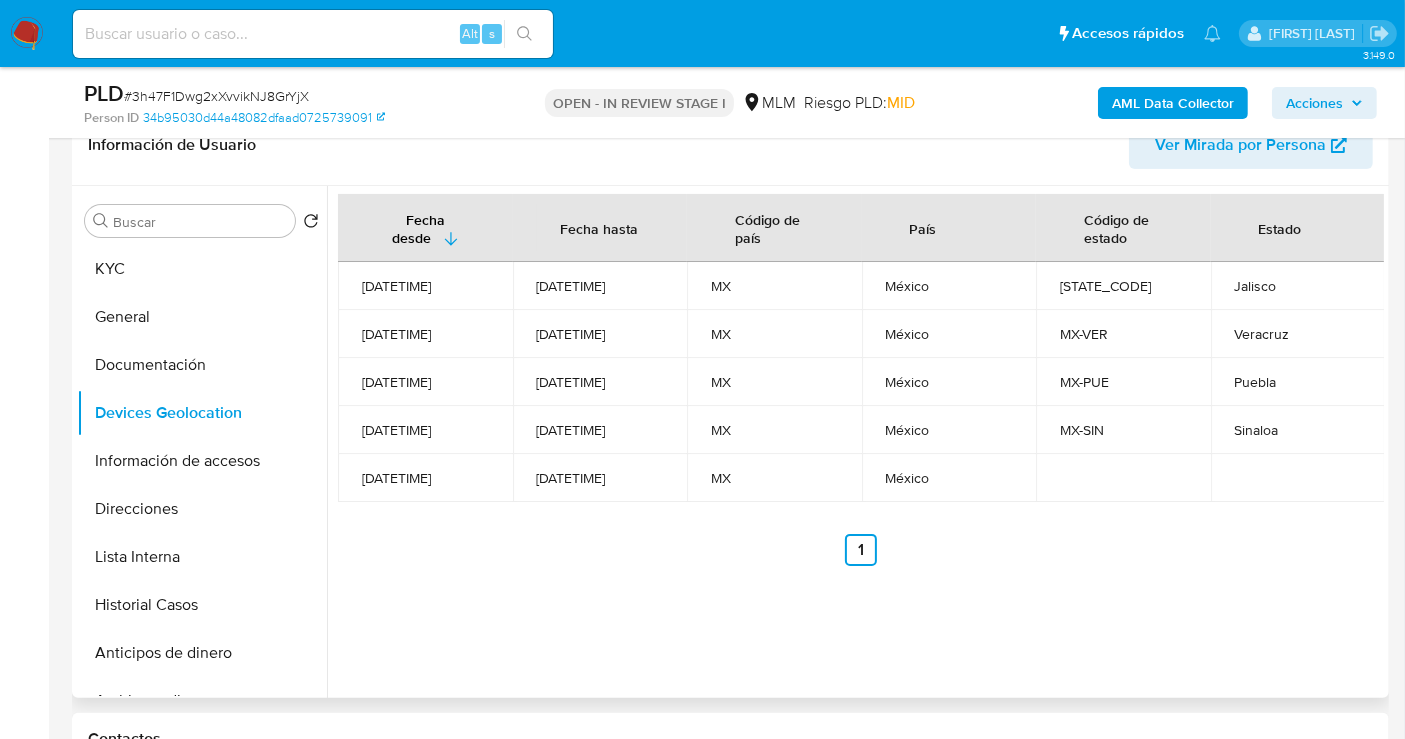 type 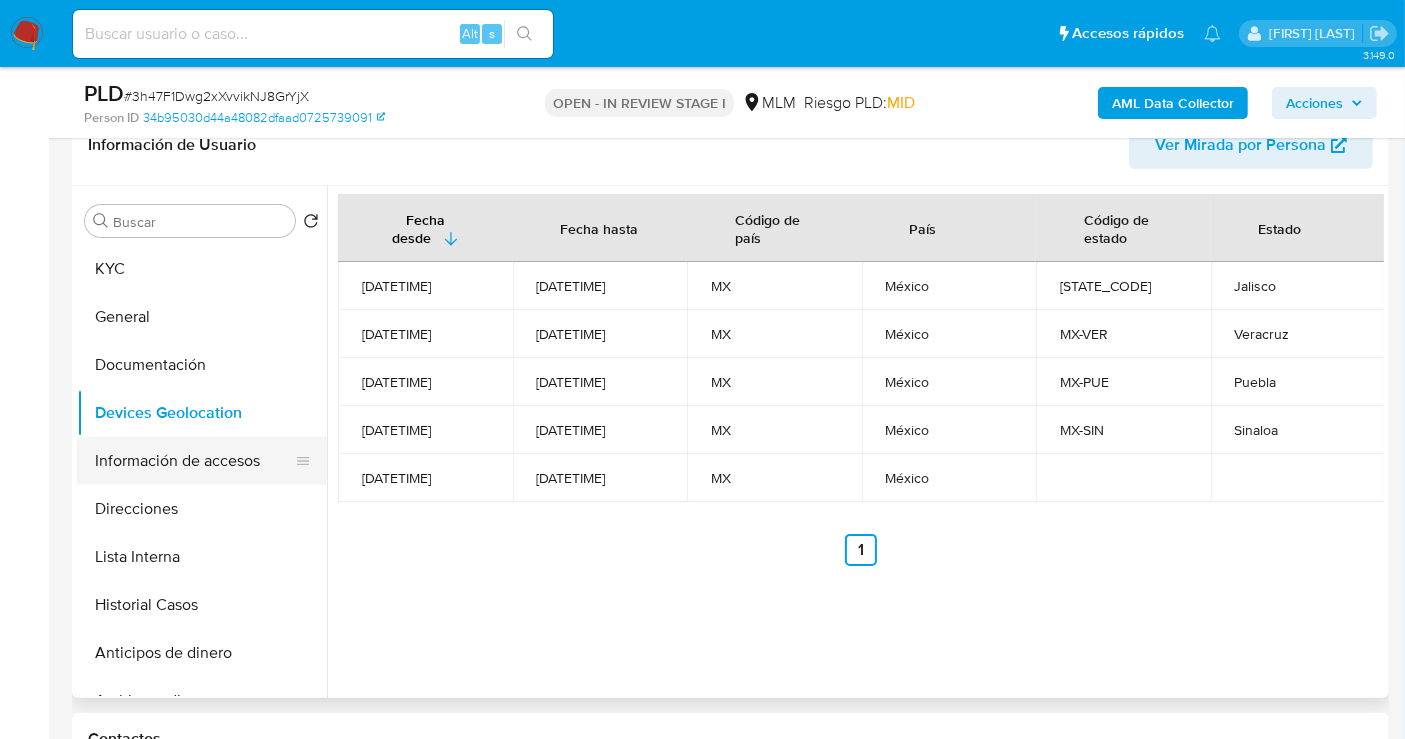 click on "Información de accesos" at bounding box center [194, 461] 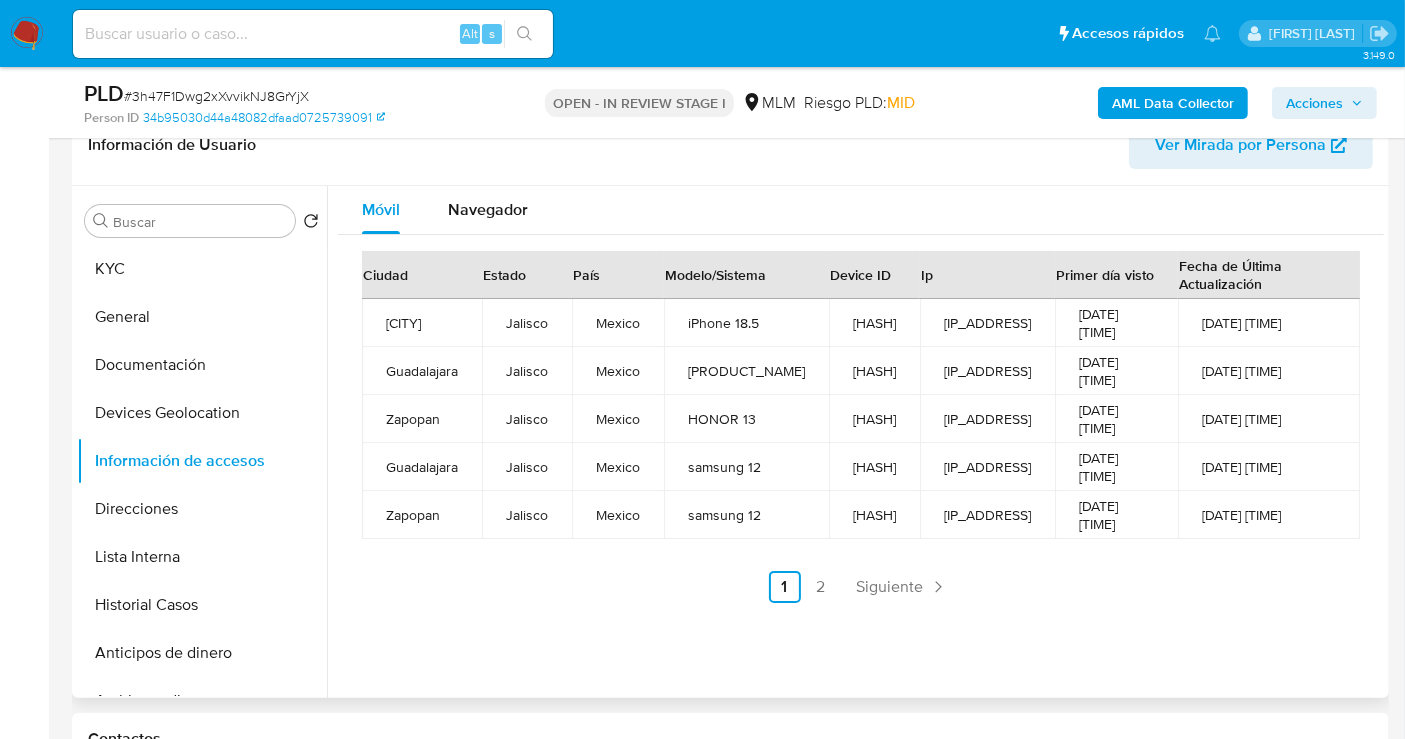 type 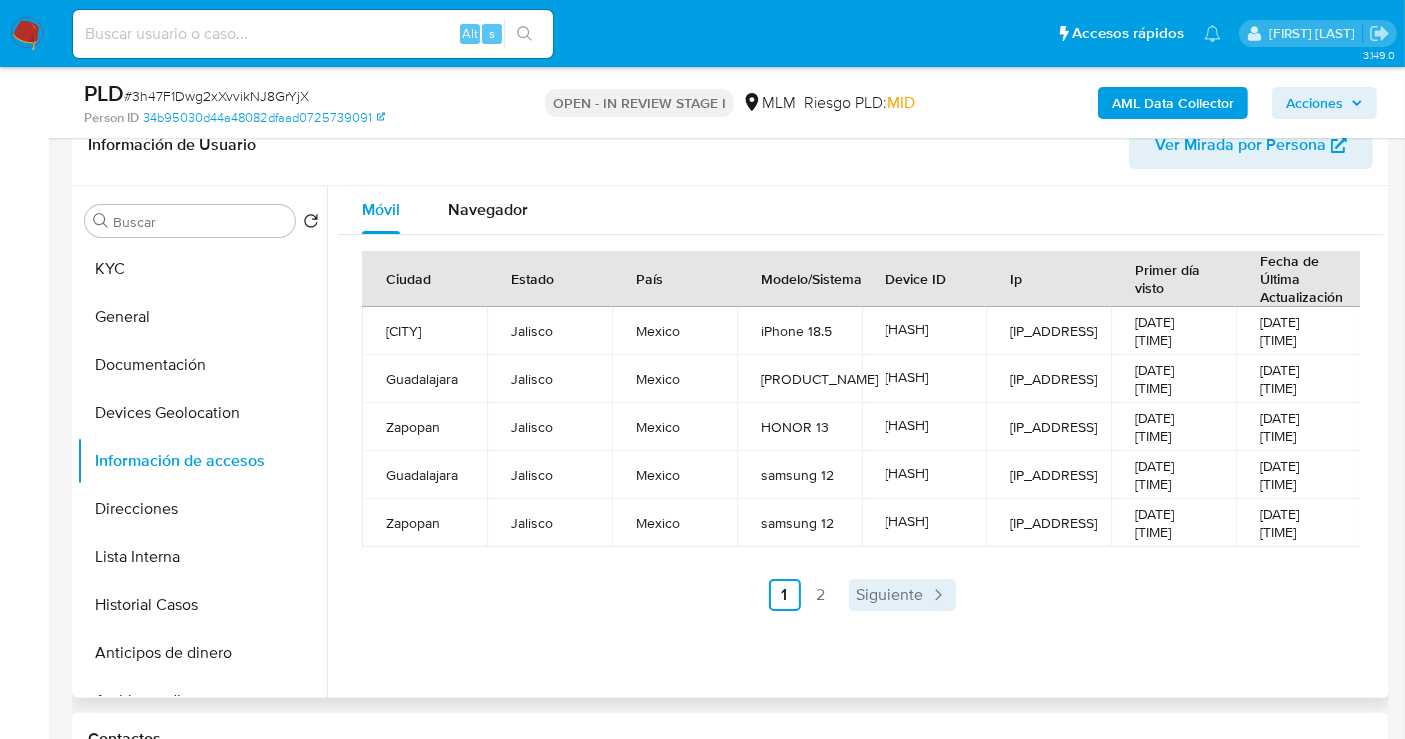 click on "Siguiente" at bounding box center [890, 595] 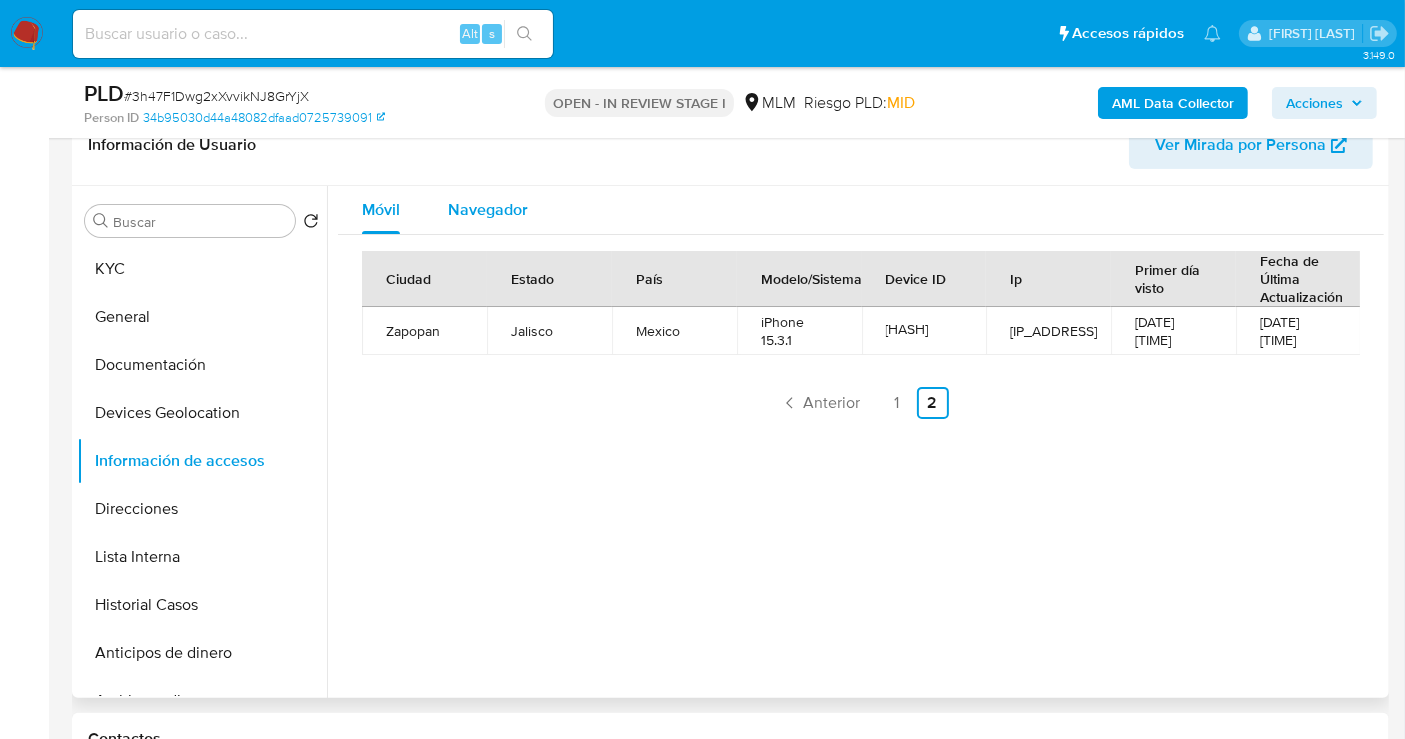 click on "Navegador" at bounding box center [488, 209] 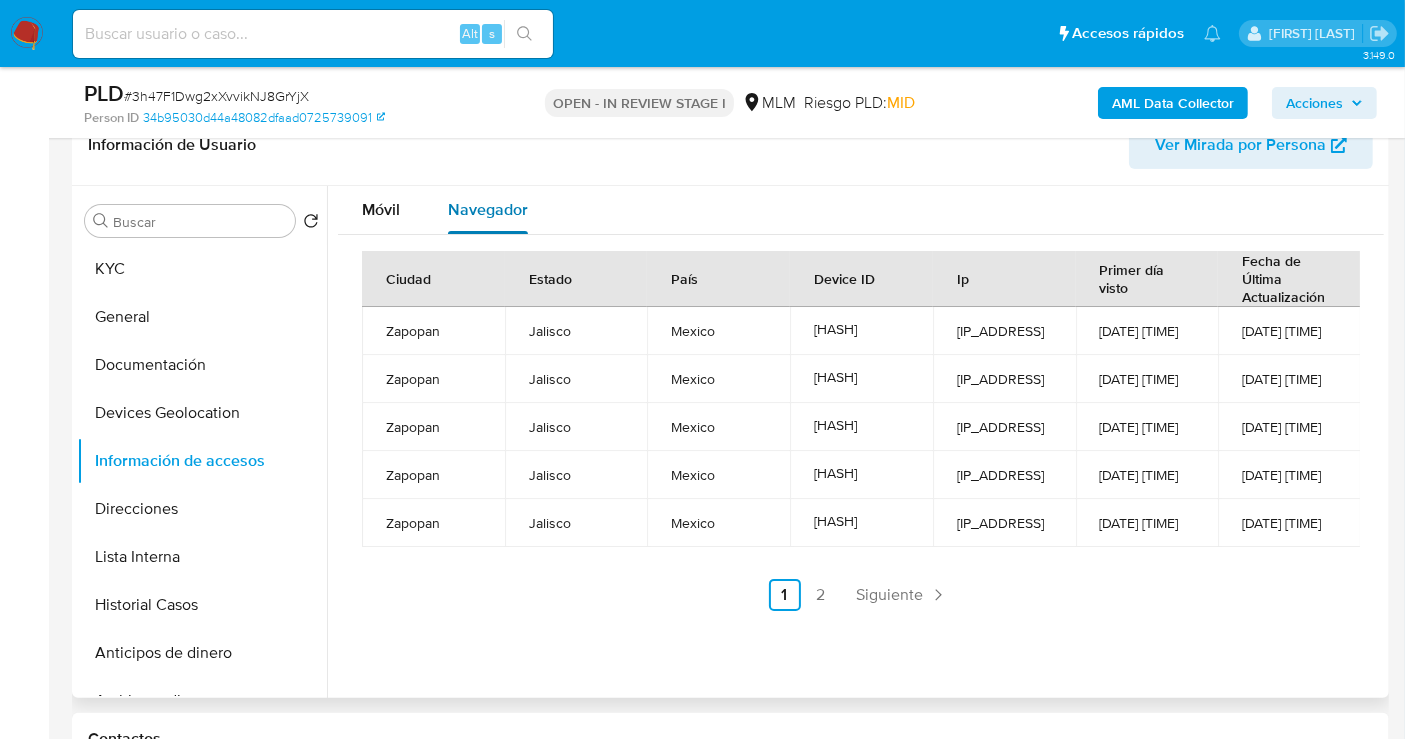 type 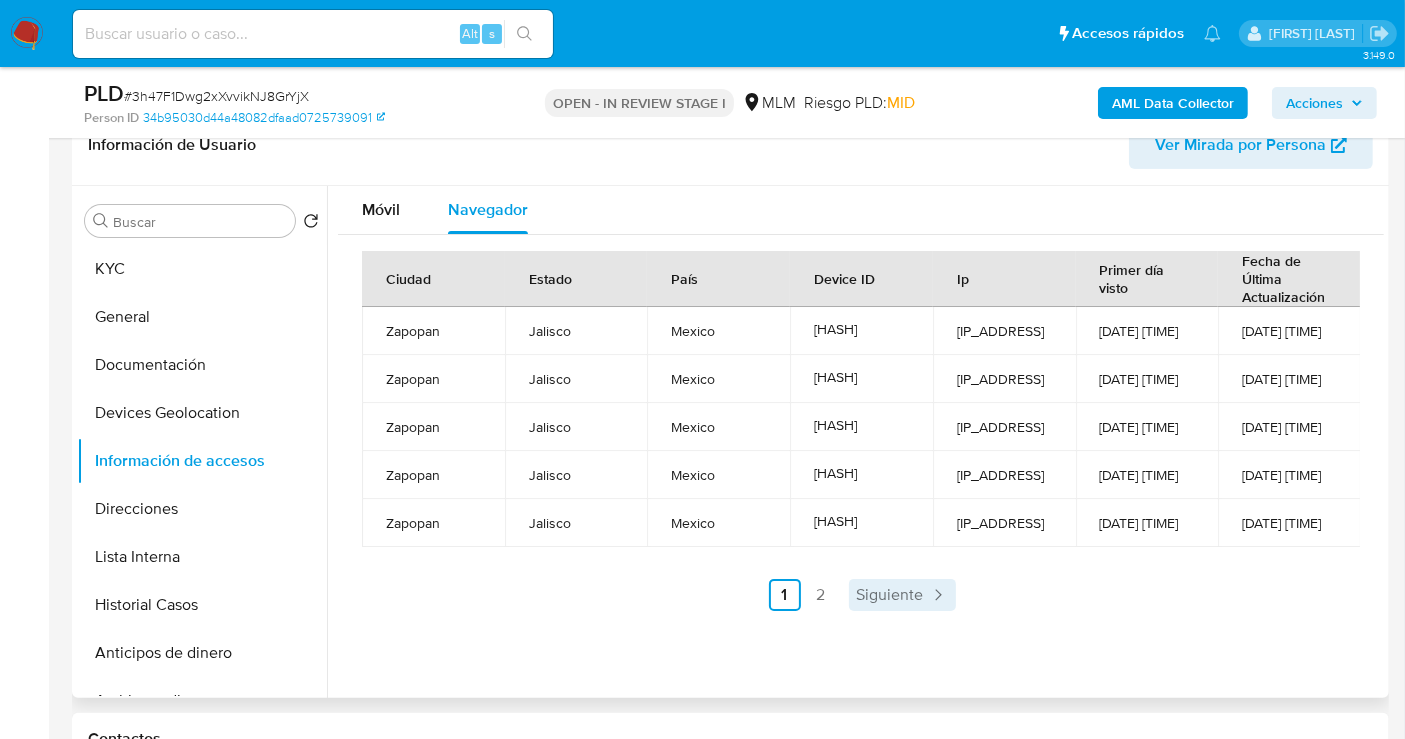 click on "Siguiente" at bounding box center [890, 595] 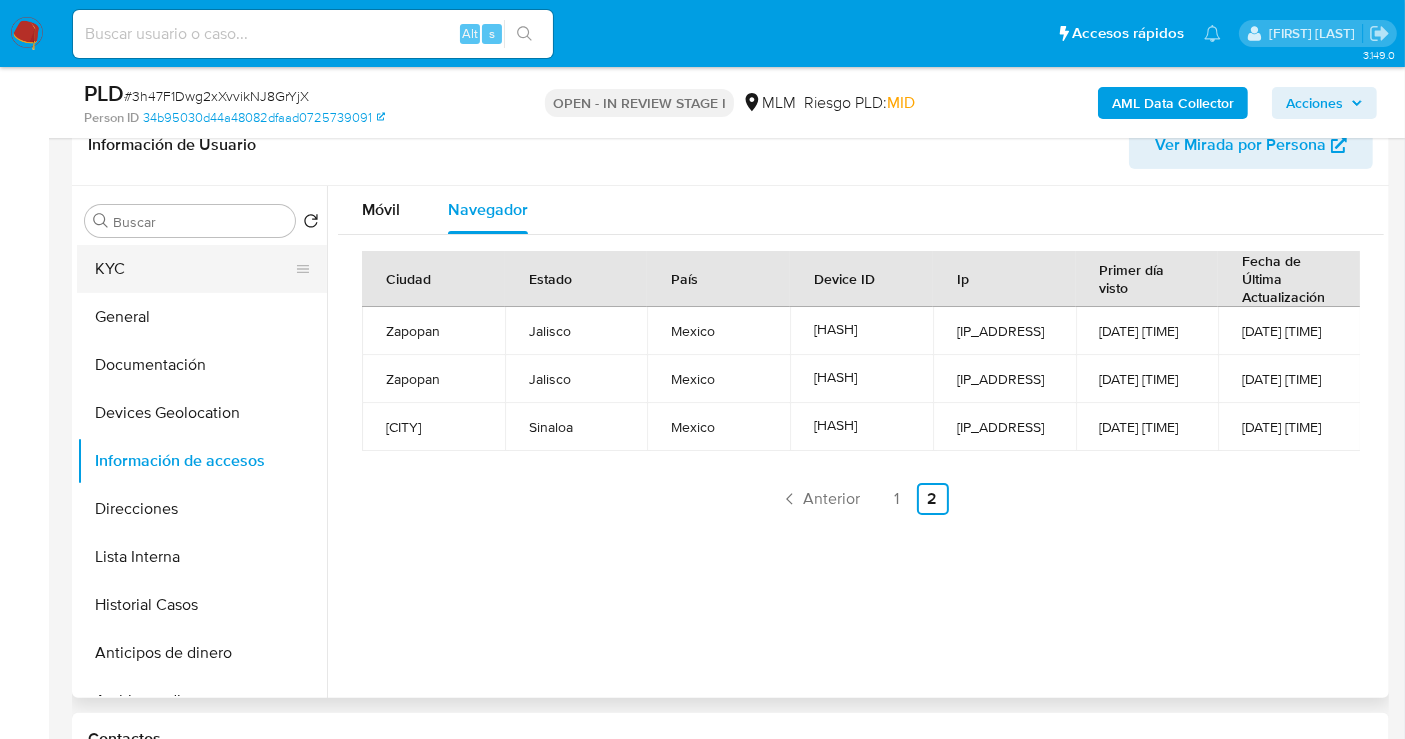 click on "KYC" at bounding box center (194, 269) 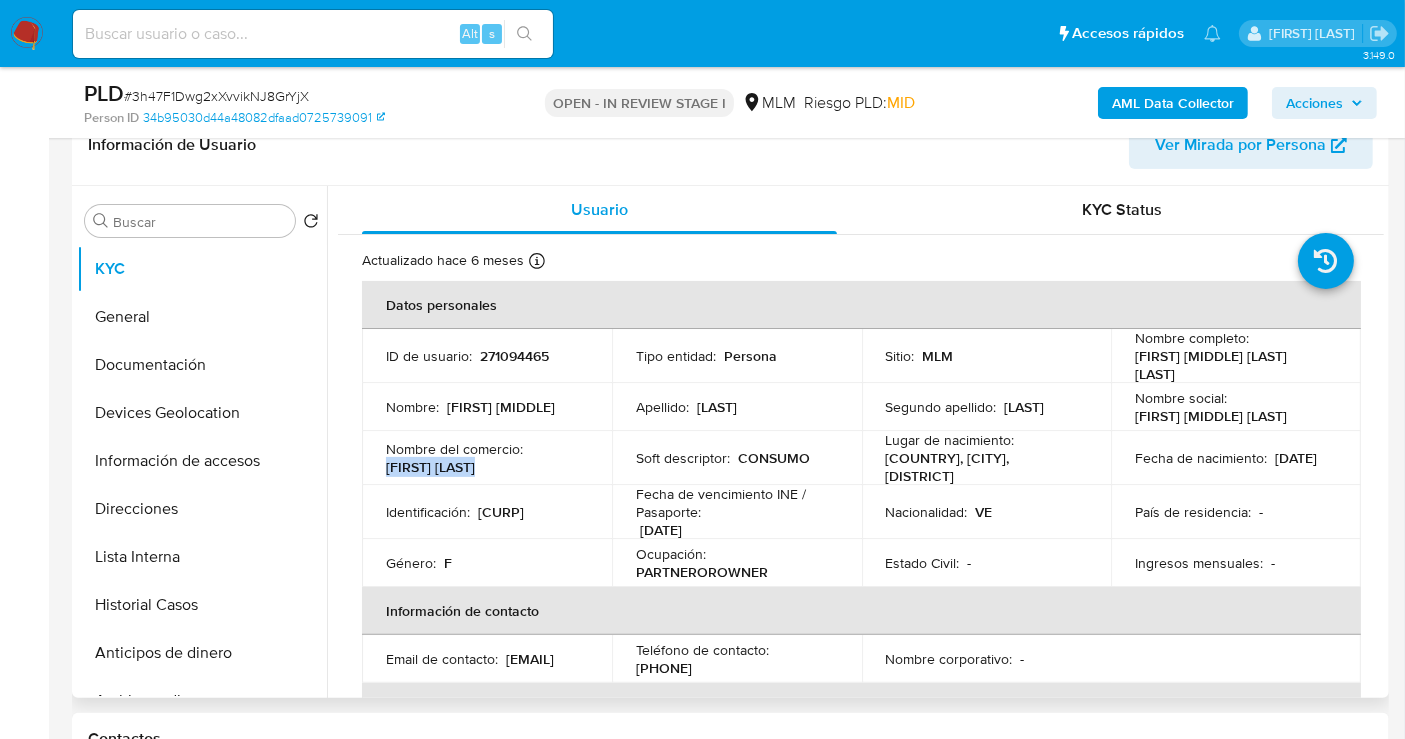drag, startPoint x: 487, startPoint y: 465, endPoint x: 382, endPoint y: 466, distance: 105.00476 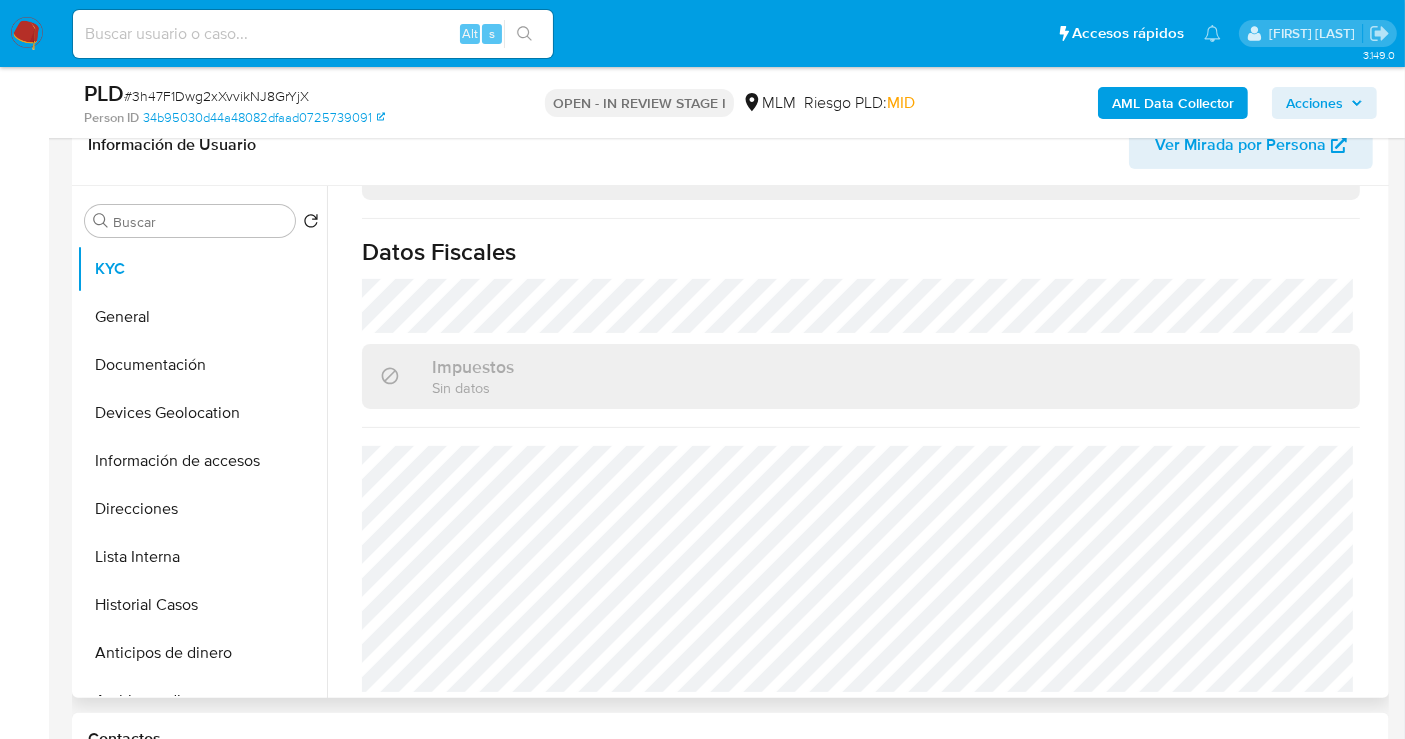 scroll, scrollTop: 1235, scrollLeft: 0, axis: vertical 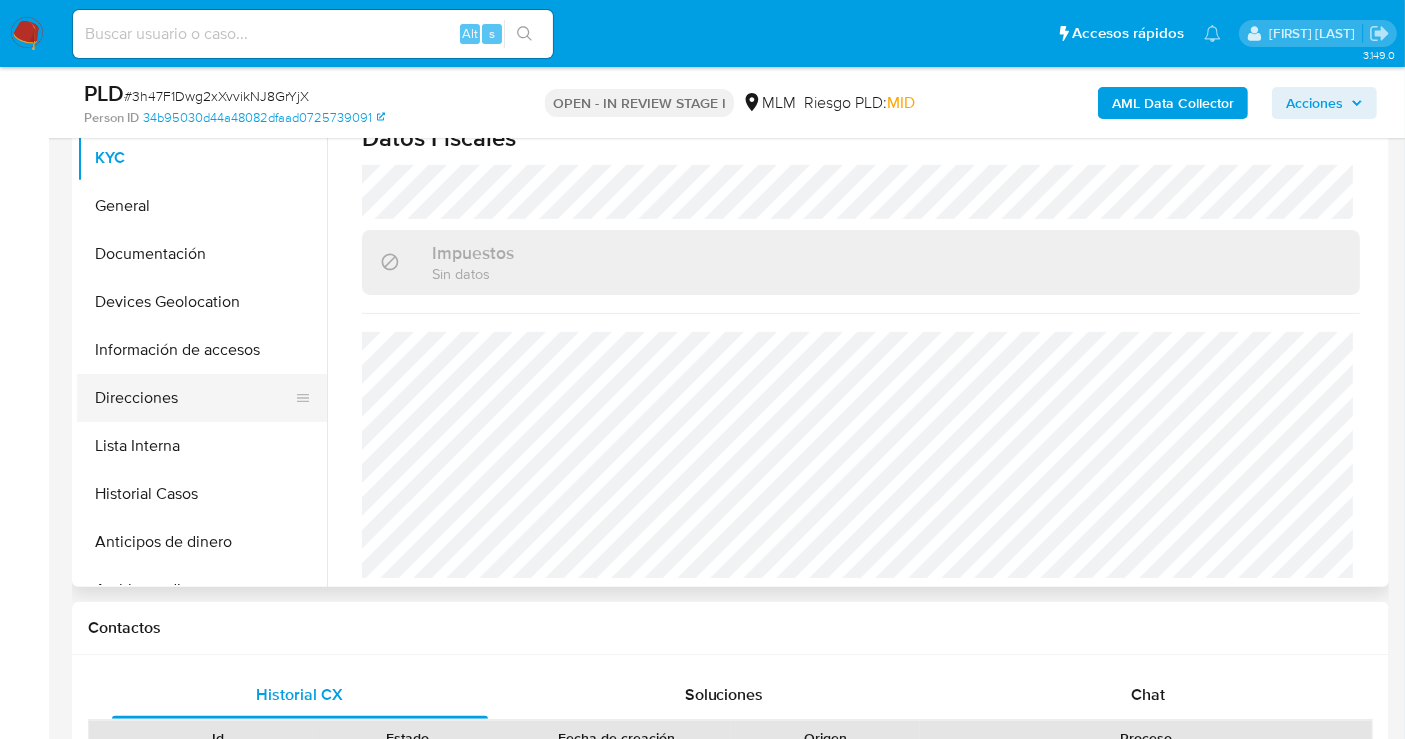 click on "Direcciones" at bounding box center (194, 398) 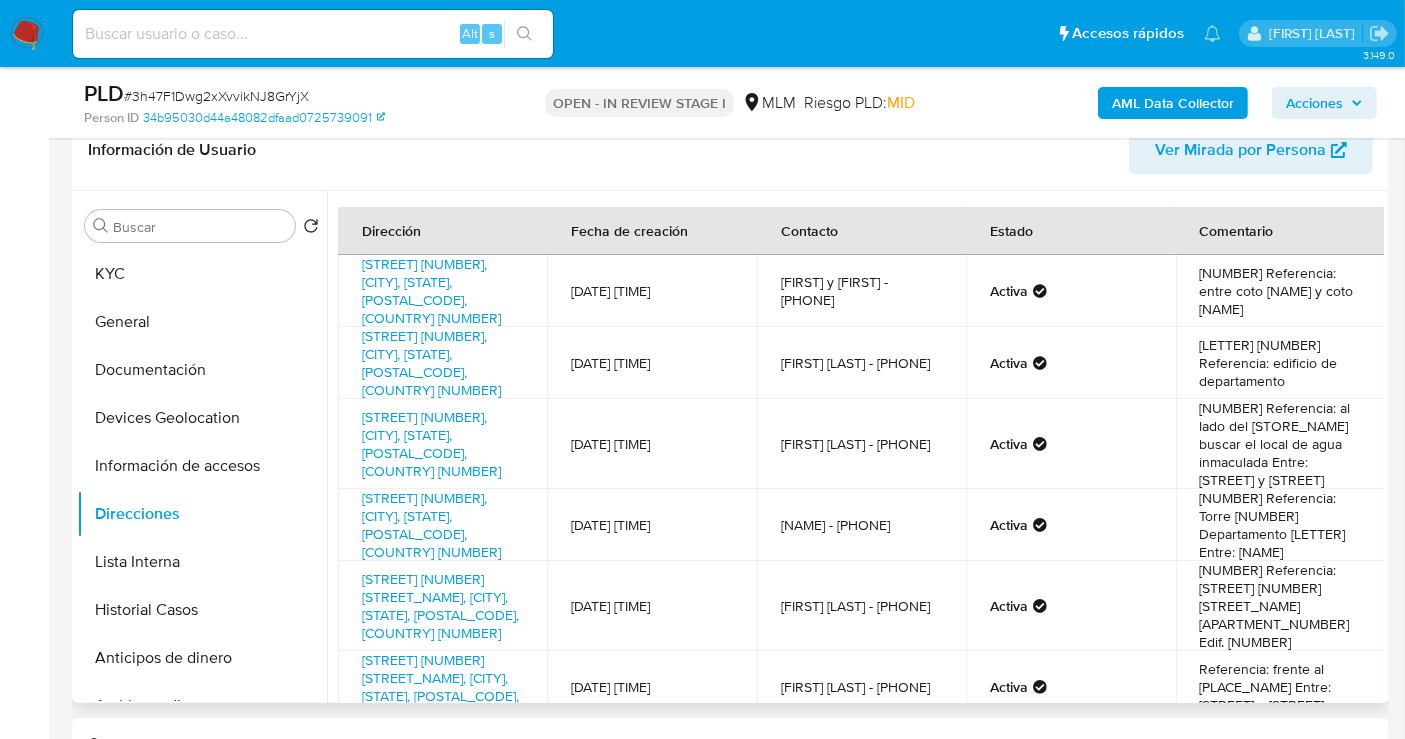 scroll, scrollTop: 222, scrollLeft: 0, axis: vertical 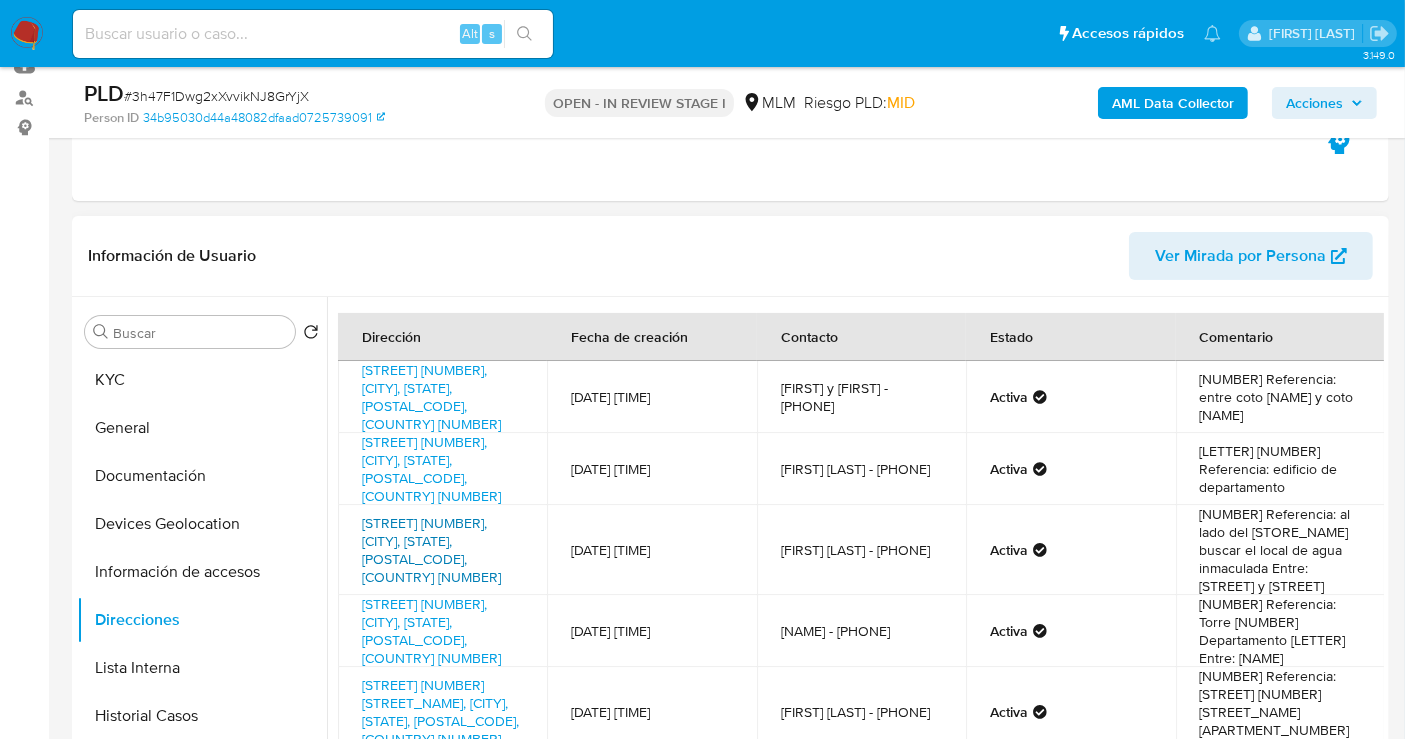 click on "Avenida Federalistas 2312, Zapopan, Jalisco, 45134, Mexico 2312" at bounding box center [431, 550] 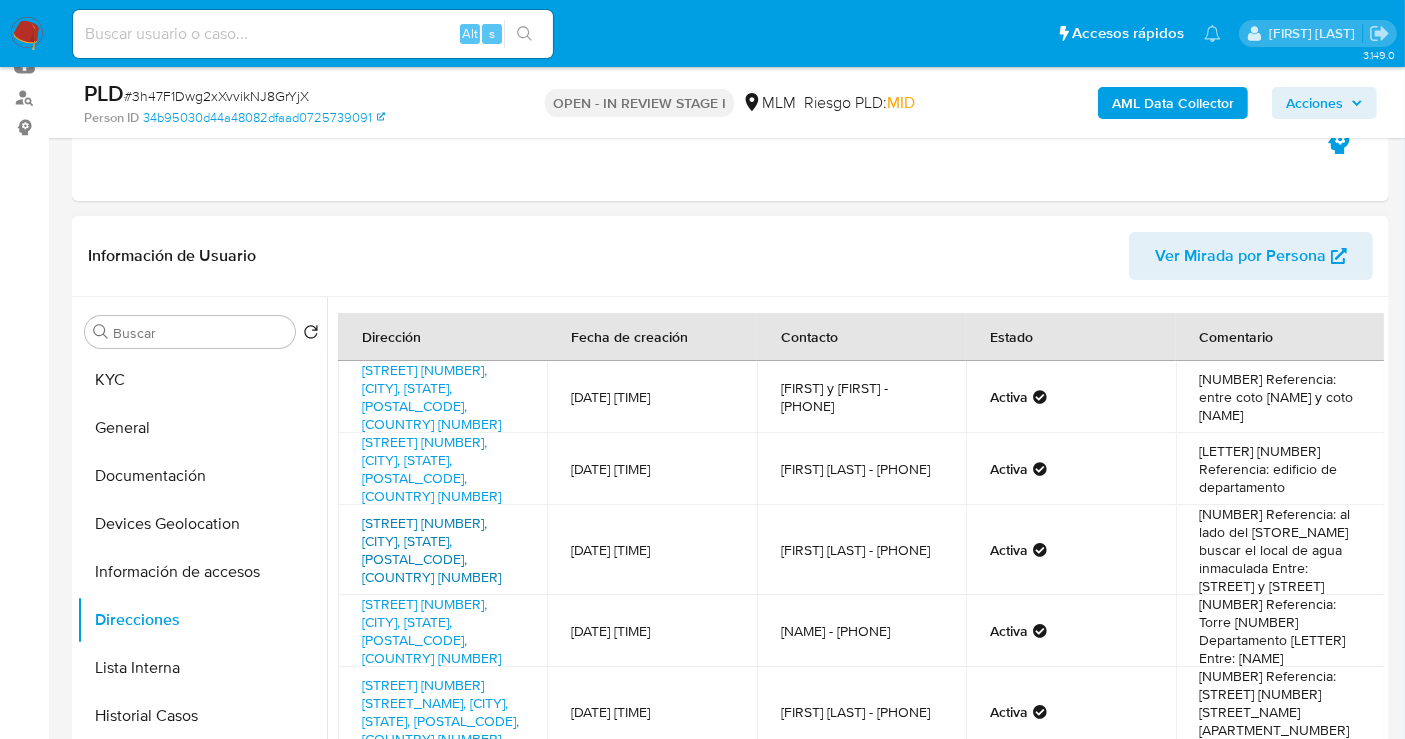 scroll, scrollTop: 110, scrollLeft: 0, axis: vertical 